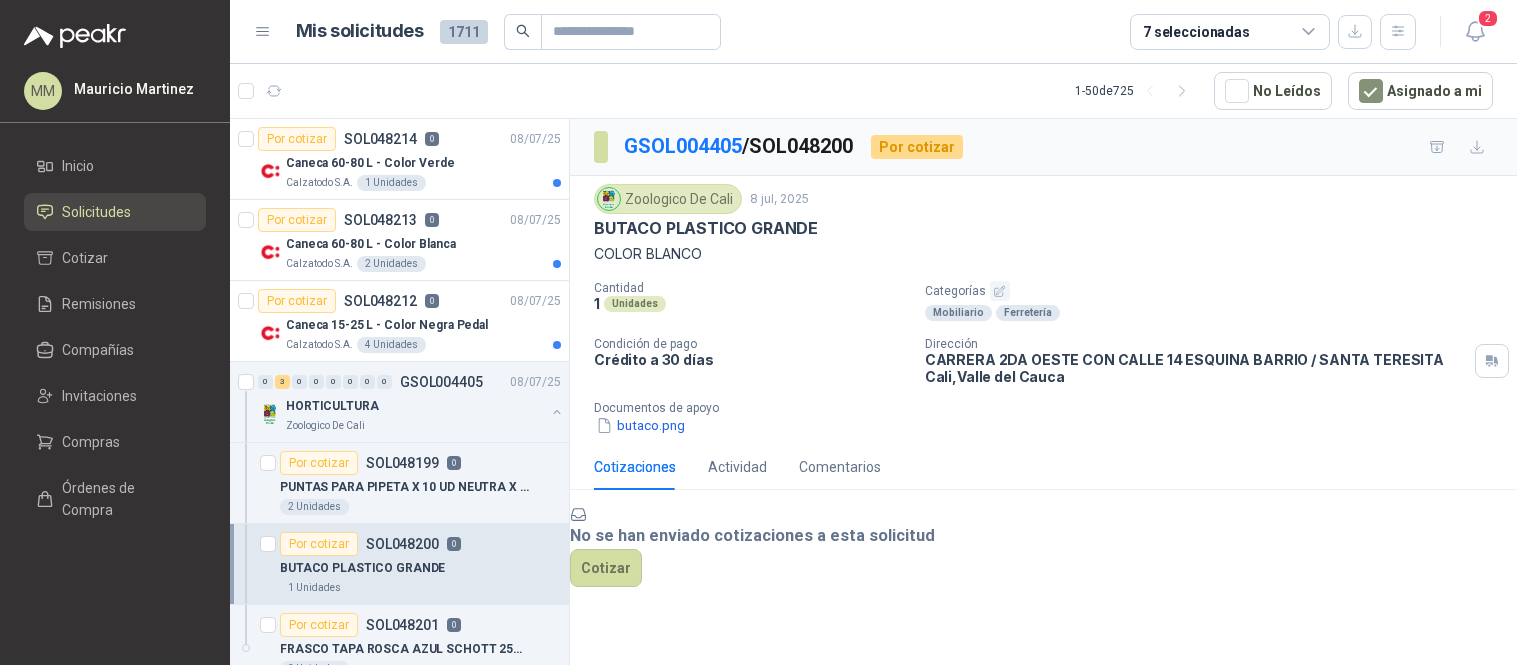 scroll, scrollTop: 0, scrollLeft: 0, axis: both 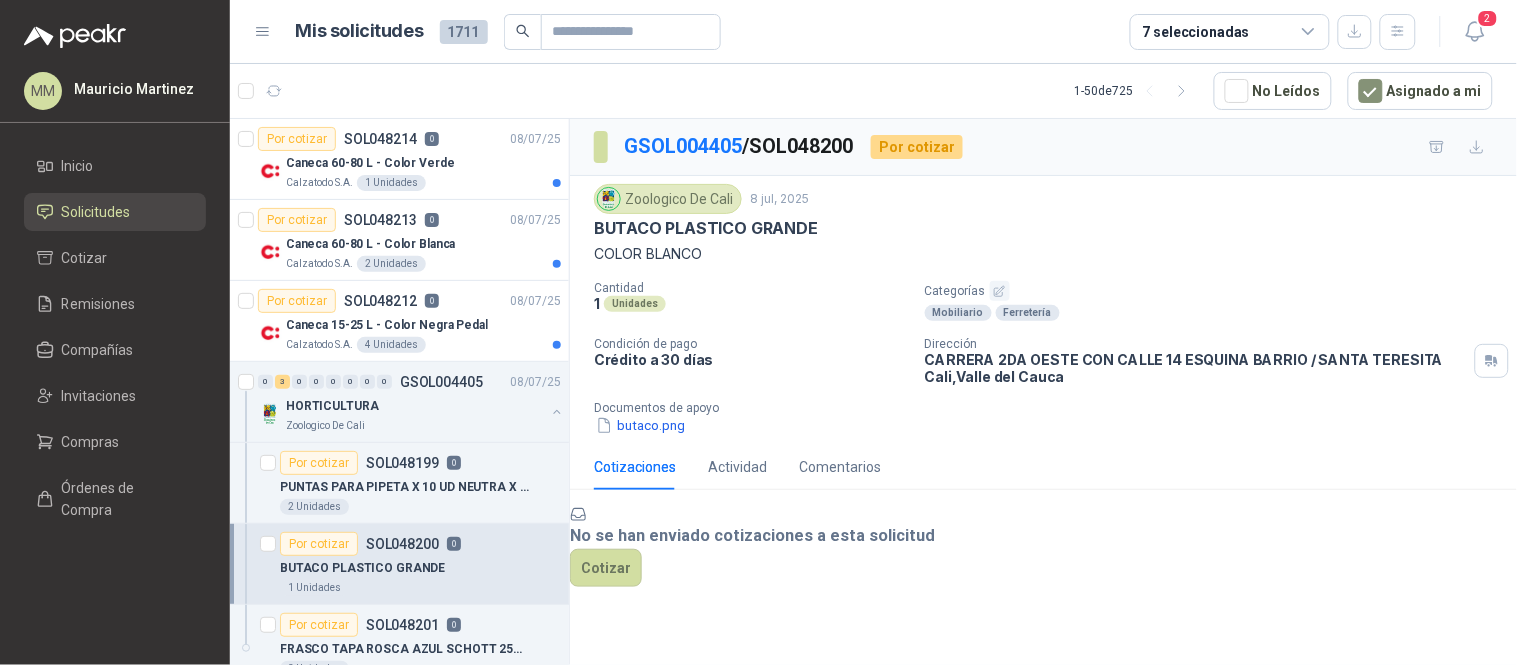 click on "1 - 50 de 725 No Leídos Asignado a mi" at bounding box center (873, 91) 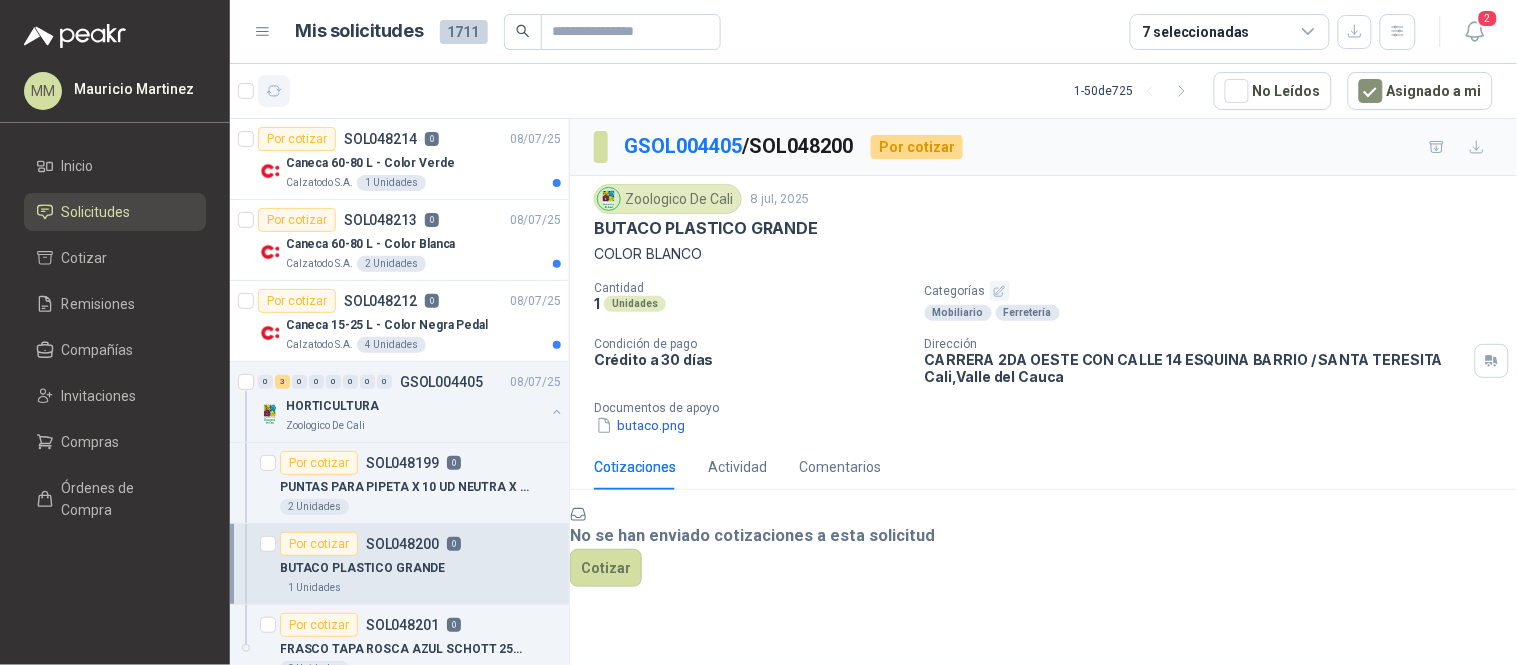 click at bounding box center (274, 91) 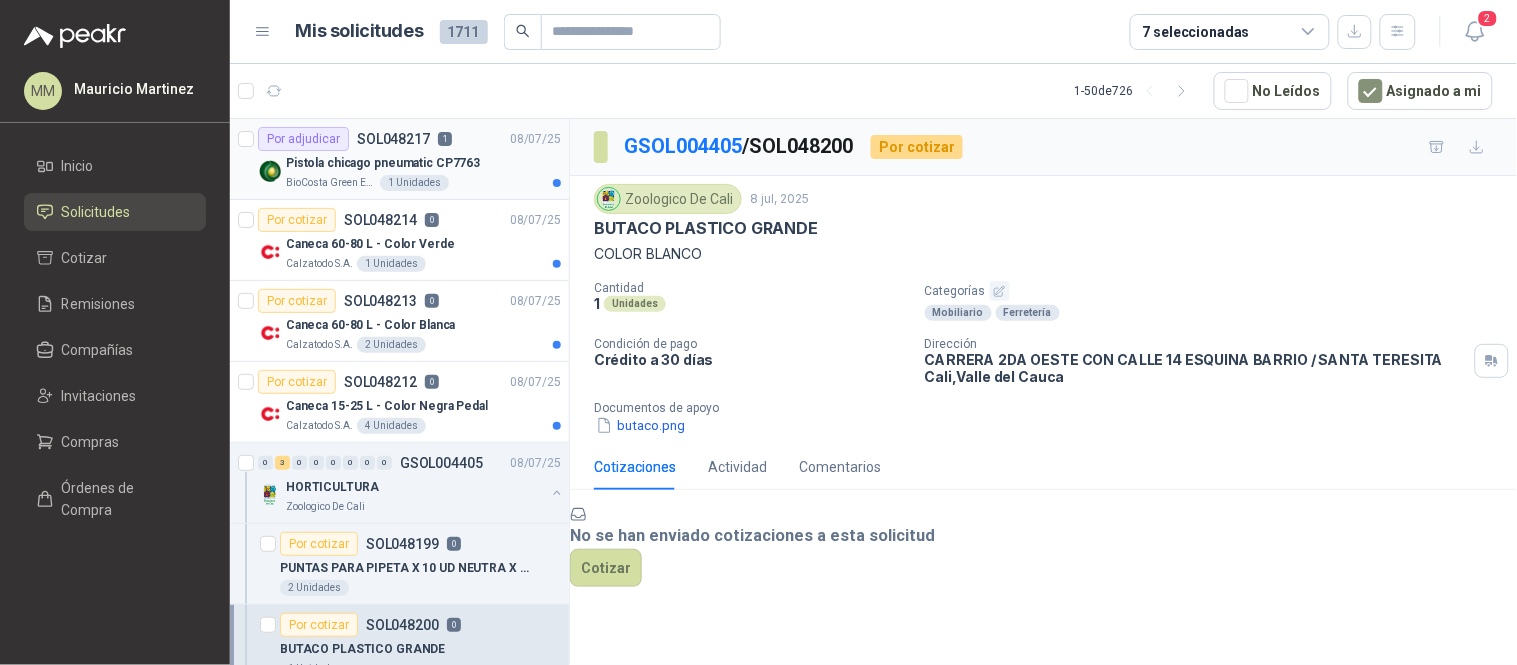 click on "Pistola chicago pneumatic CP7763" at bounding box center [383, 163] 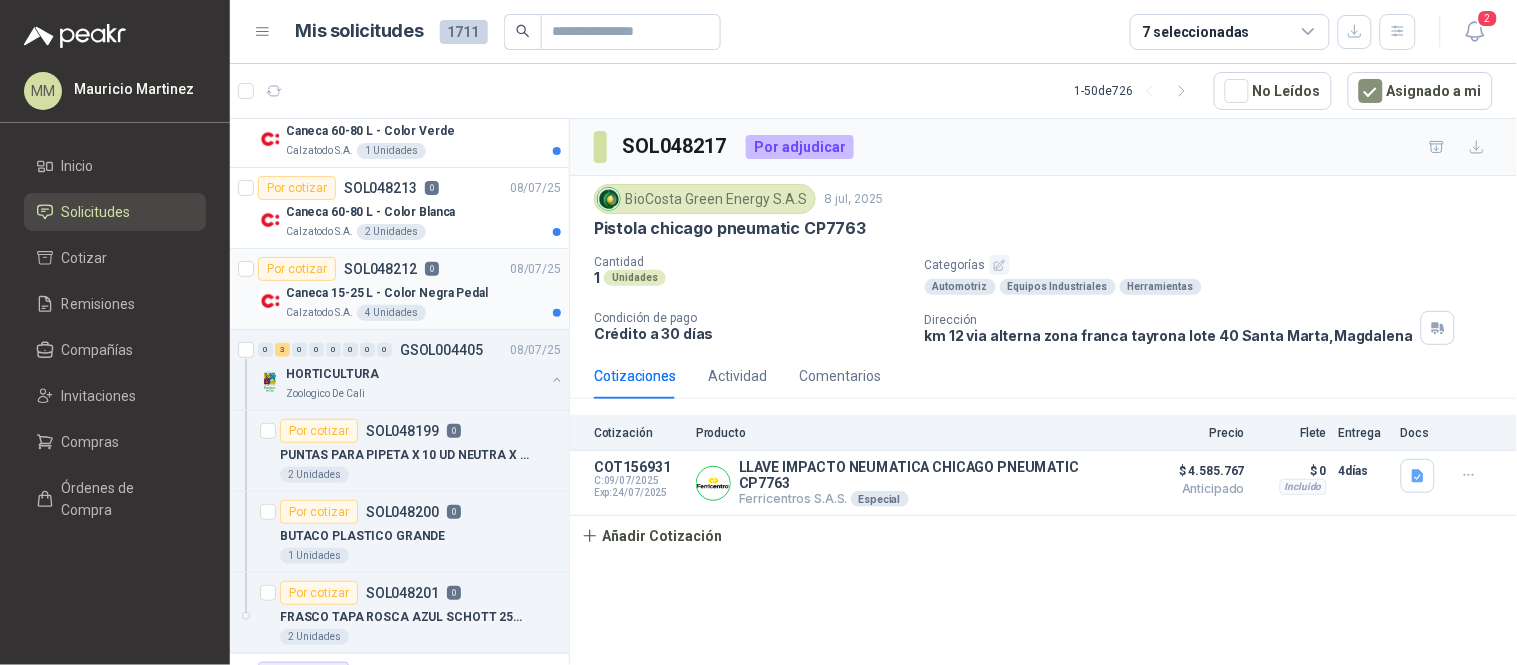 scroll, scrollTop: 115, scrollLeft: 0, axis: vertical 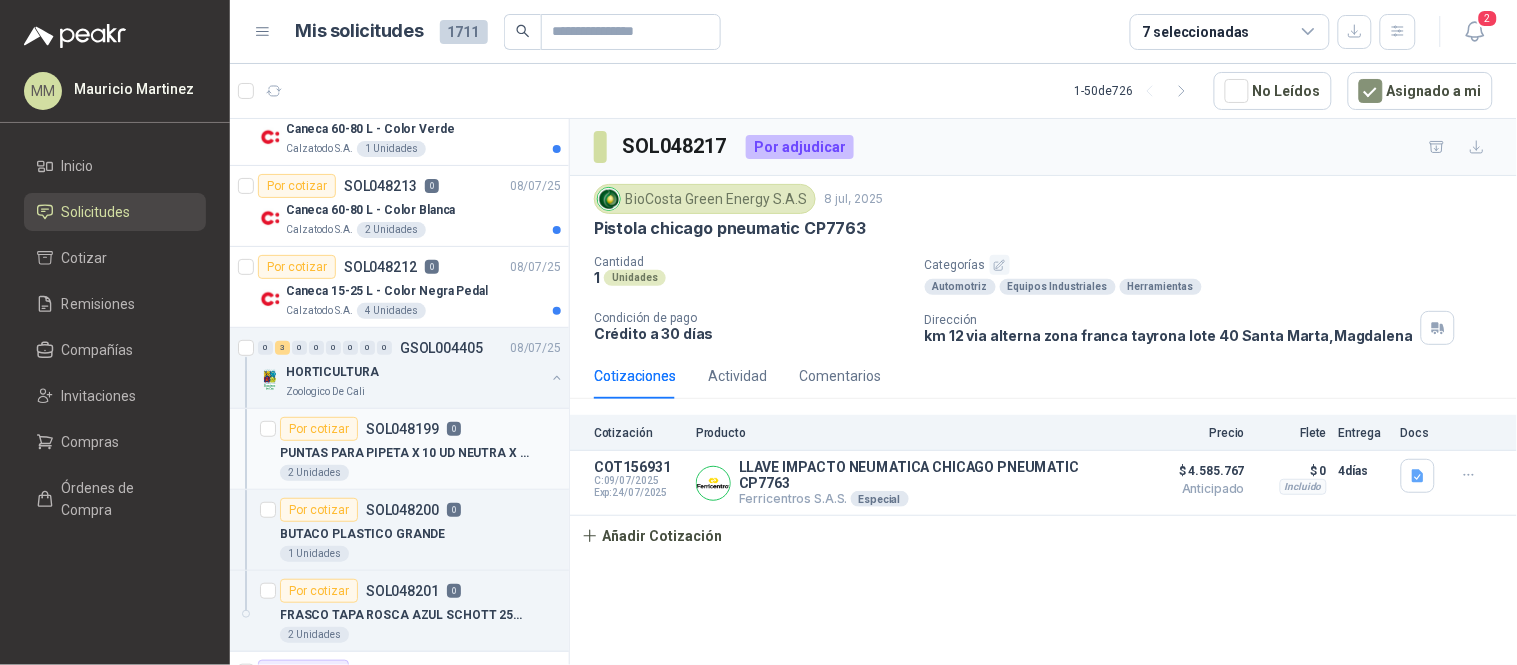 click on "PUNTAS PARA PIPETA X 10 UD NEUTRA X 1000 PCS" at bounding box center (404, 453) 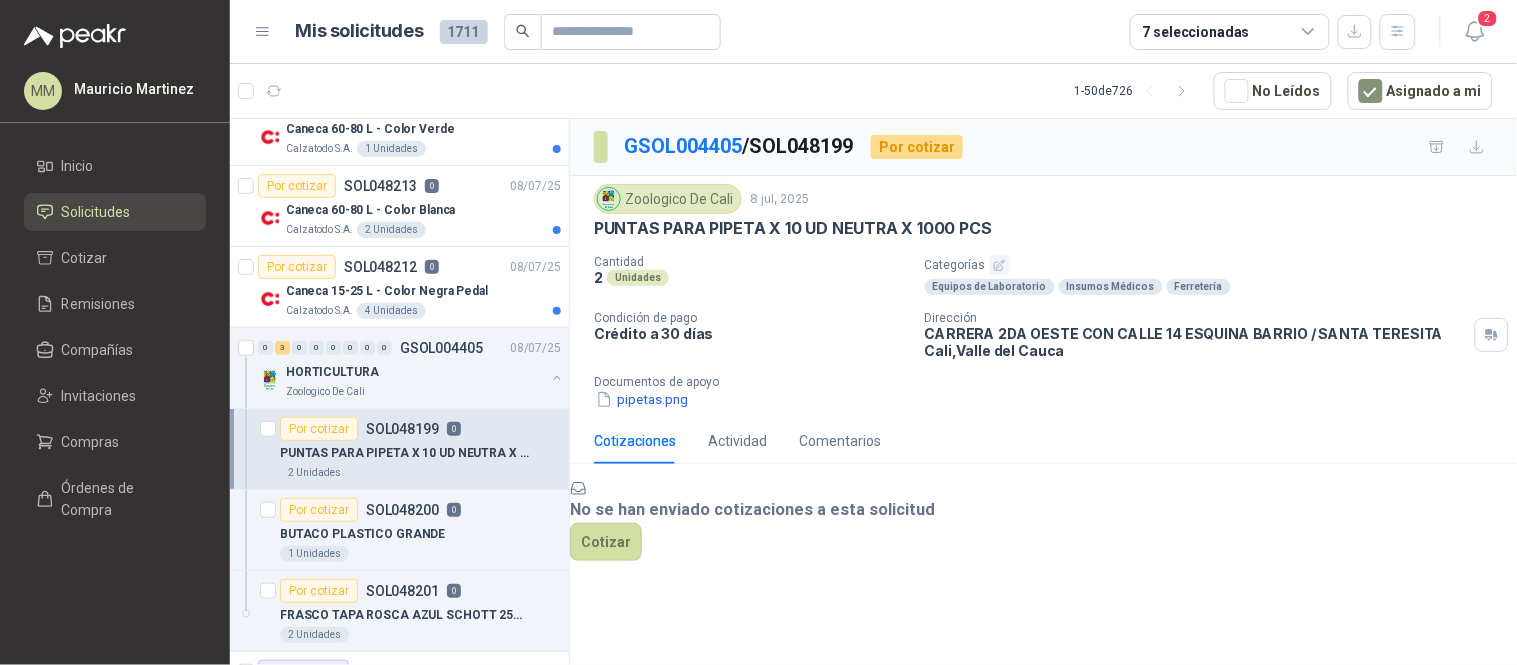click on "CARRERA [NUMBER] OESTE CON CALLE [NUMBER] ESQUINA BARRIO / [COMPANY] Cali , [STATE]" at bounding box center [1196, 342] 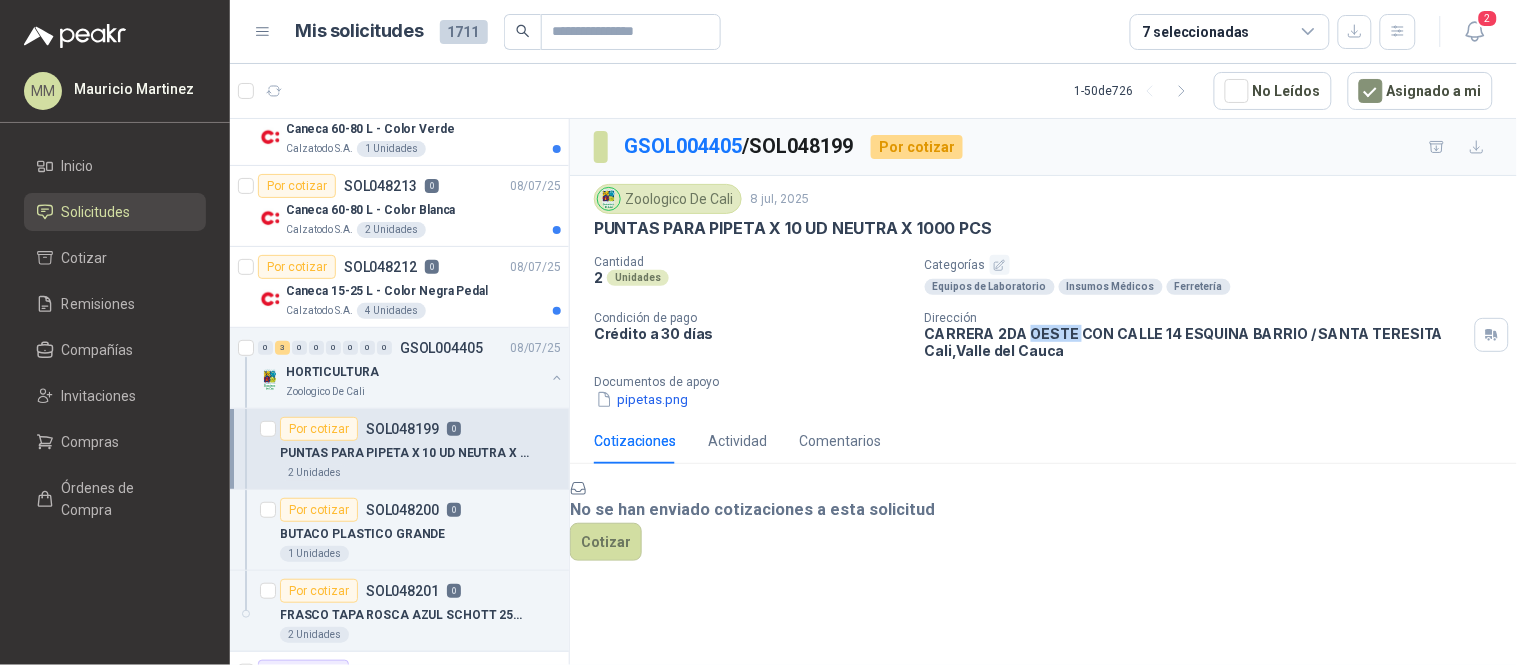 click on "CARRERA [NUMBER] OESTE CON CALLE [NUMBER] ESQUINA BARRIO / [COMPANY] Cali , [STATE]" at bounding box center [1196, 342] 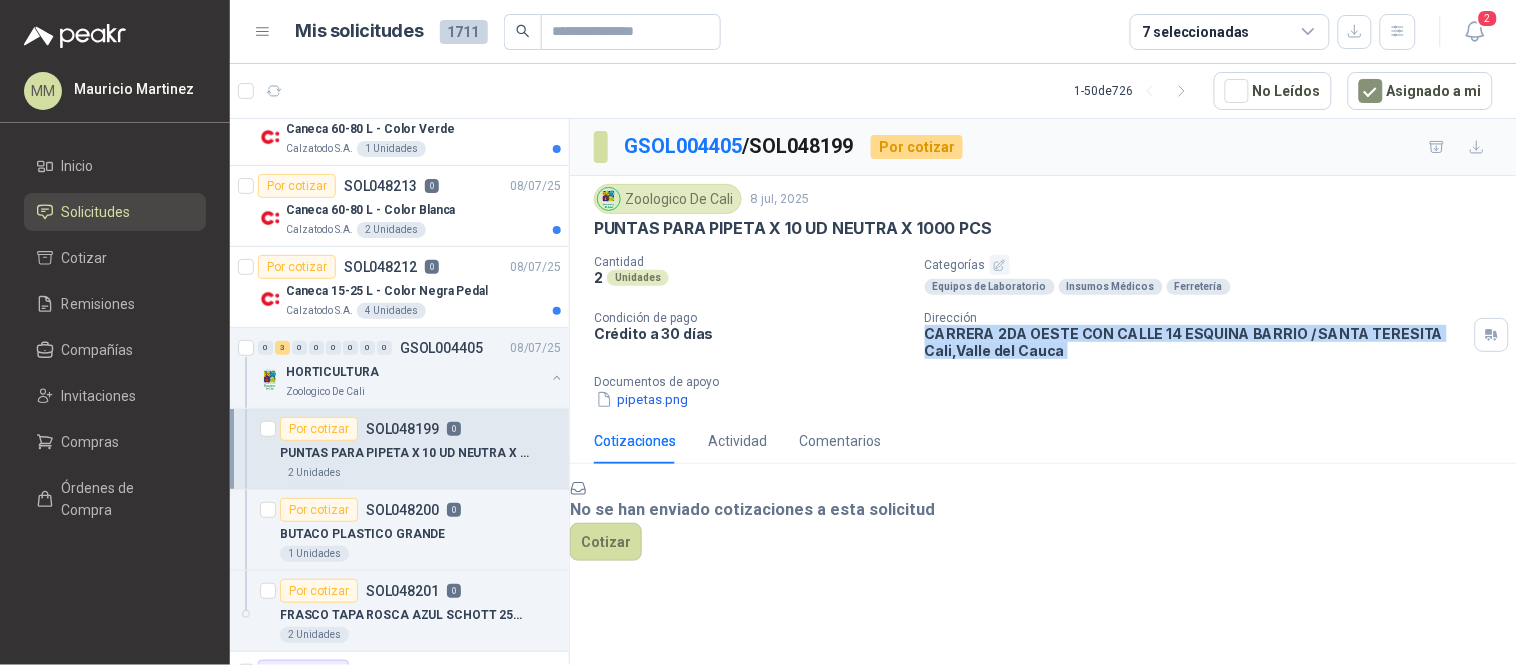 click on "CARRERA [NUMBER] OESTE CON CALLE [NUMBER] ESQUINA BARRIO / [COMPANY] Cali , [STATE]" at bounding box center (1196, 342) 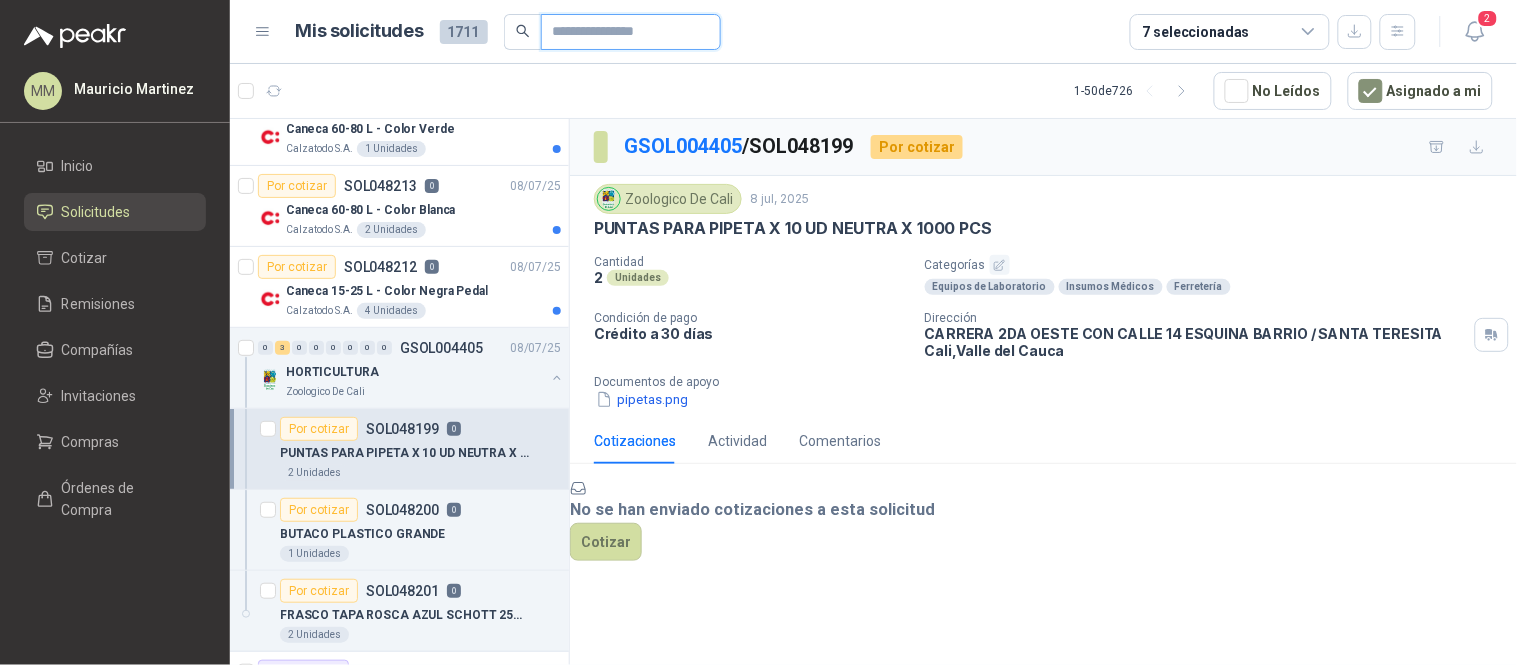 click at bounding box center (623, 32) 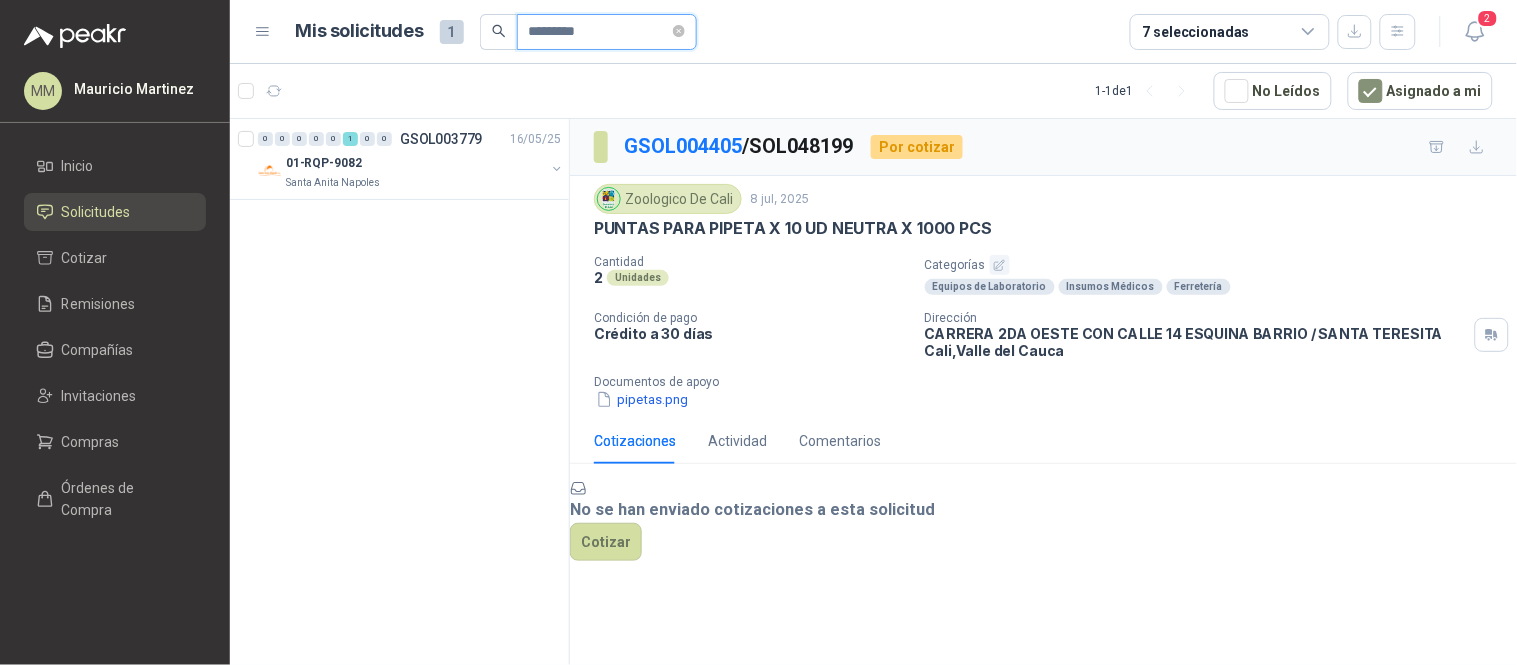 scroll, scrollTop: 0, scrollLeft: 0, axis: both 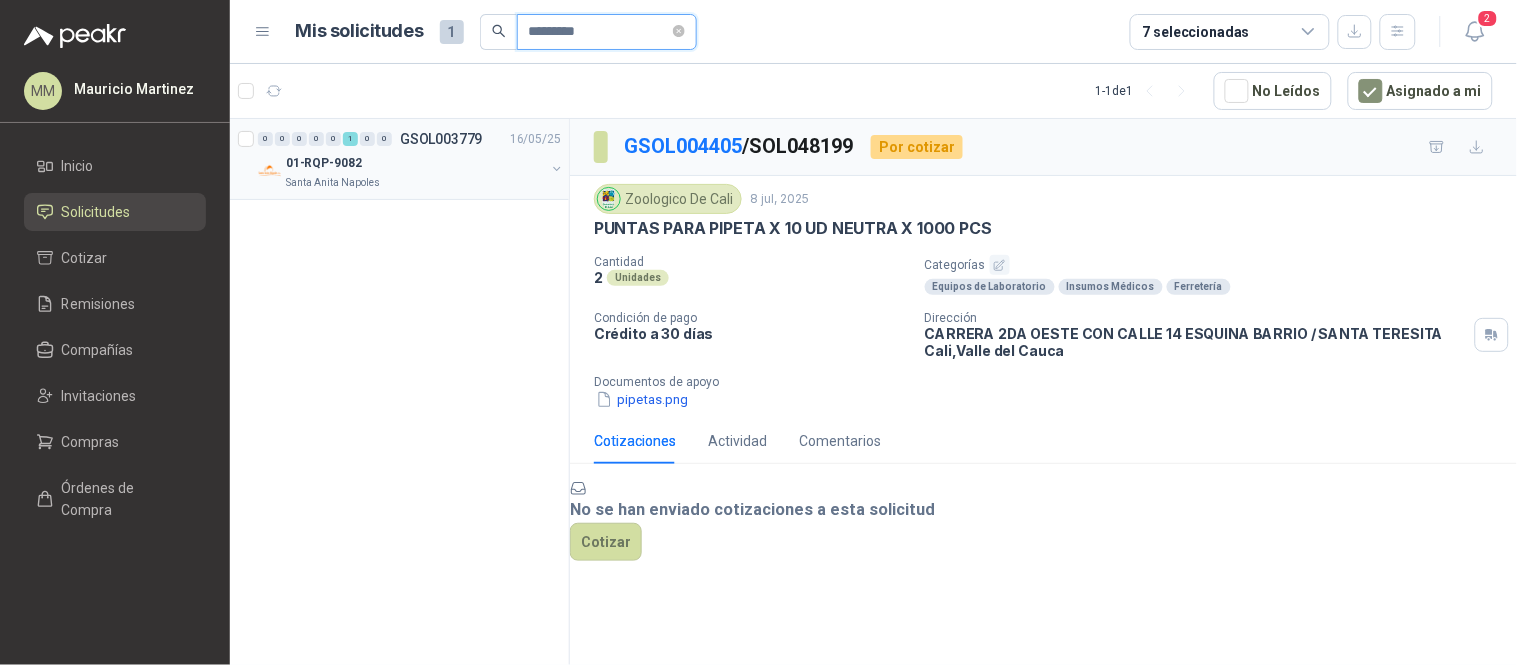 type on "*********" 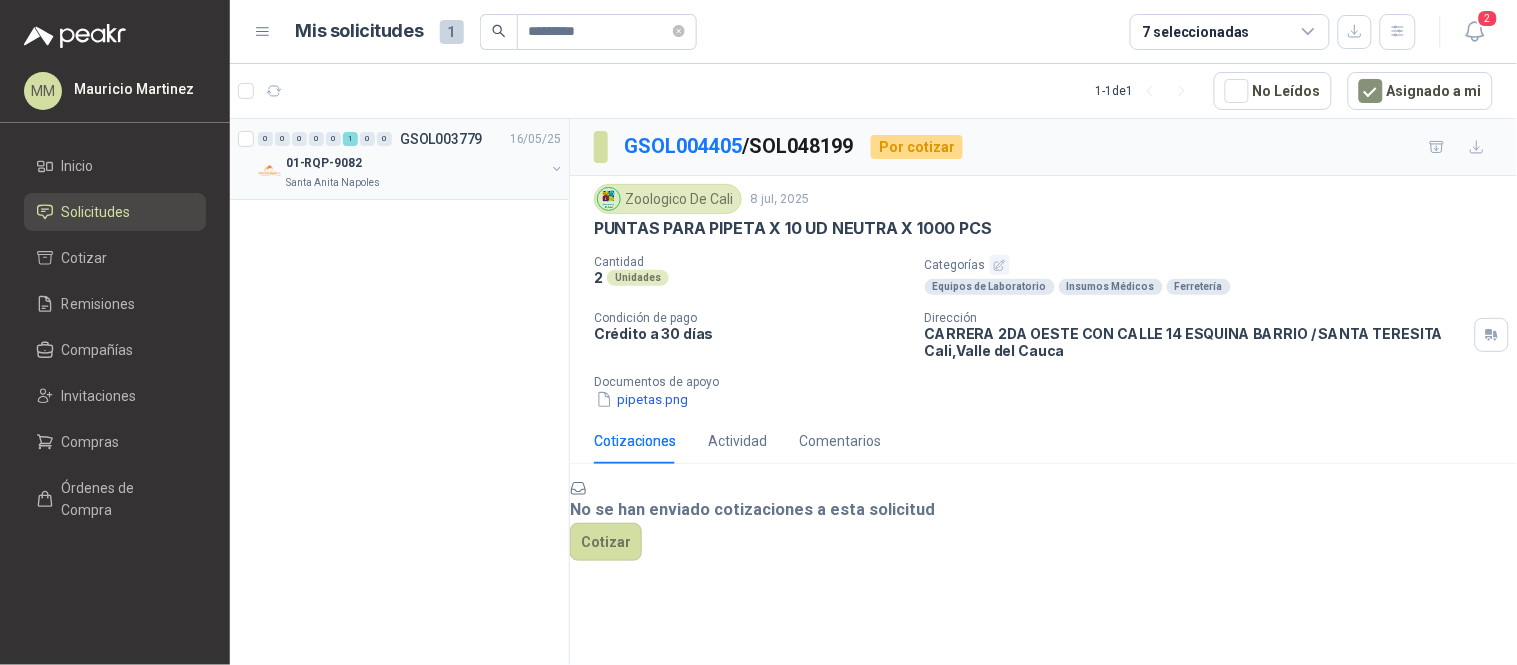 click at bounding box center (557, 169) 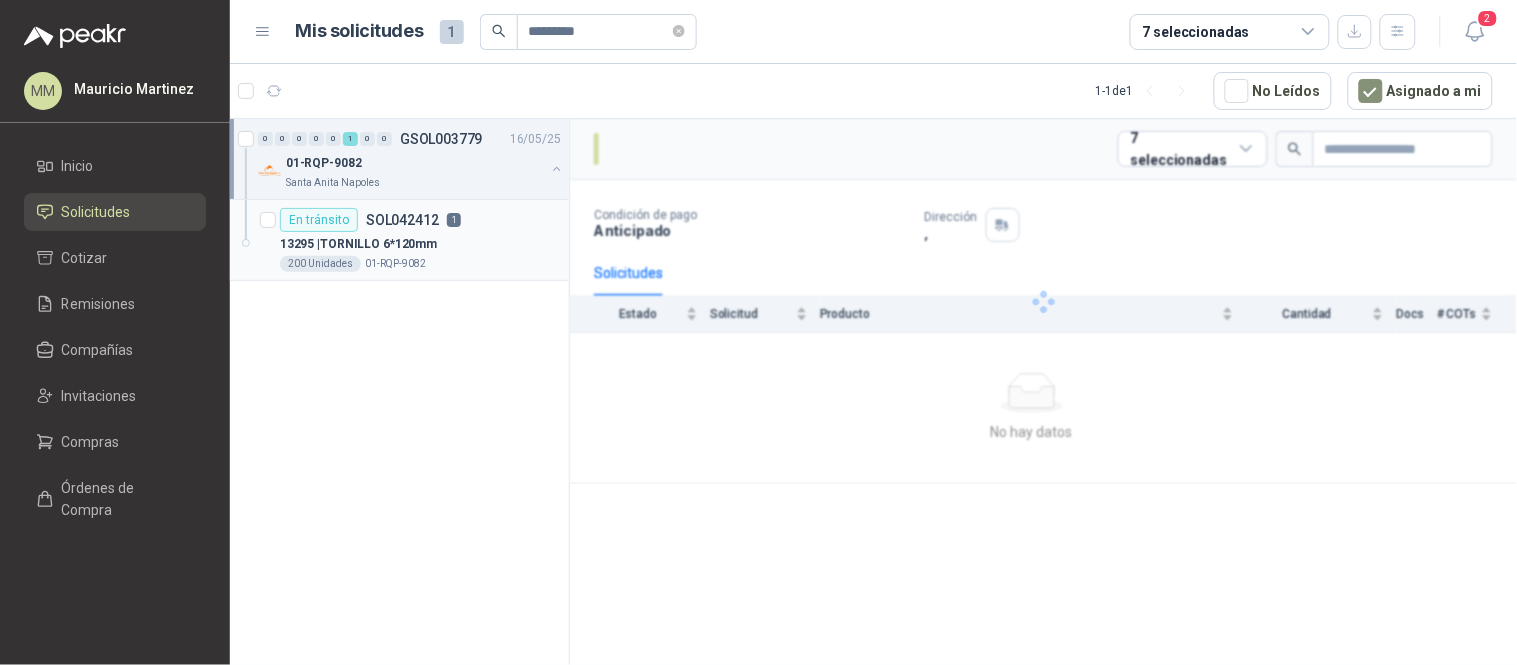 click on "13295 |  TORNILLO 6*120mm" at bounding box center [420, 244] 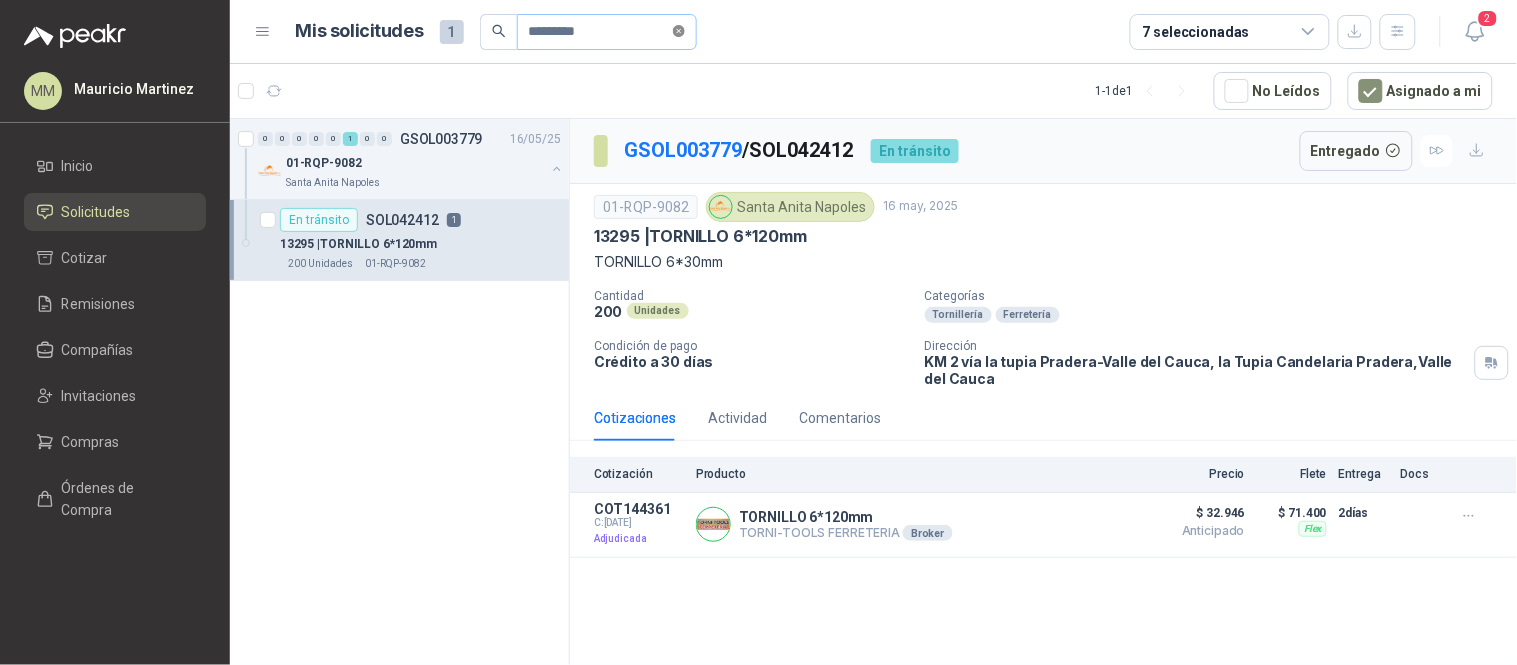 click at bounding box center [679, 31] 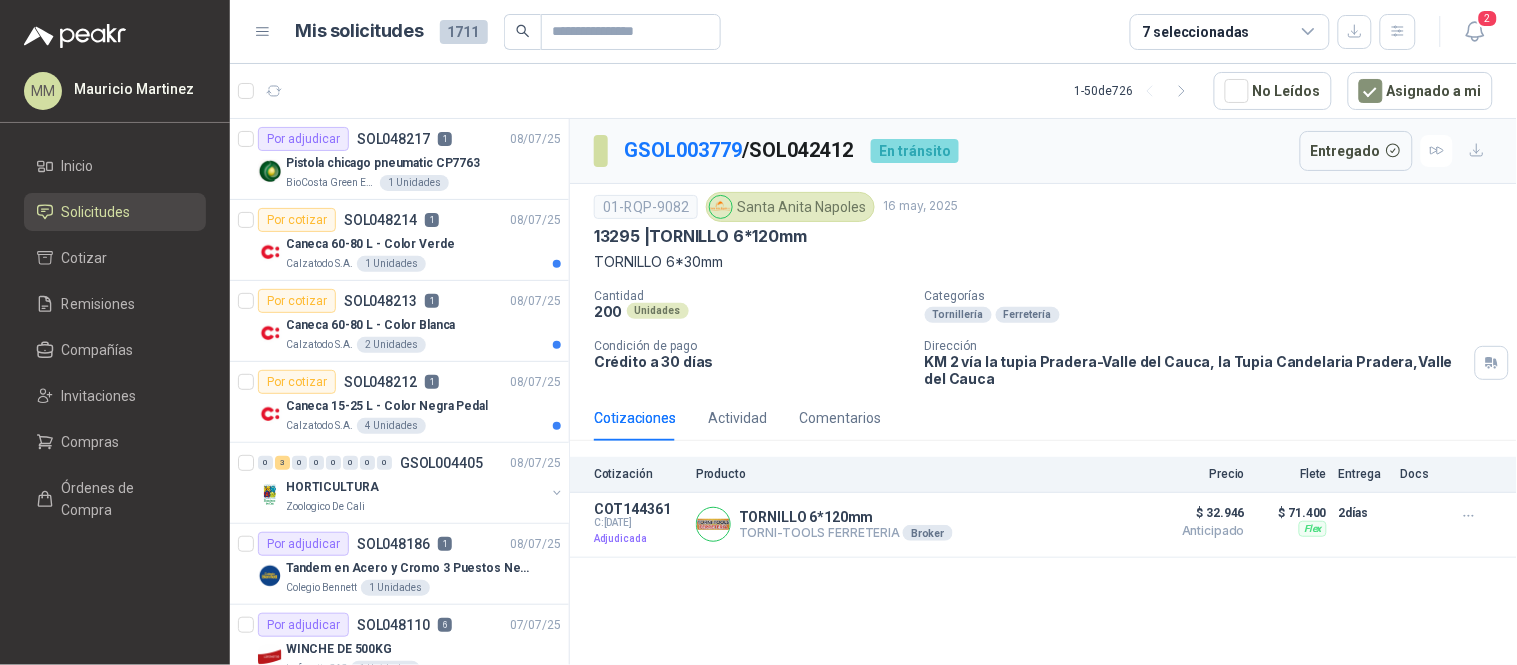 click on "TORNILLO 6*30mm" at bounding box center (1043, 262) 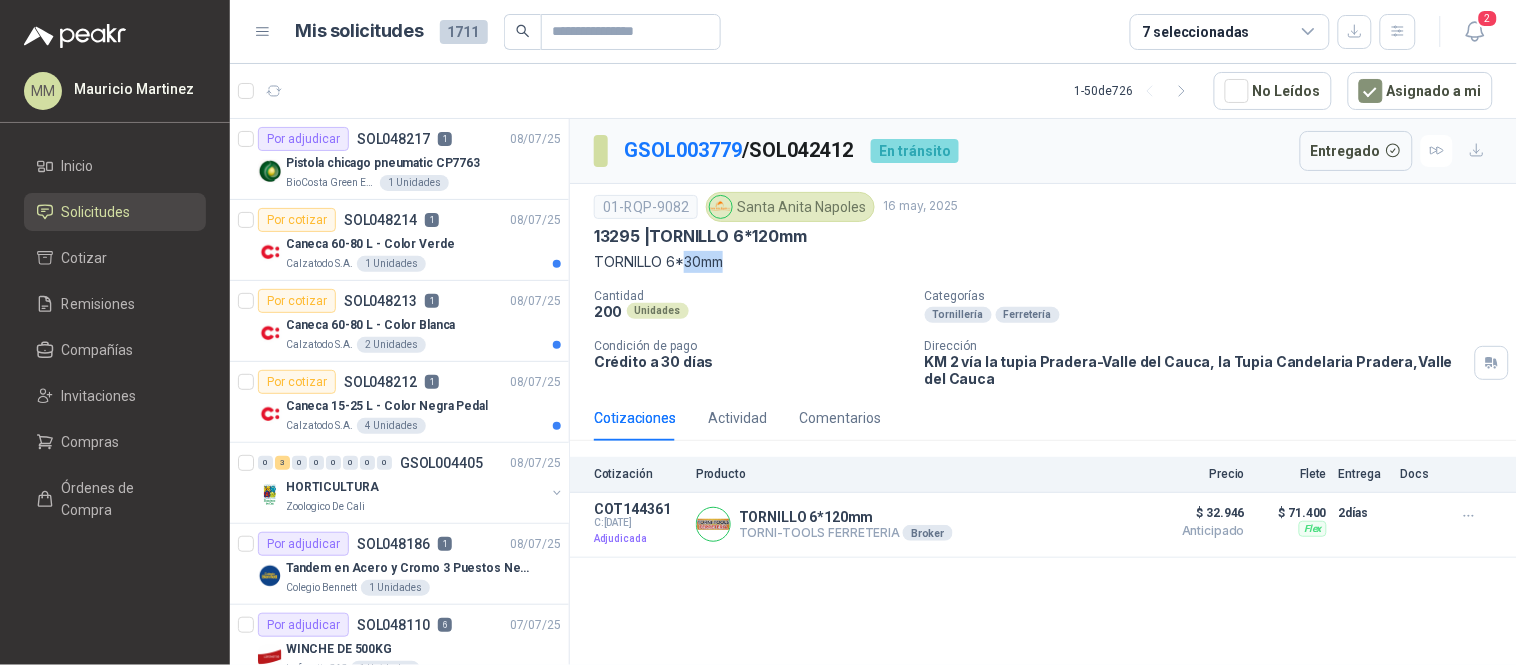 click on "TORNILLO 6*30mm" at bounding box center (1043, 262) 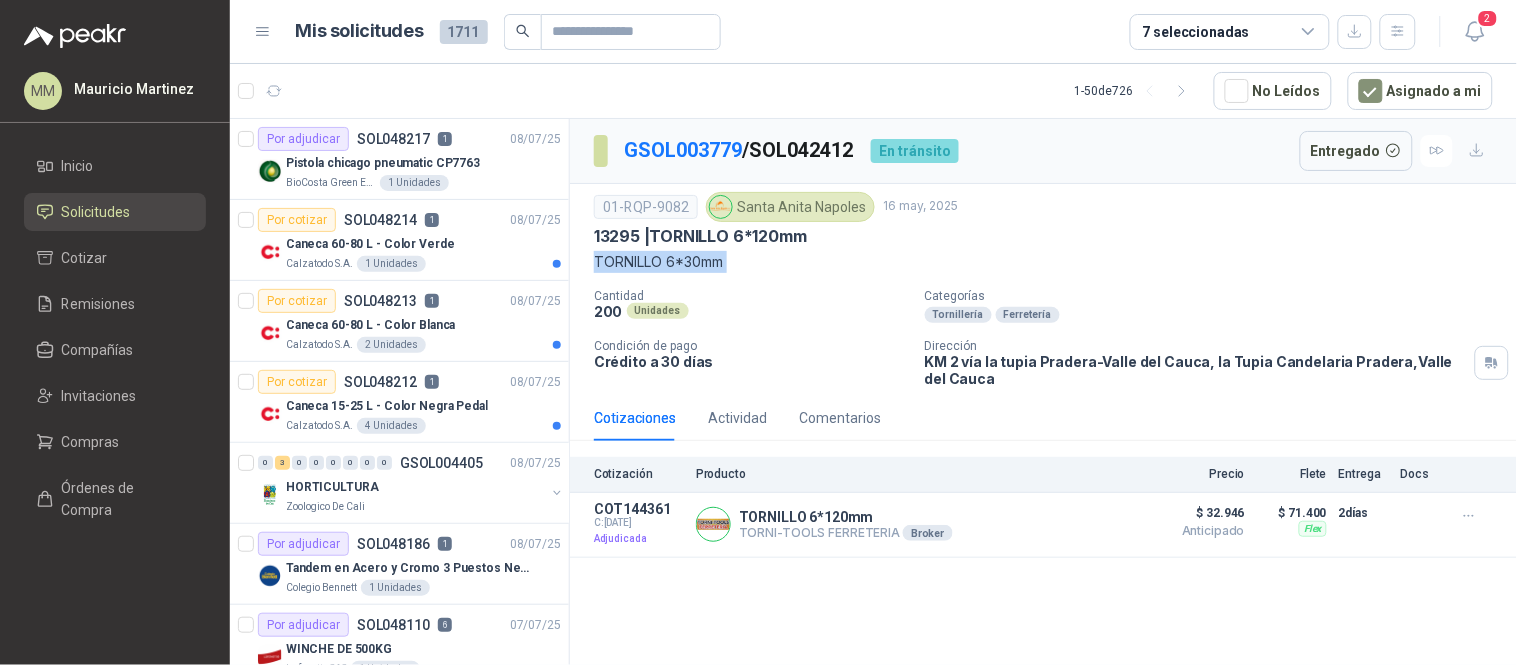 click on "TORNILLO 6*30mm" at bounding box center [1043, 262] 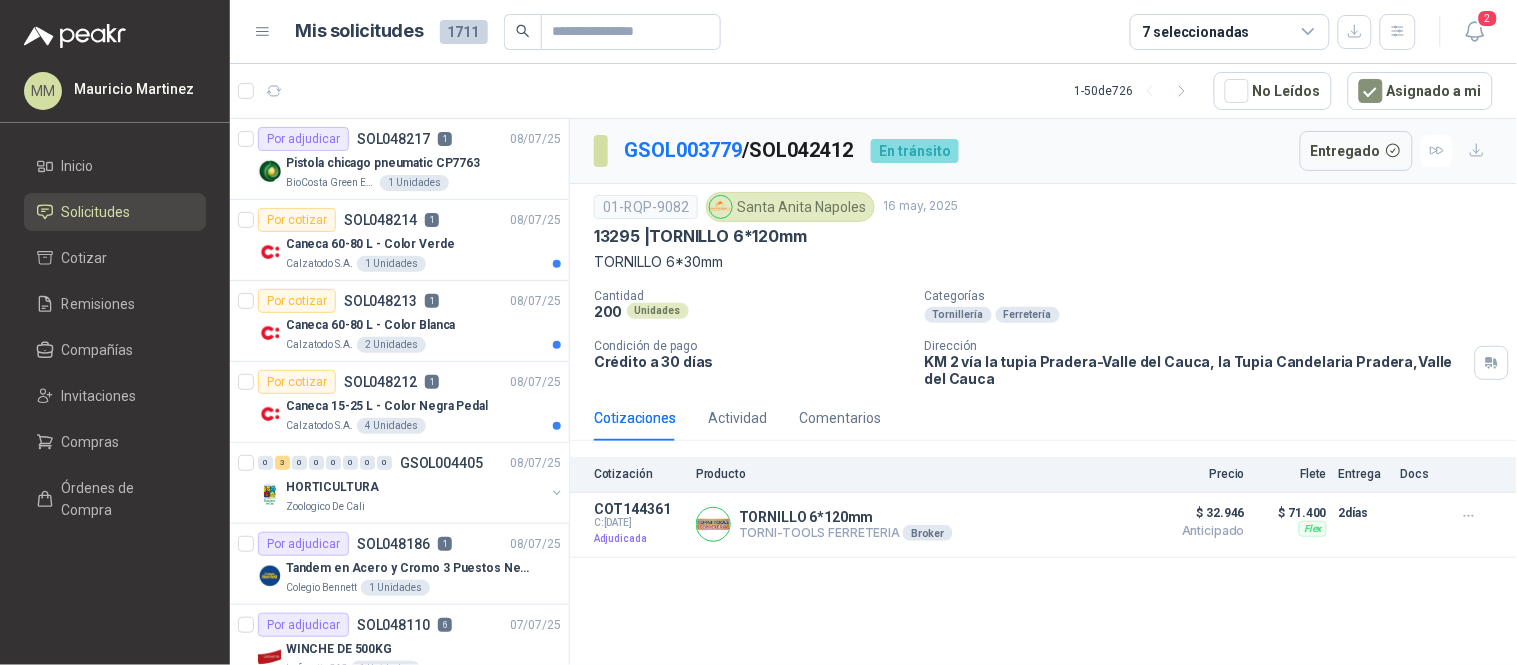 click on "13295 |  TORNILLO 6*120mm" at bounding box center [1043, 236] 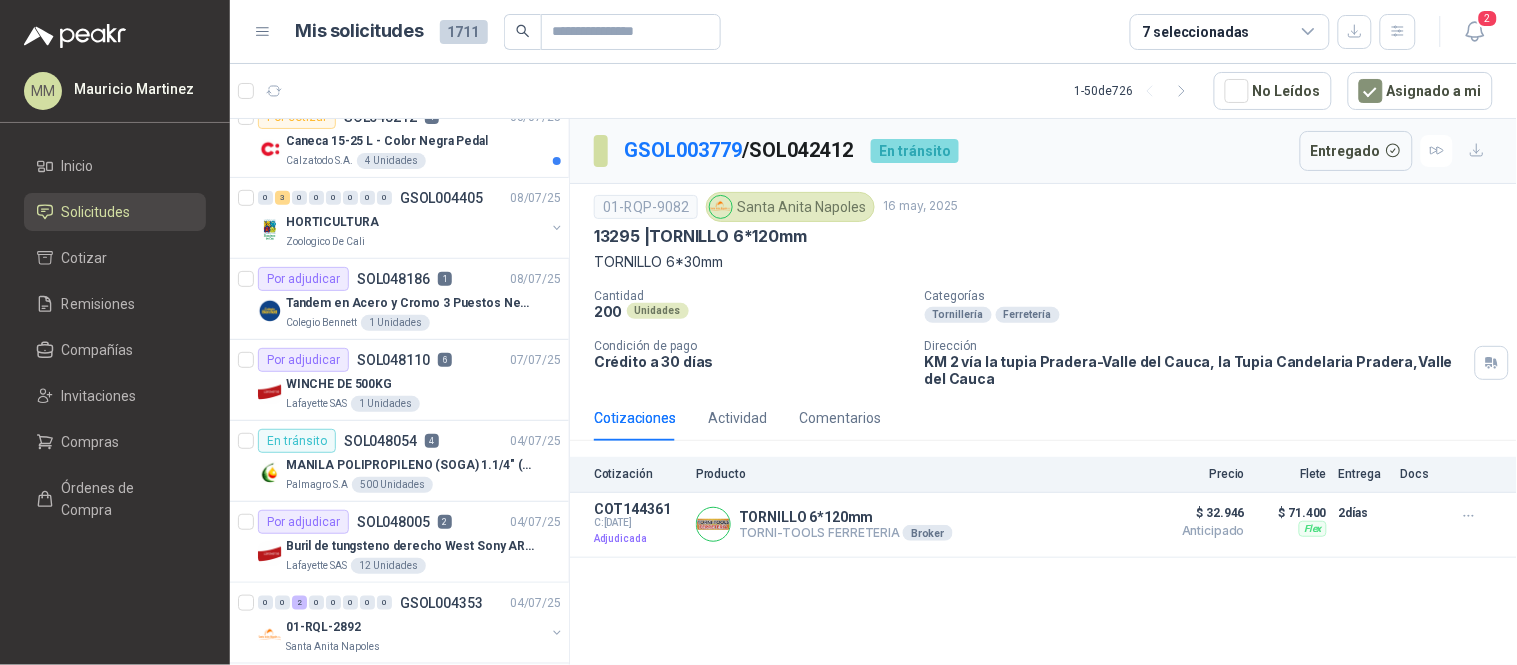 scroll, scrollTop: 276, scrollLeft: 0, axis: vertical 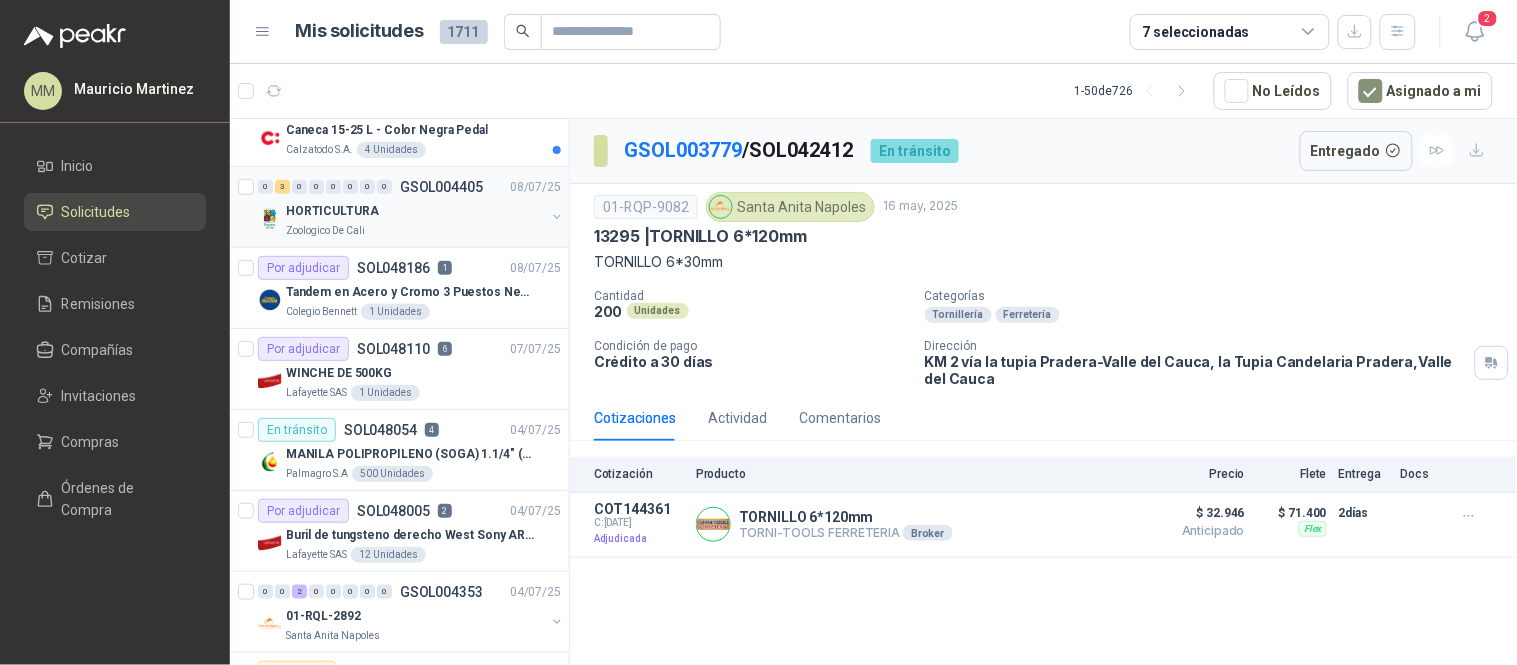 click at bounding box center (557, 217) 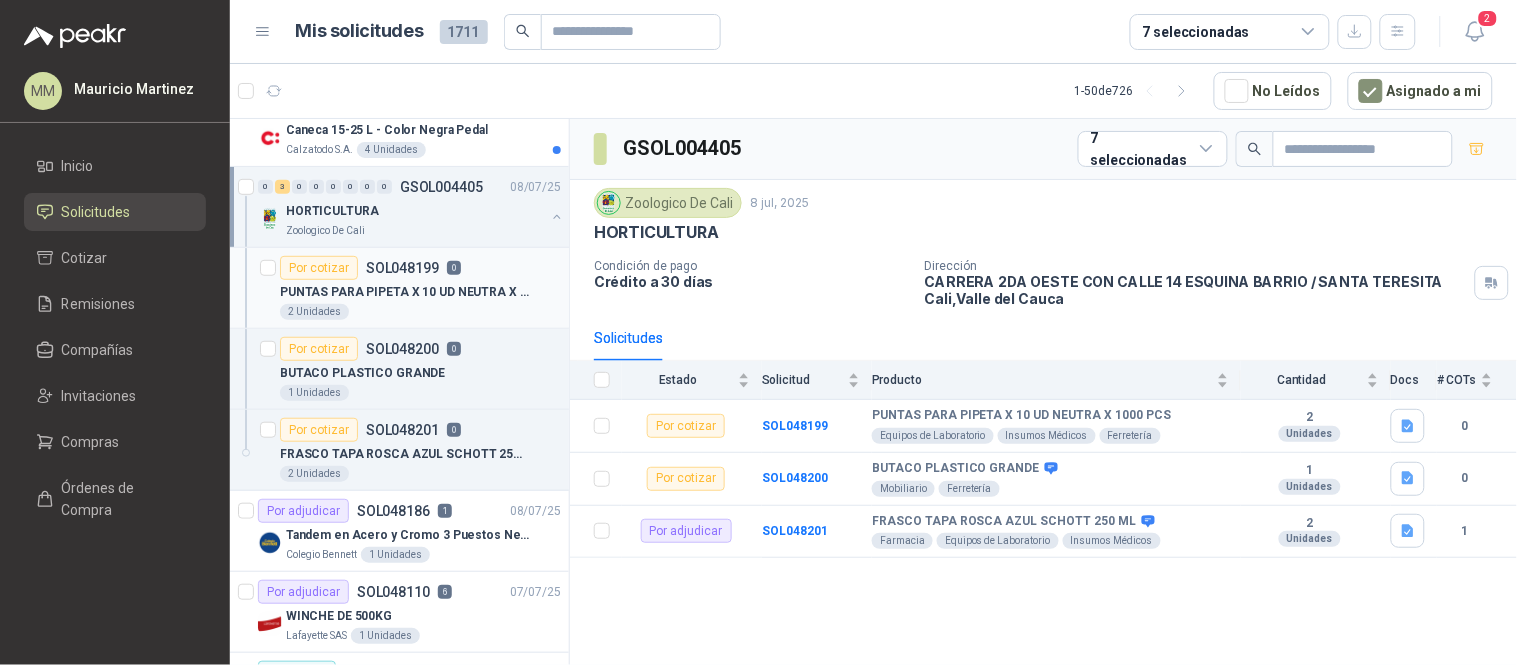 click on "PUNTAS PARA PIPETA X 10 UD NEUTRA X 1000 PCS" at bounding box center (404, 292) 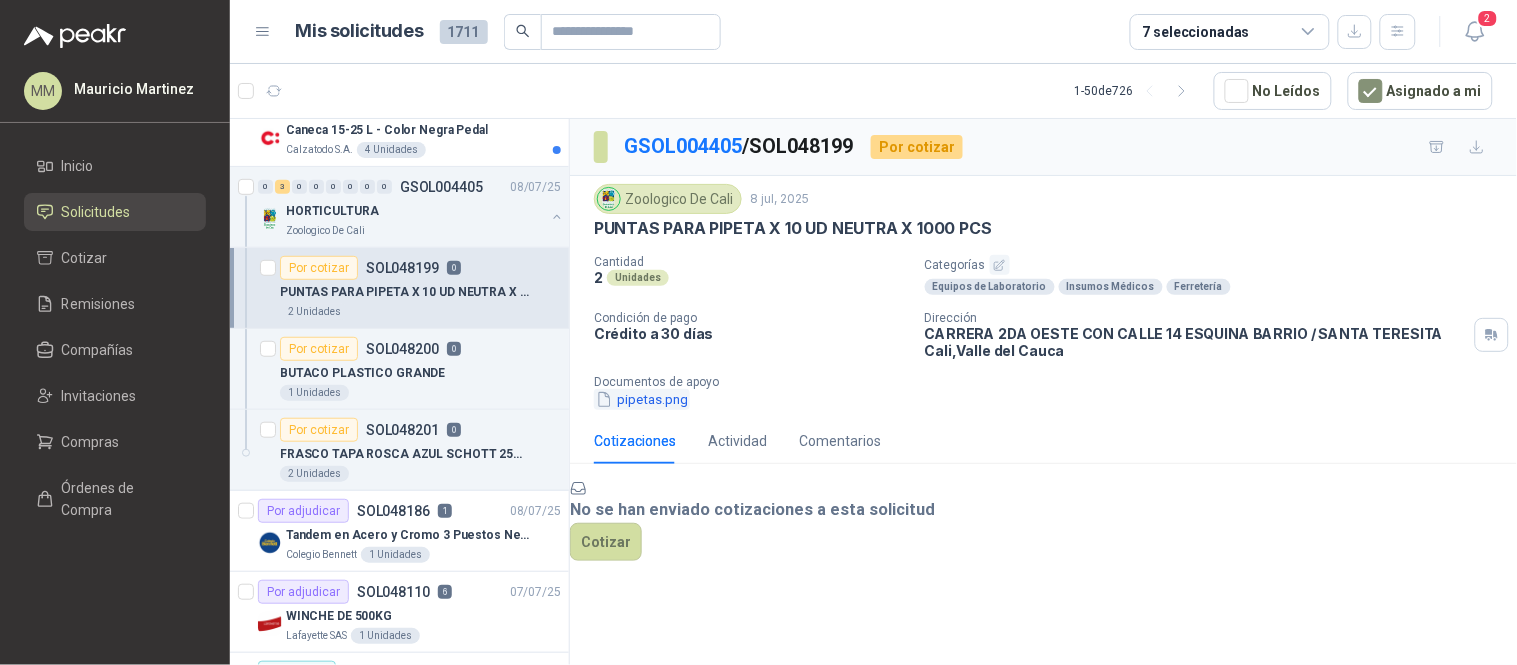 click on "pipetas.png" at bounding box center [642, 399] 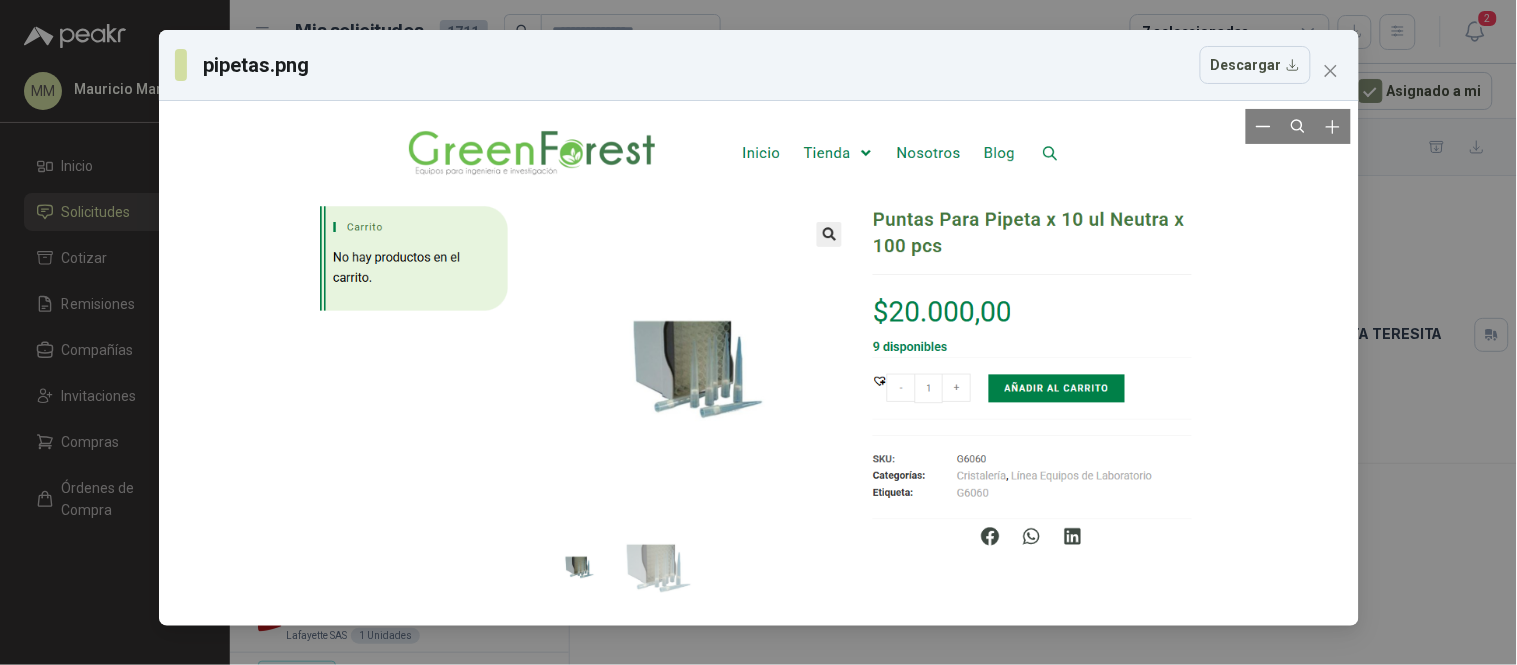 click at bounding box center [756, 362] 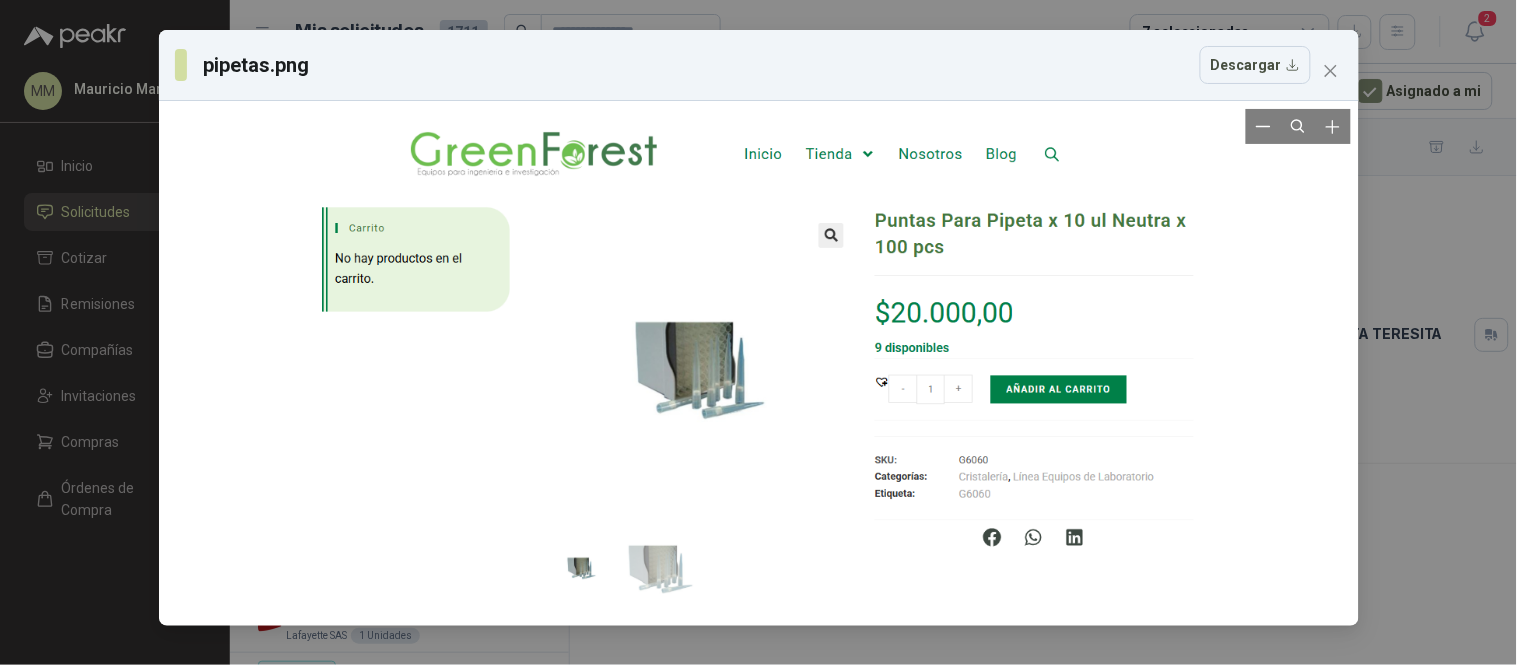 drag, startPoint x: 681, startPoint y: 376, endPoint x: 592, endPoint y: 382, distance: 89.20202 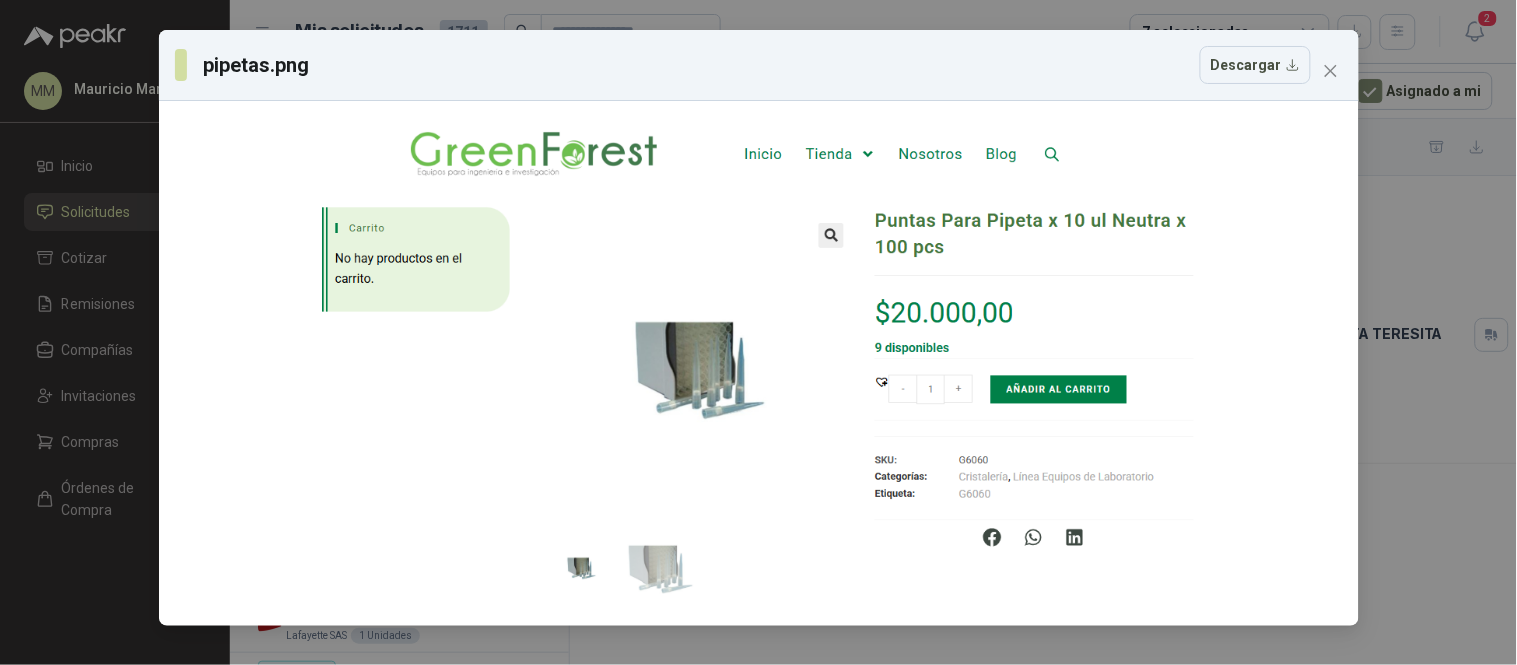 click on "pipetas.png   Descargar" at bounding box center [743, 65] 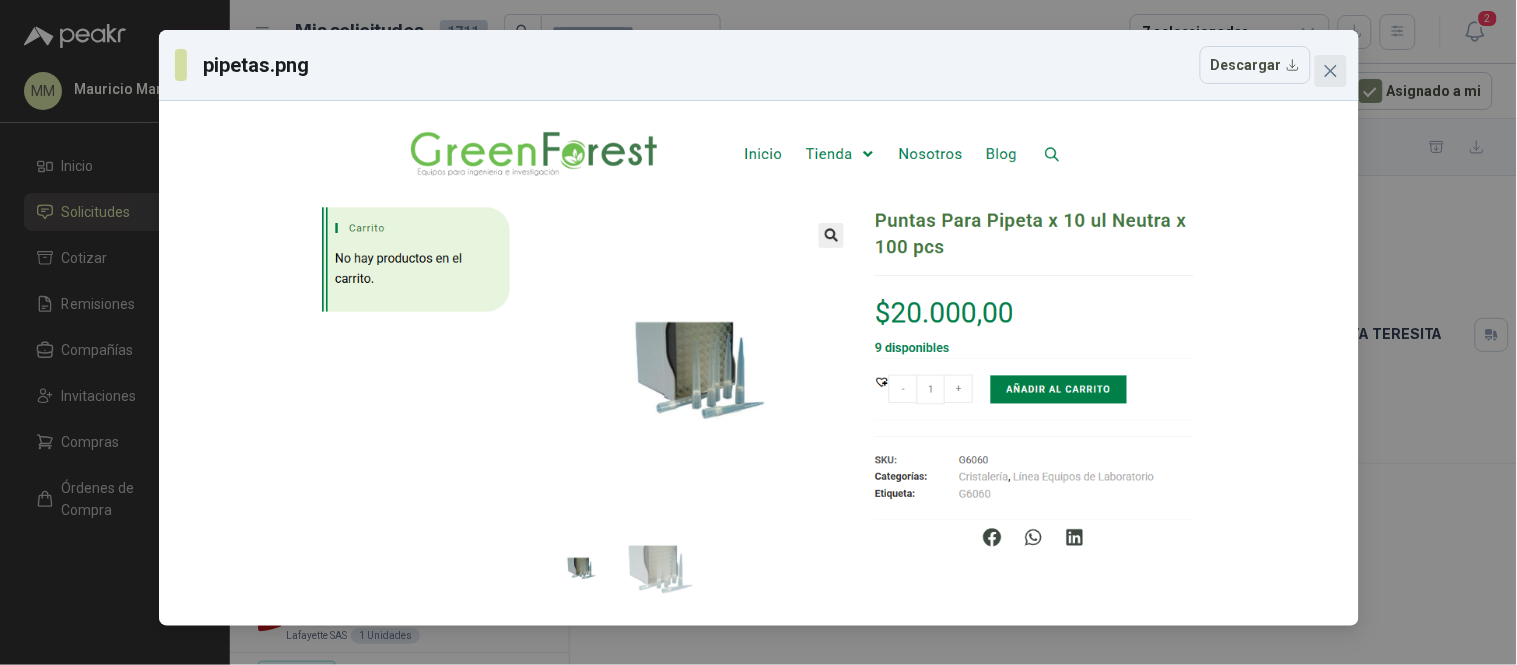 click at bounding box center [1330, 71] 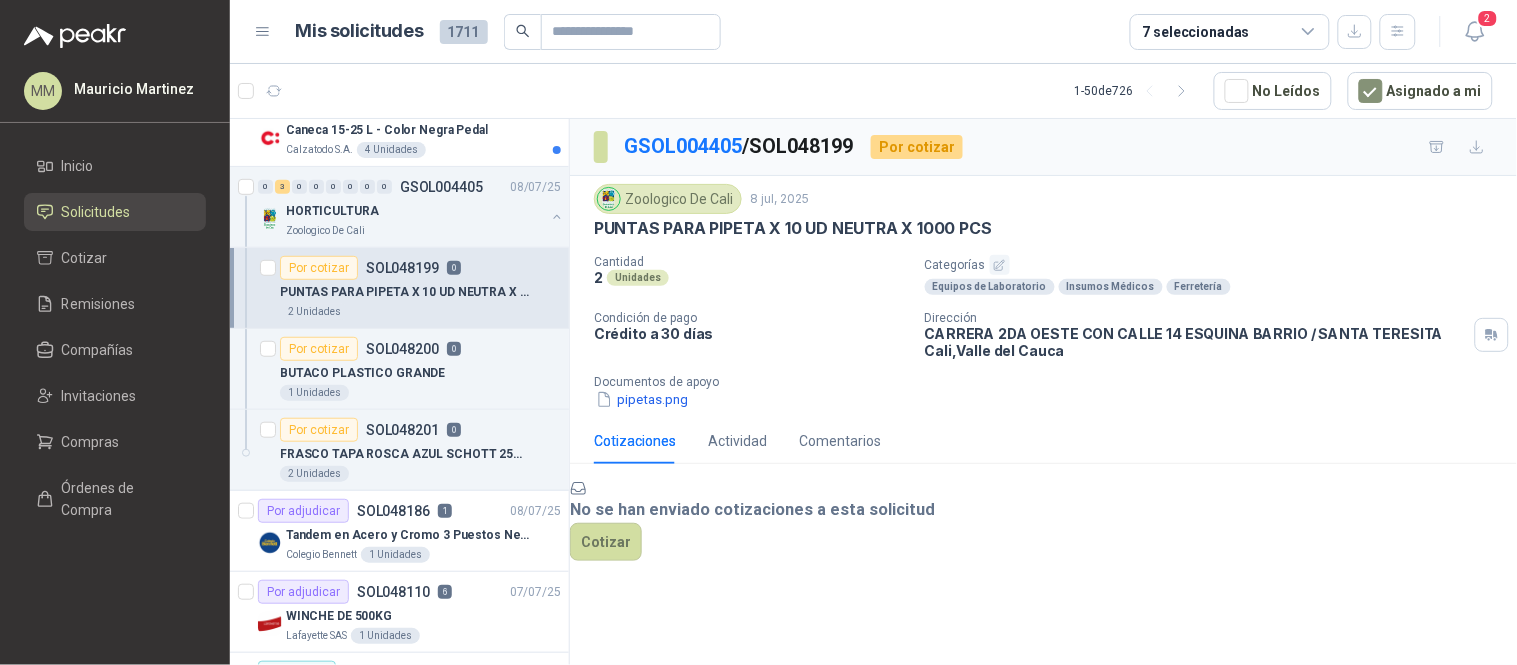 click on "Zoologico De Cali  8 jul, 2025" at bounding box center [1043, 199] 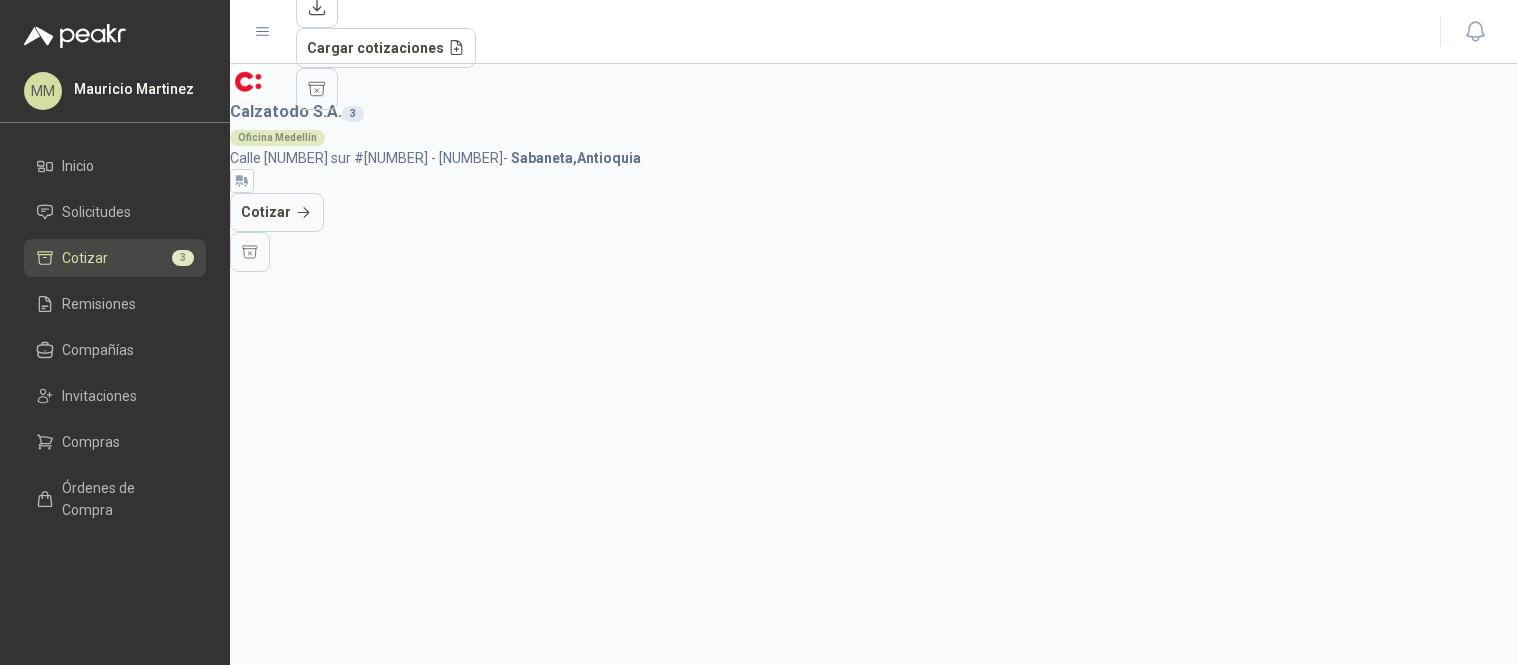 scroll, scrollTop: 0, scrollLeft: 0, axis: both 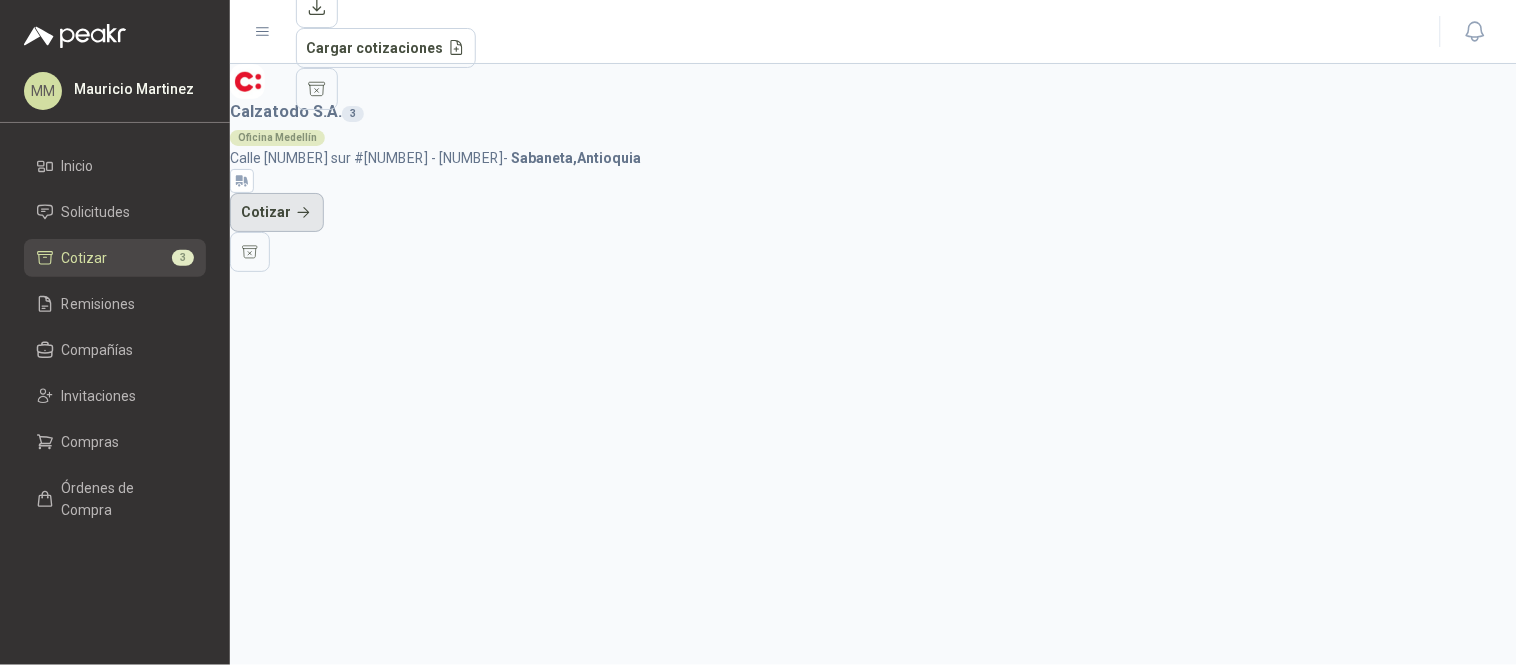 click on "Cotizar" at bounding box center (277, 213) 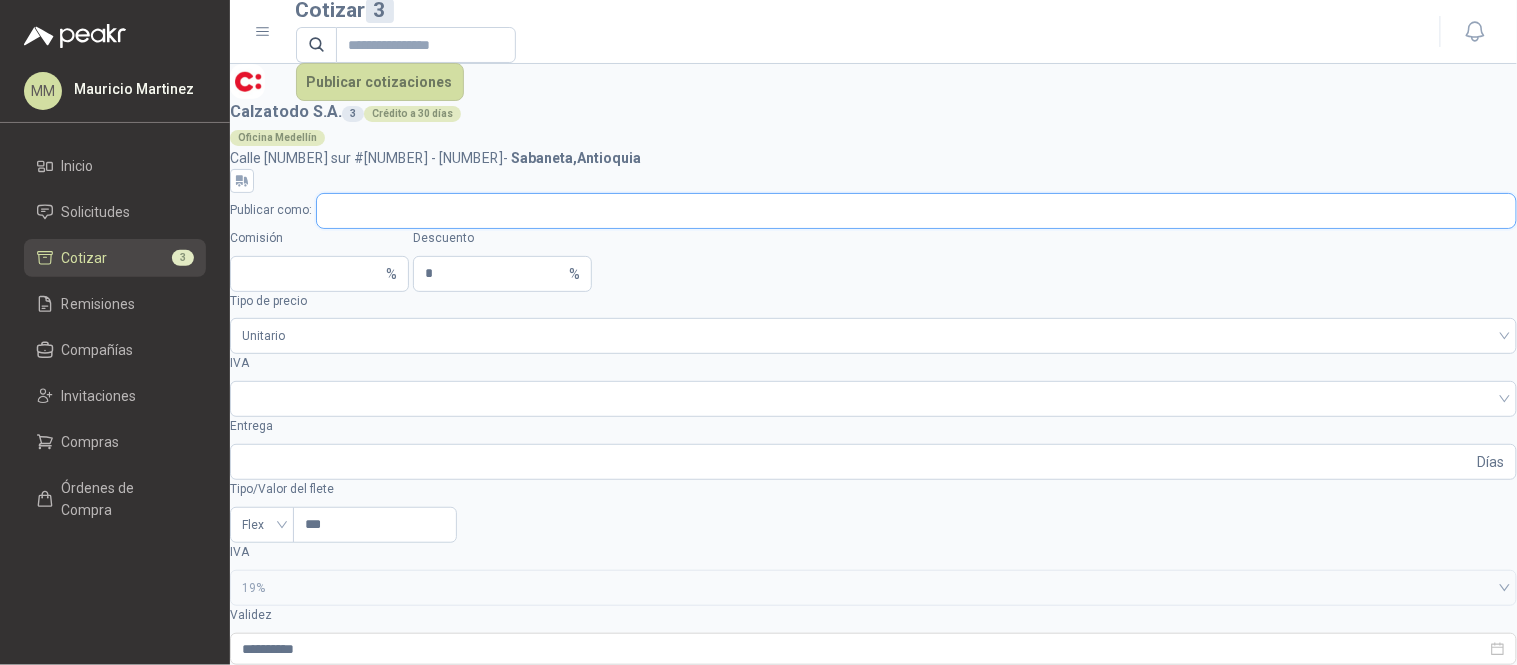 click at bounding box center (916, 211) 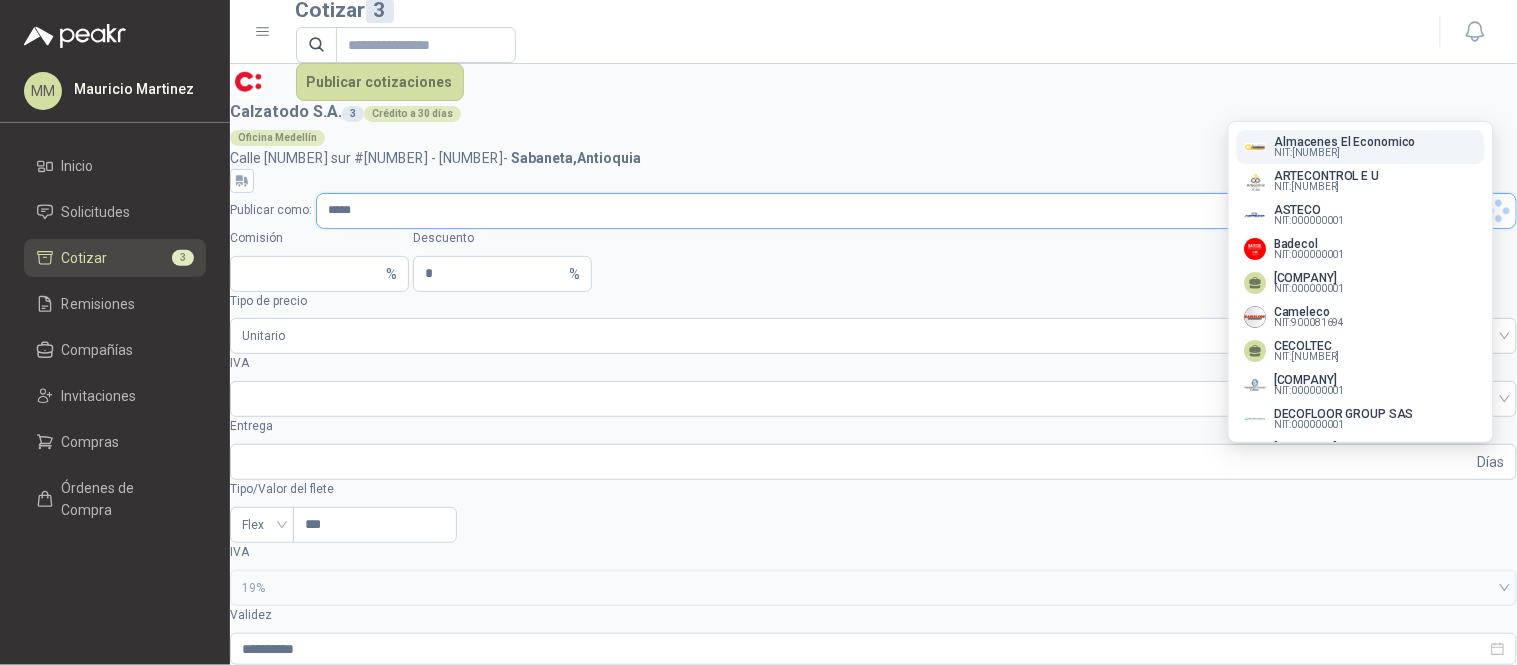 scroll, scrollTop: 0, scrollLeft: 0, axis: both 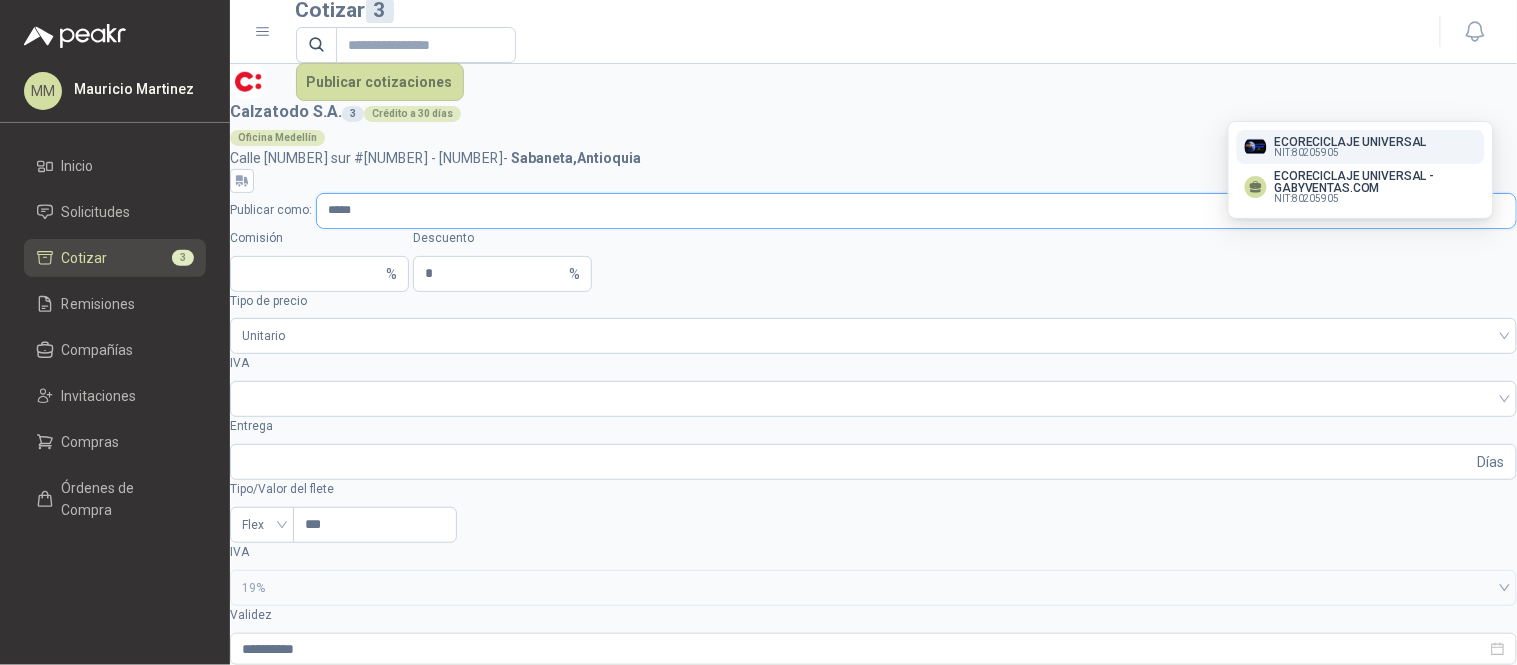 type on "*****" 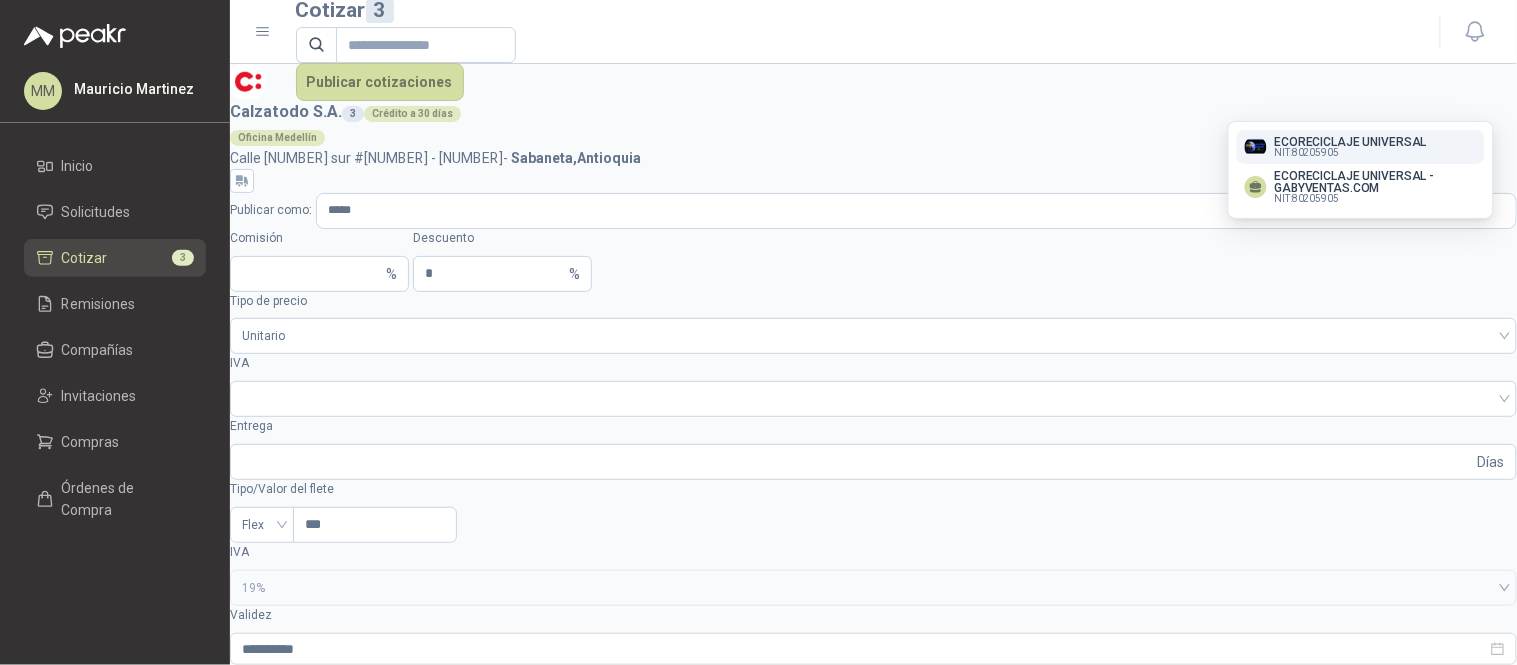 click on "ECORECICLAJE UNIVERSAL" at bounding box center (1351, 142) 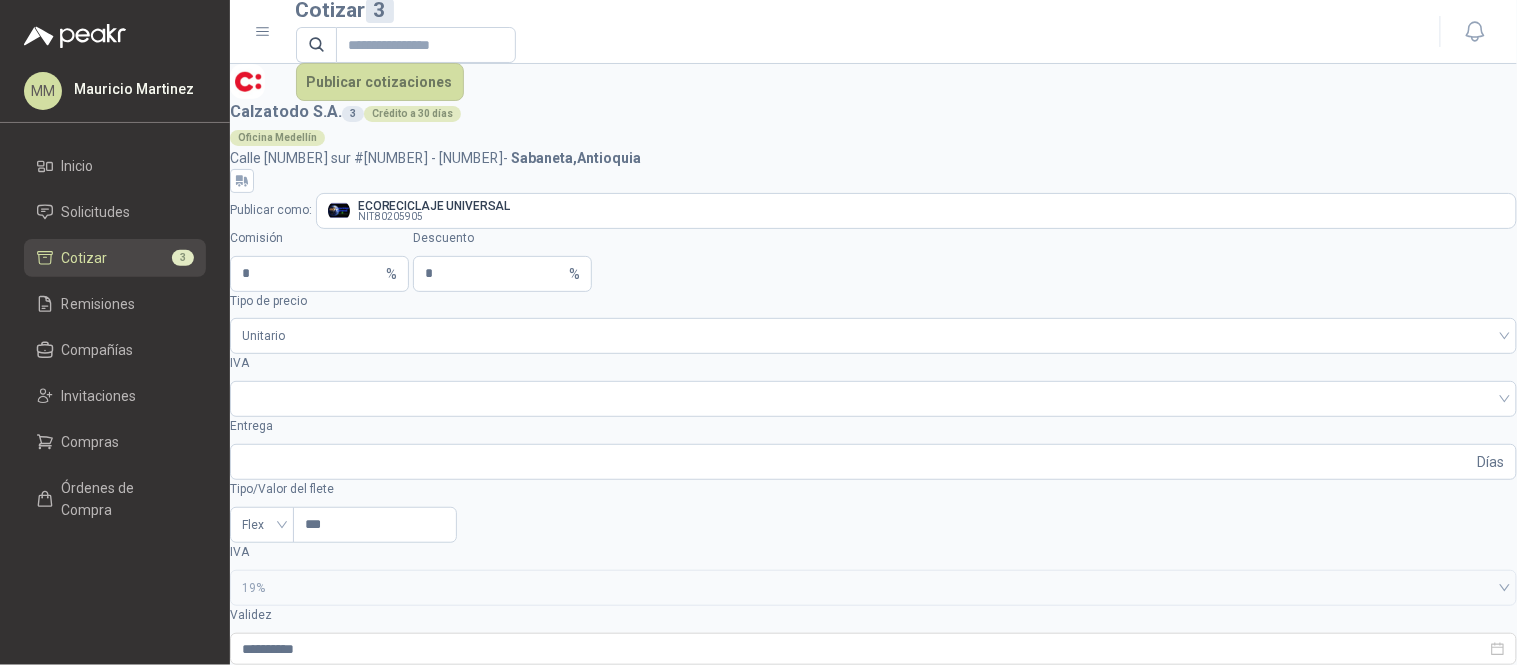 click on "**********" at bounding box center (873, 447) 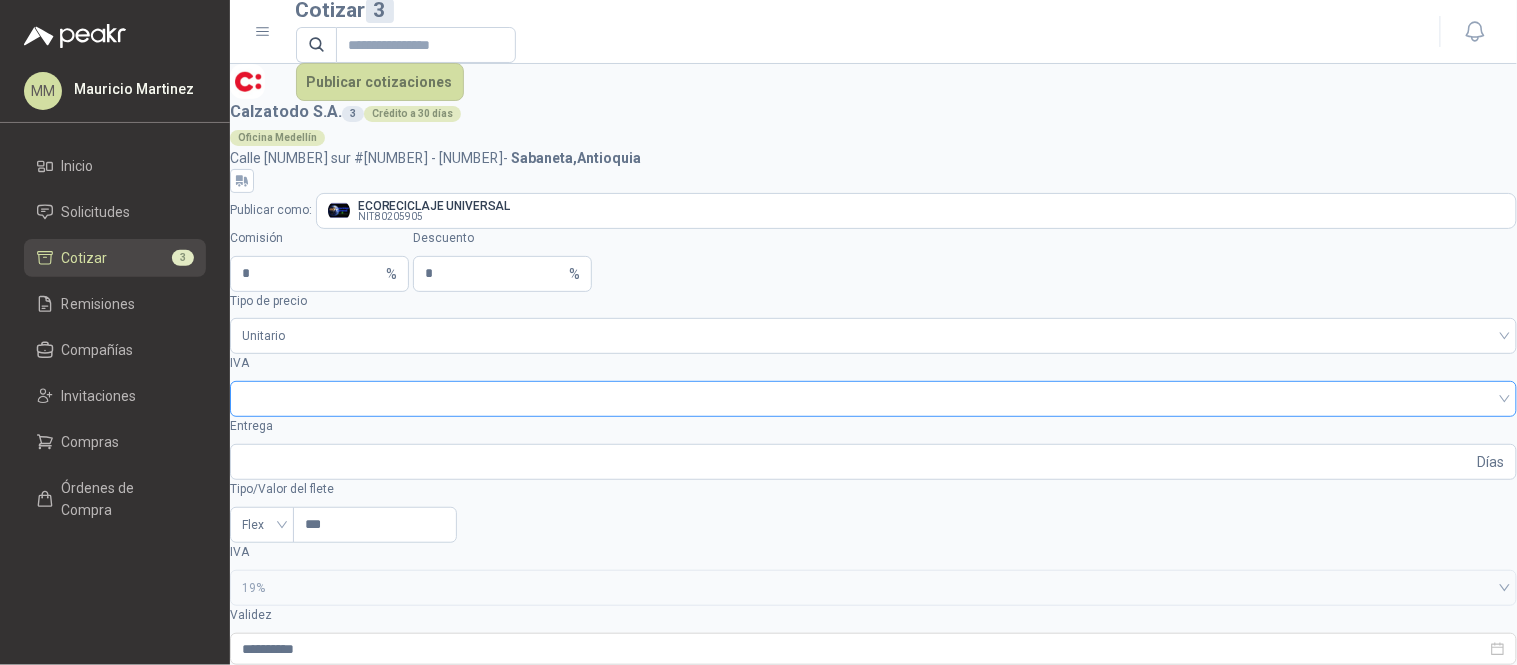 click at bounding box center [873, 399] 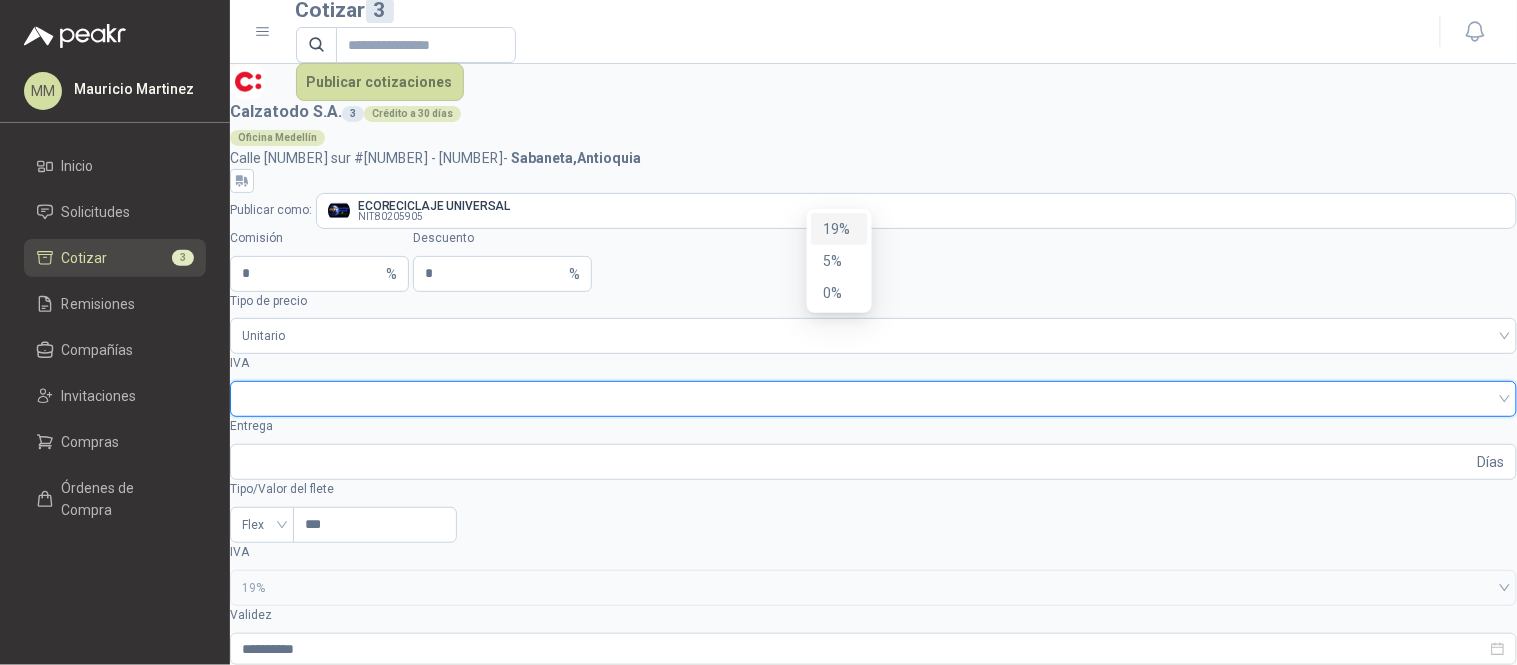 click on "19%" at bounding box center [839, 229] 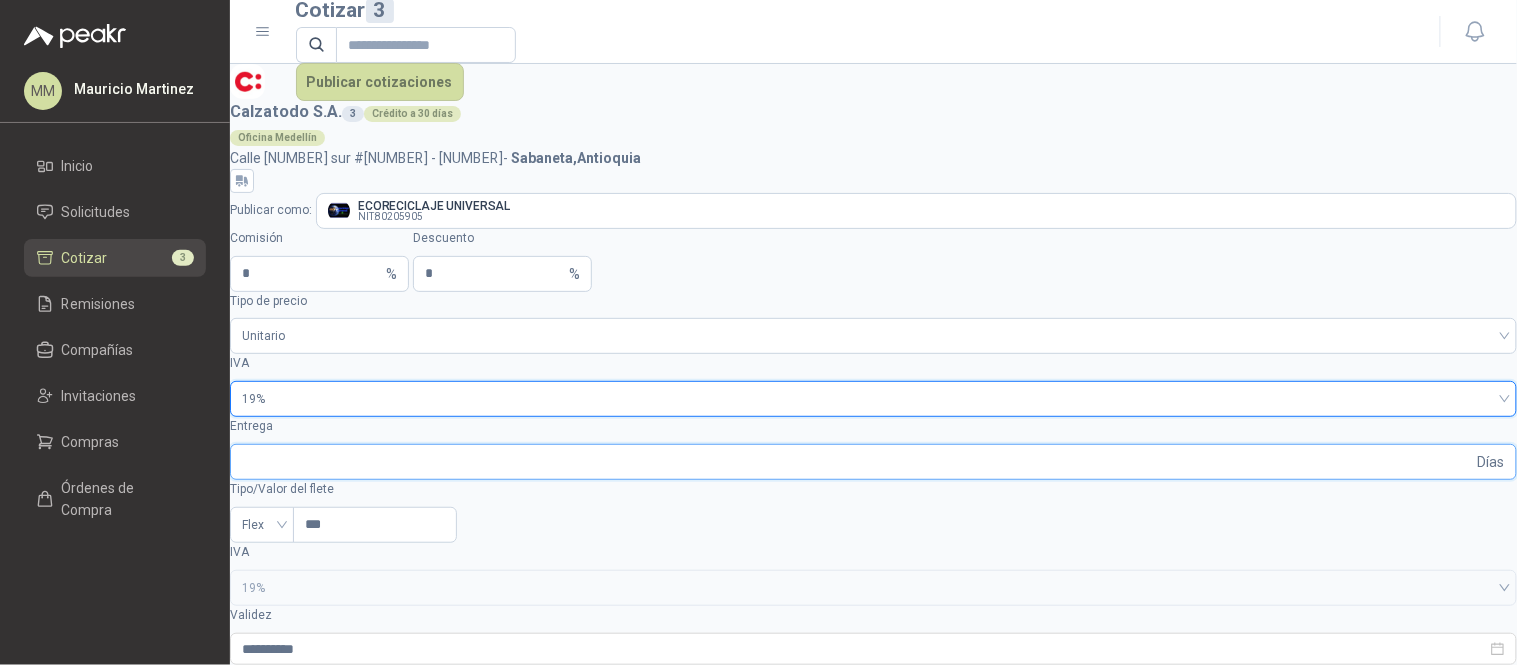 click on "Entrega" at bounding box center [858, 462] 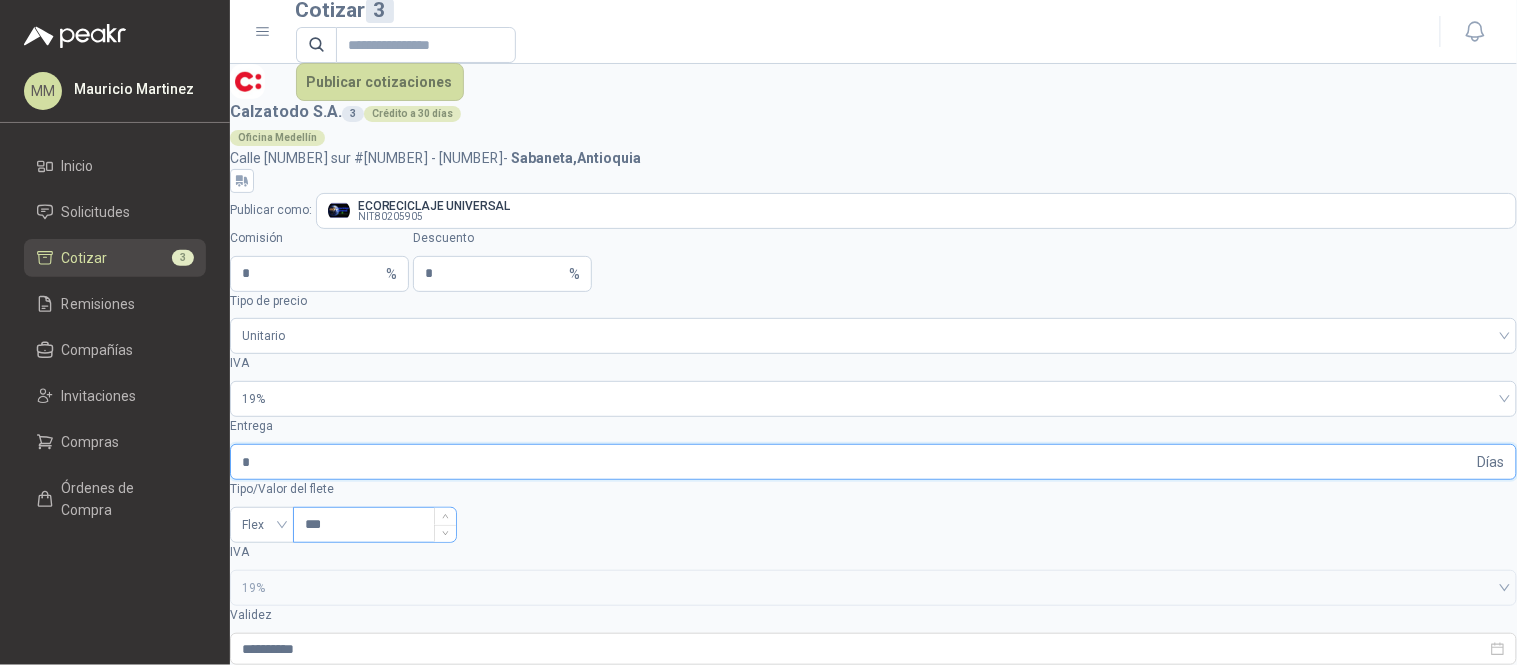 type on "*" 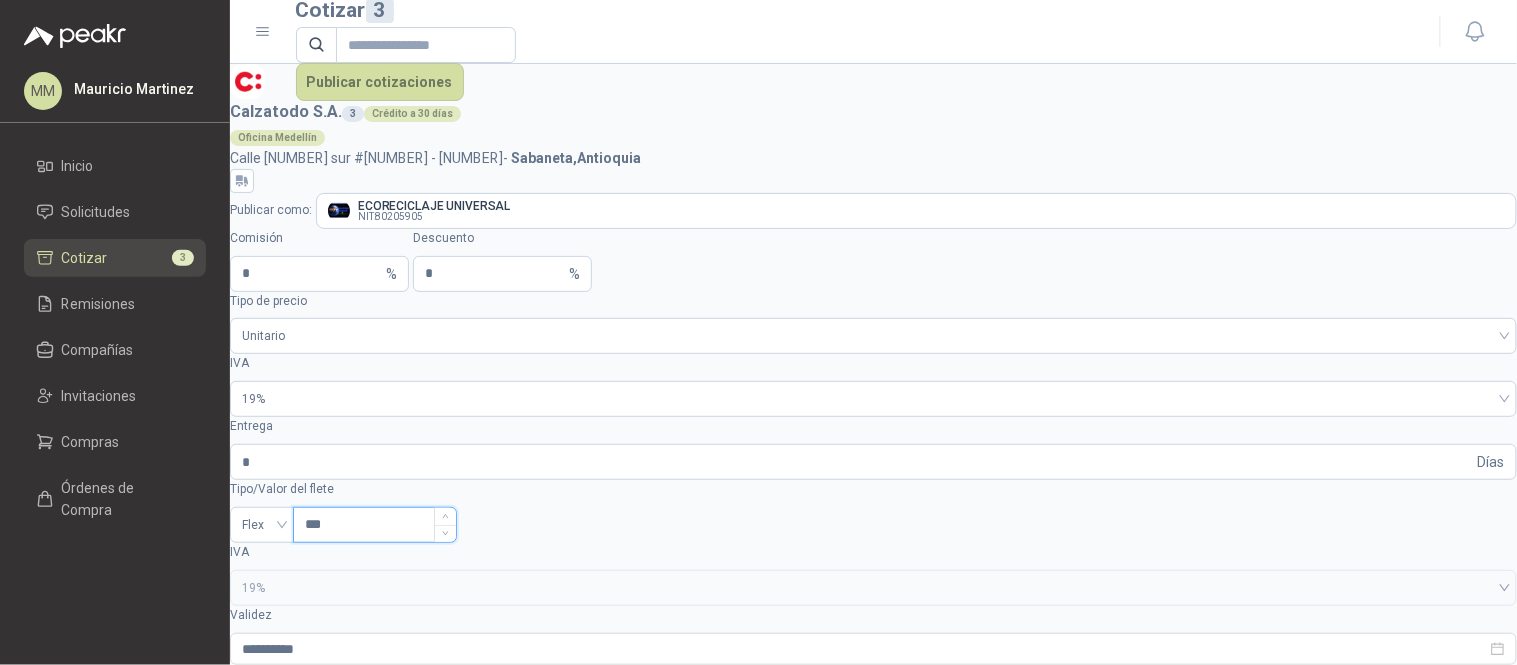 click on "***" at bounding box center [375, 525] 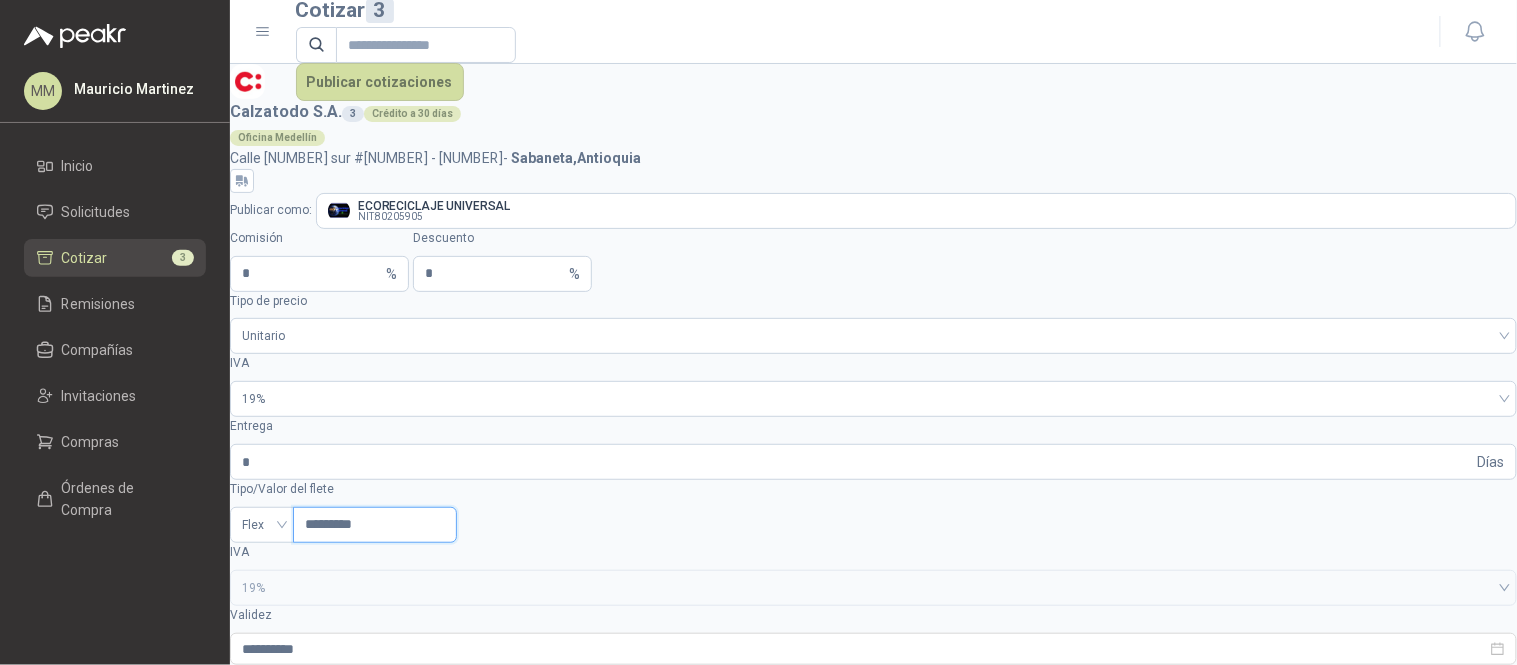 type on "*********" 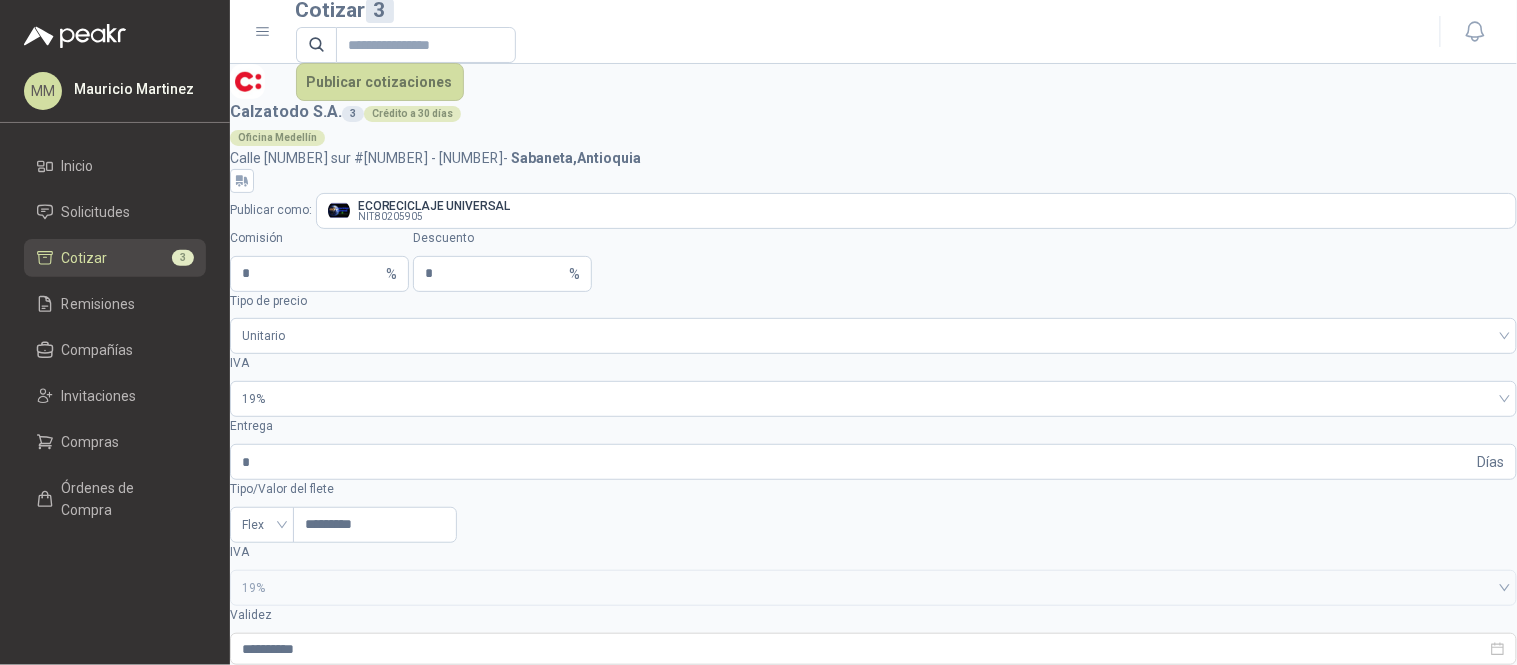 click on "SOL[NUMBER] - Caneca 15-25 L - Color Negra Pedal" at bounding box center (299, 887) 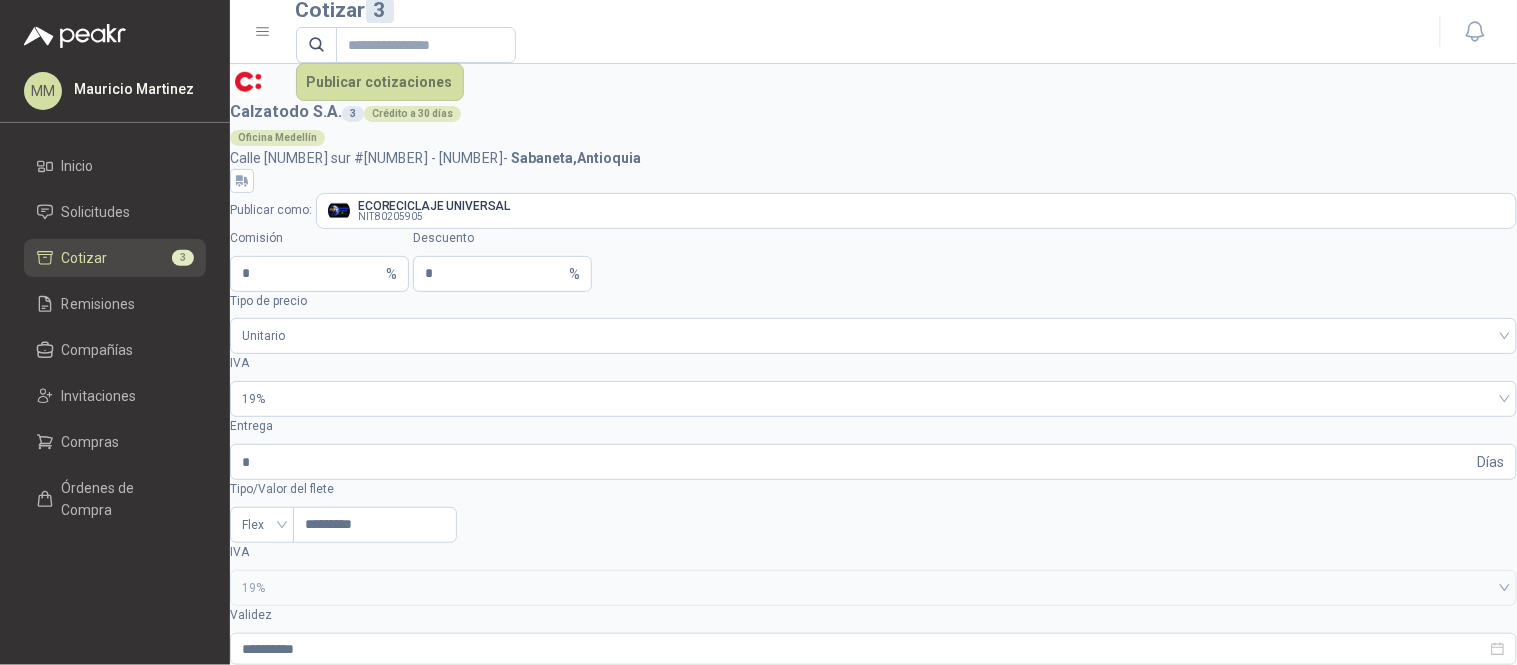 click on "SOL[NUMBER] - Caneca 15-25 L - Color Negra Pedal" at bounding box center [299, 887] 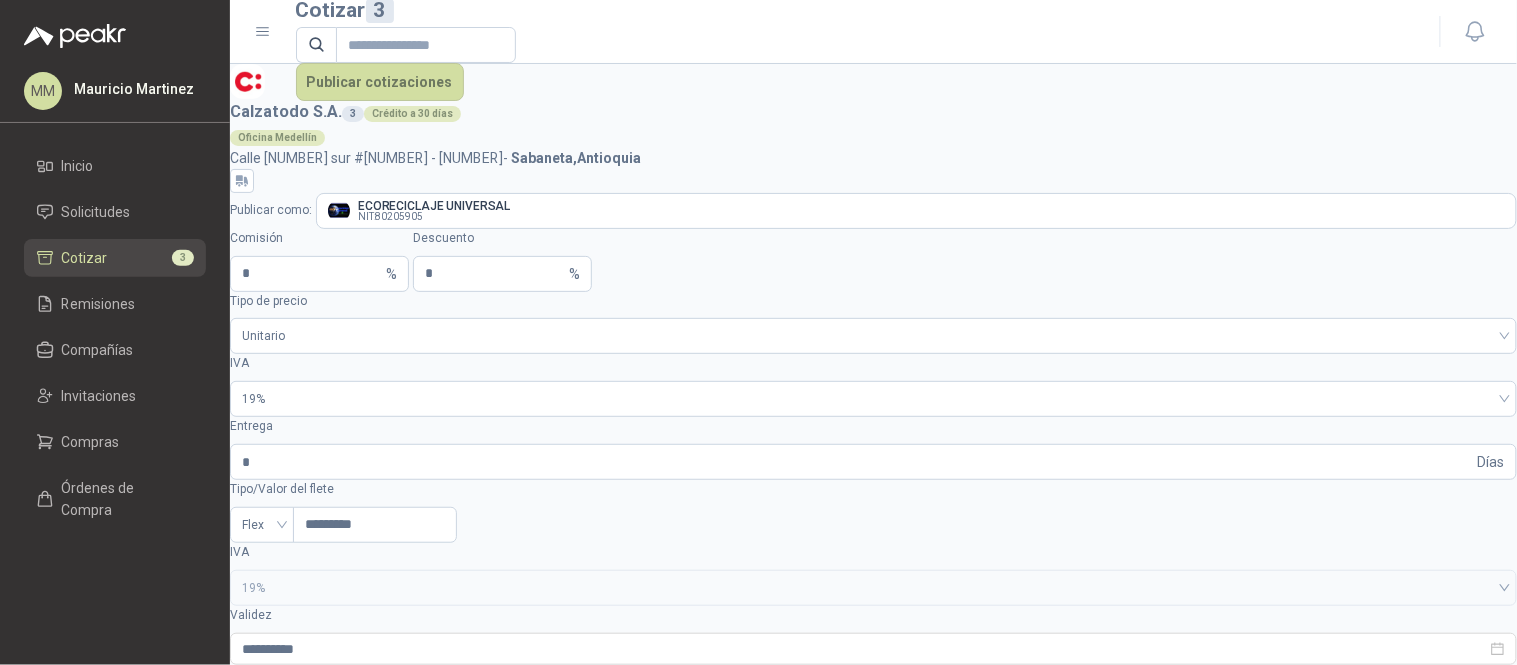 paste on "**********" 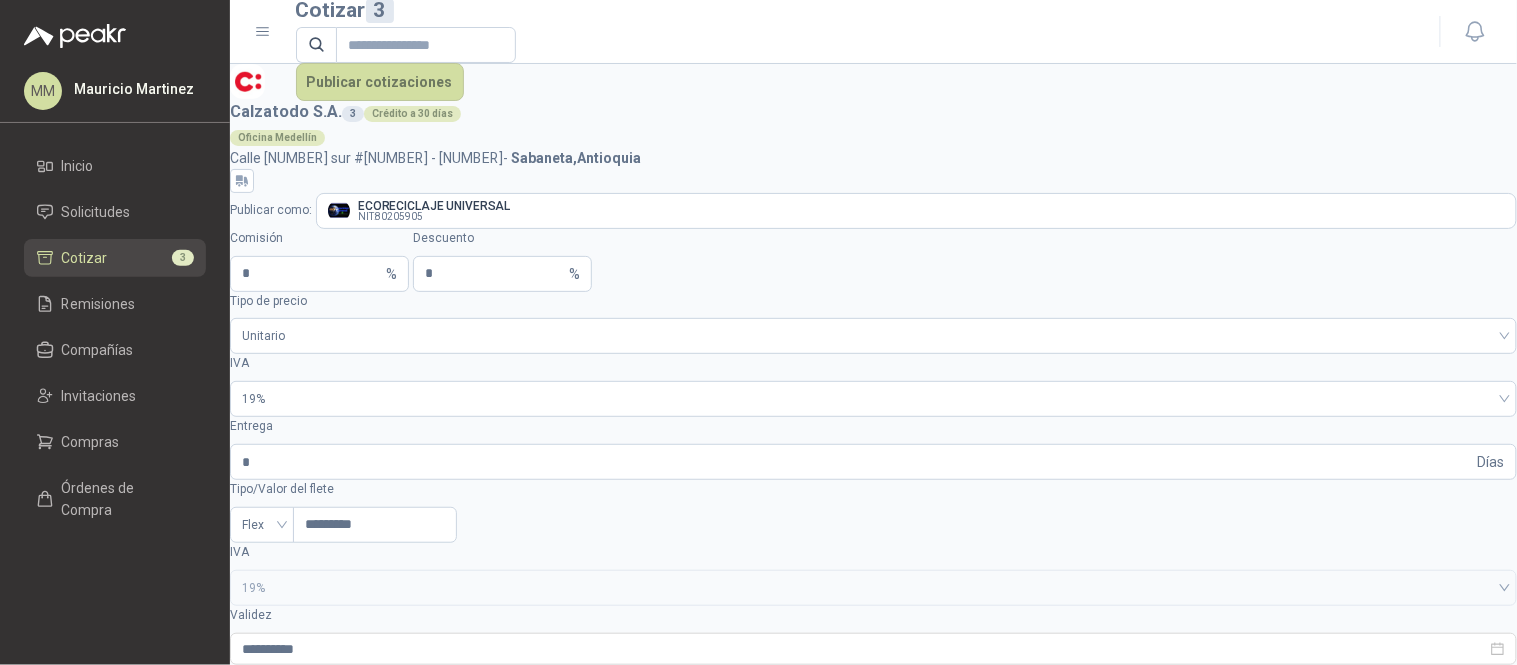 type on "**********" 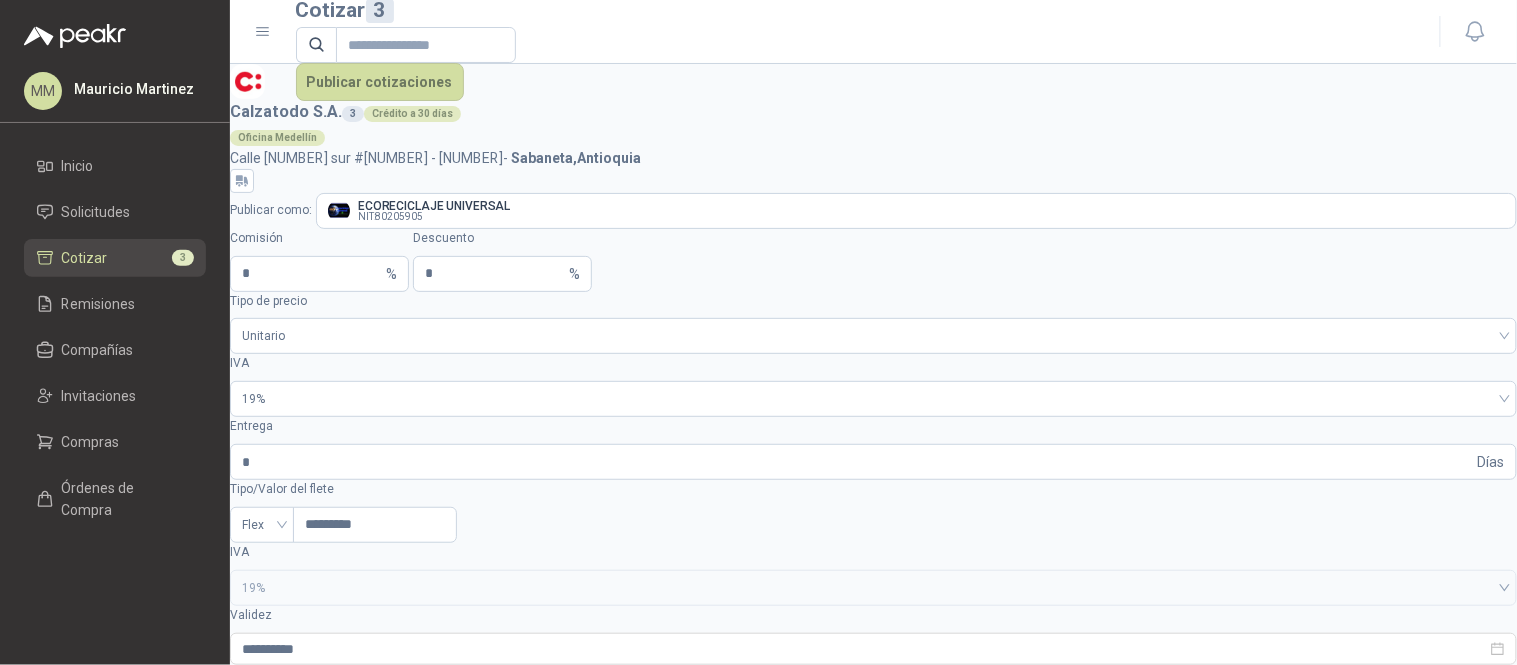 scroll, scrollTop: 0, scrollLeft: 123, axis: horizontal 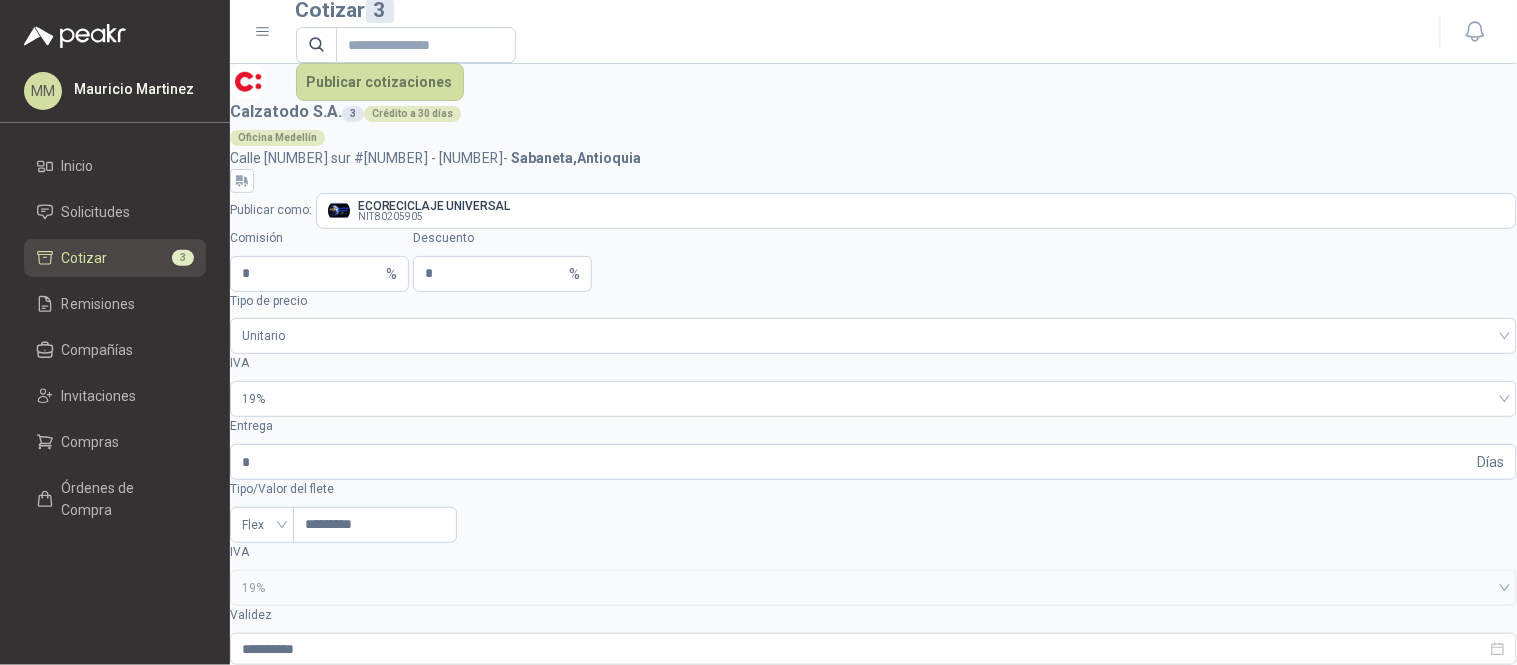 click at bounding box center [247, 1685] 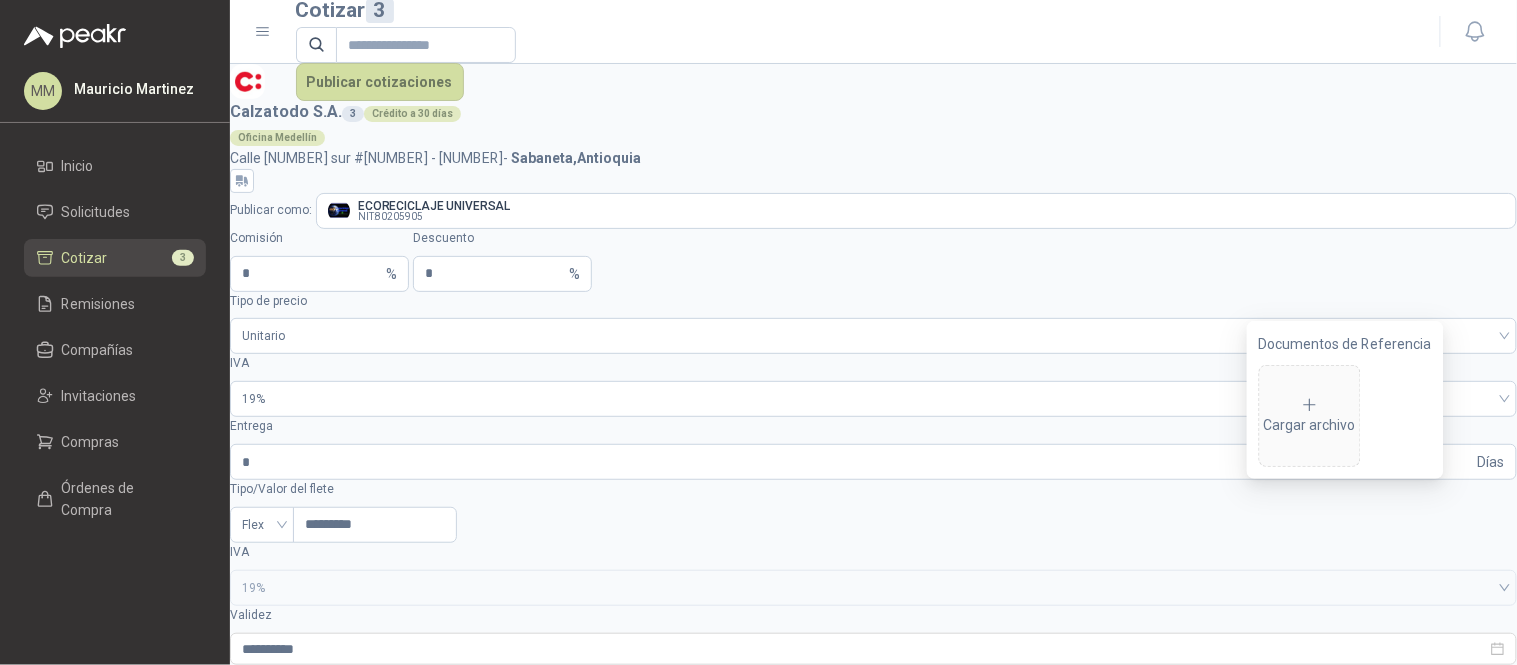type 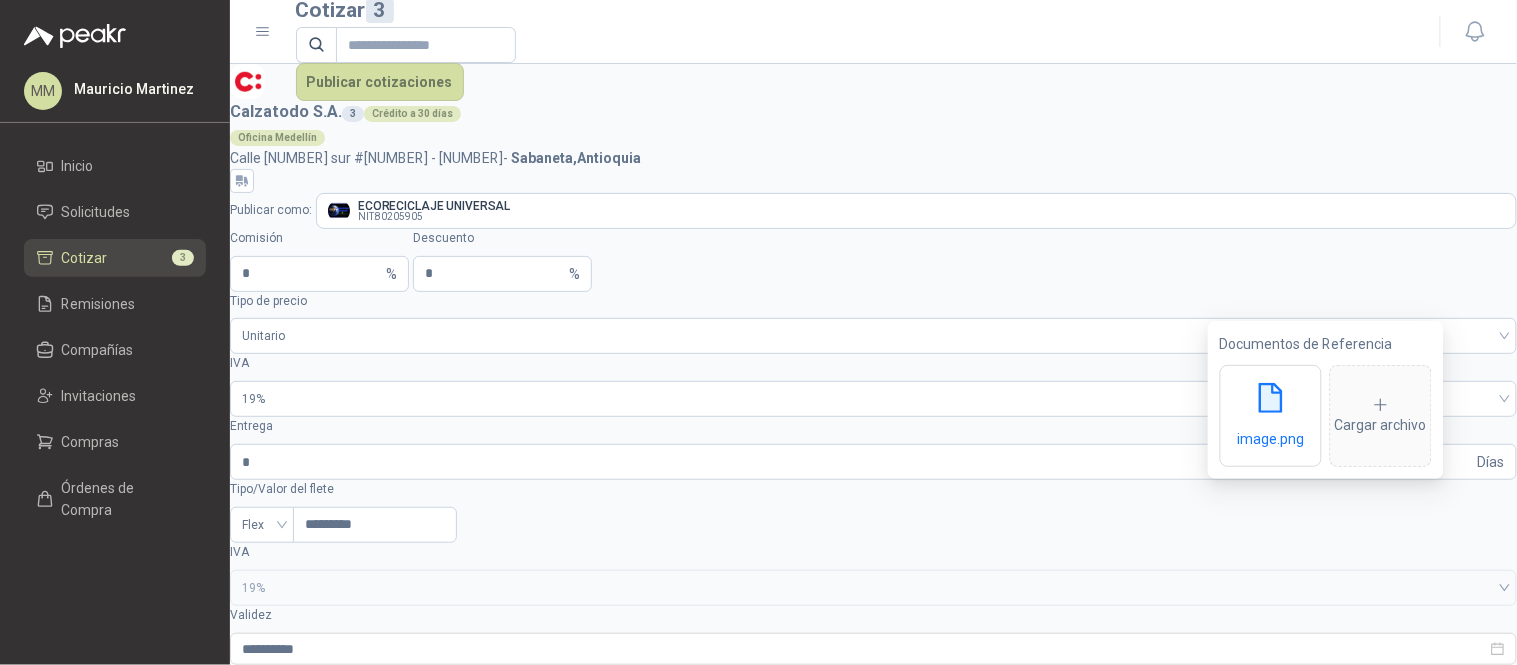 click on "[COMPANY] 3 Crédito a 30 días" at bounding box center [873, 112] 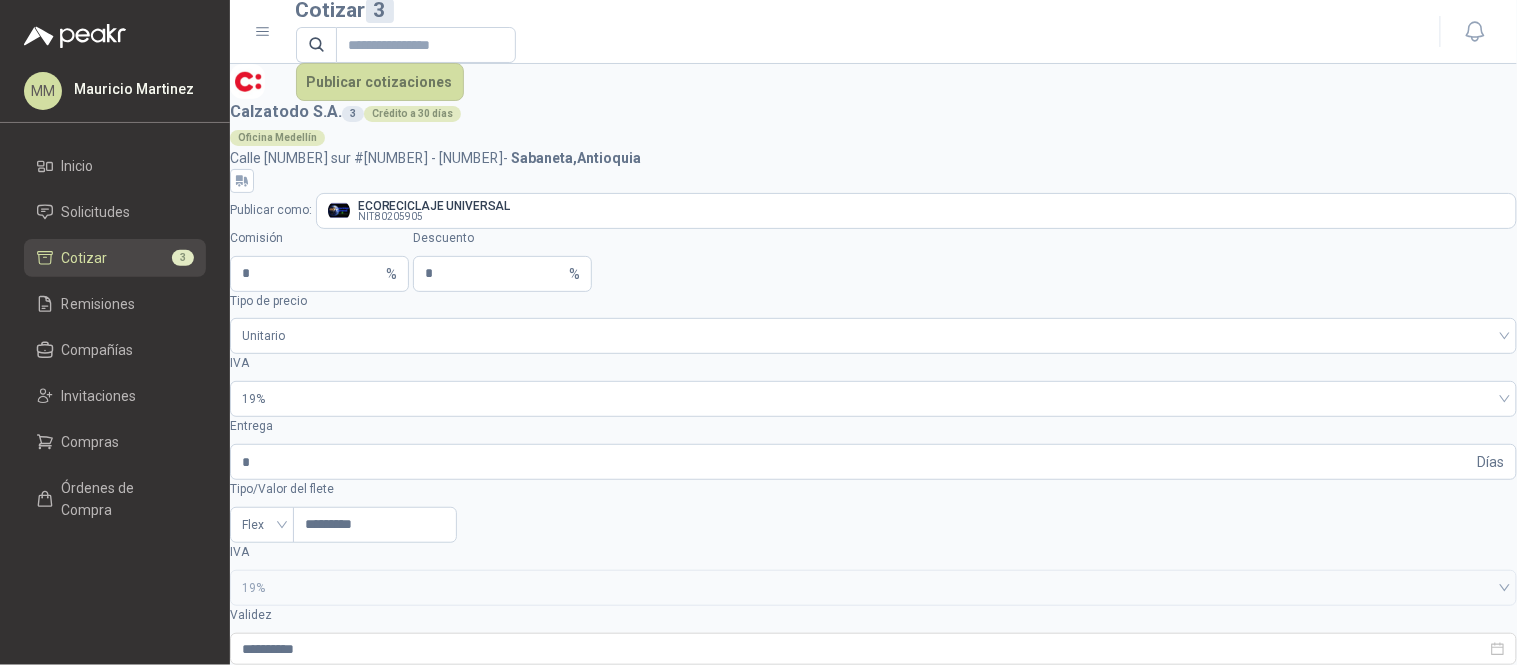 scroll, scrollTop: 0, scrollLeft: 0, axis: both 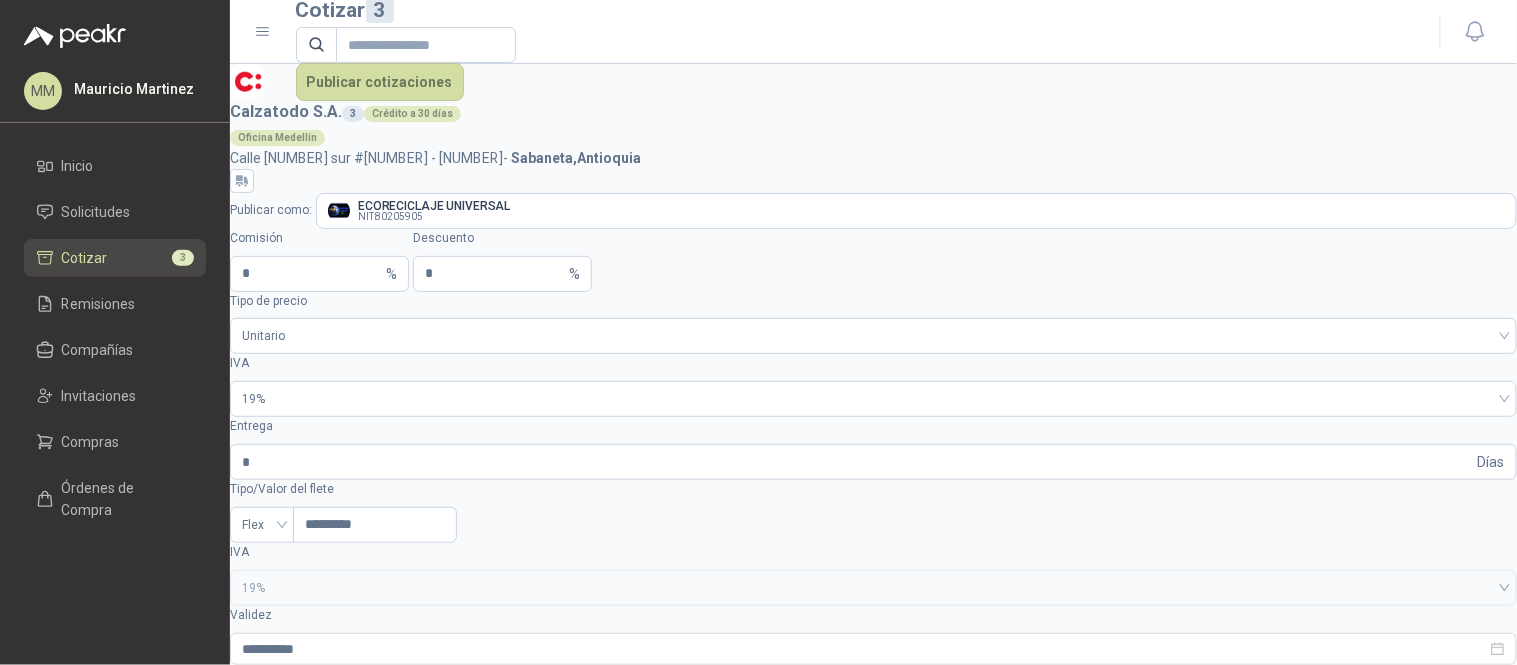 paste on "**********" 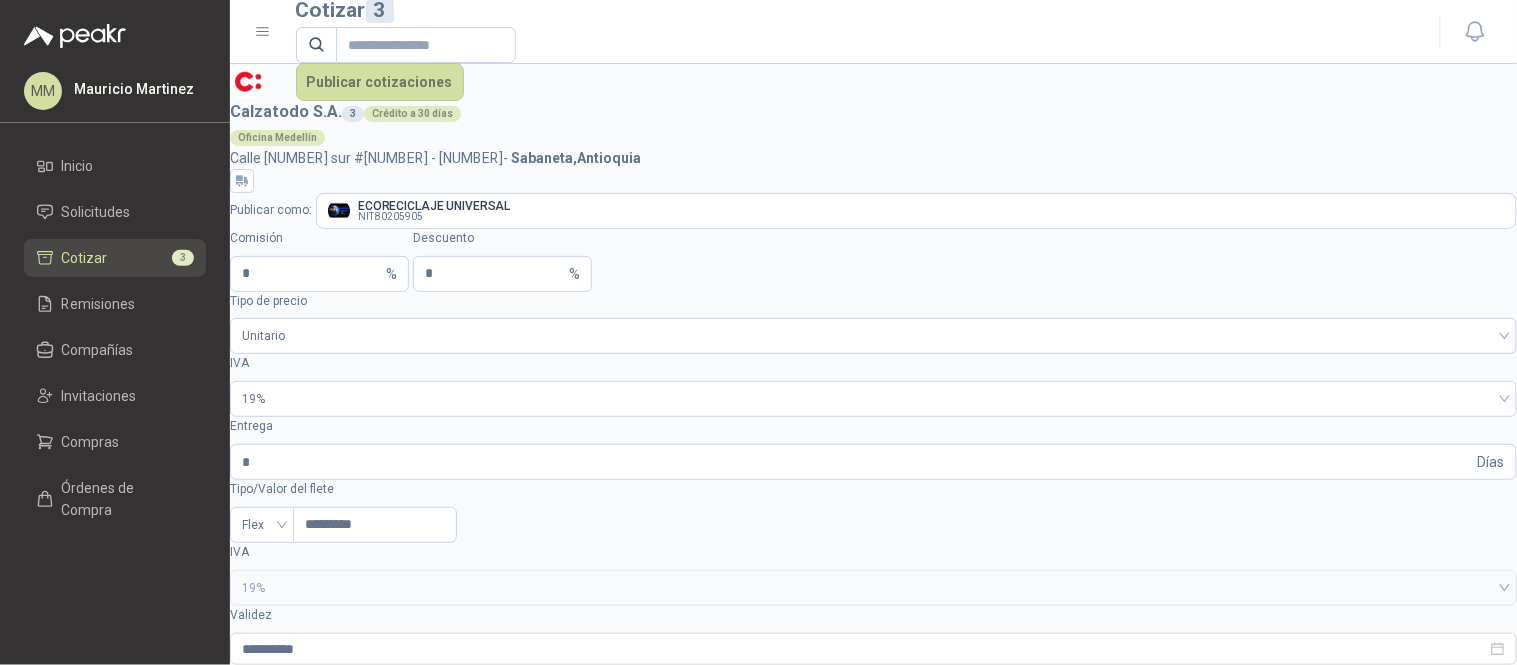 scroll, scrollTop: 190, scrollLeft: 0, axis: vertical 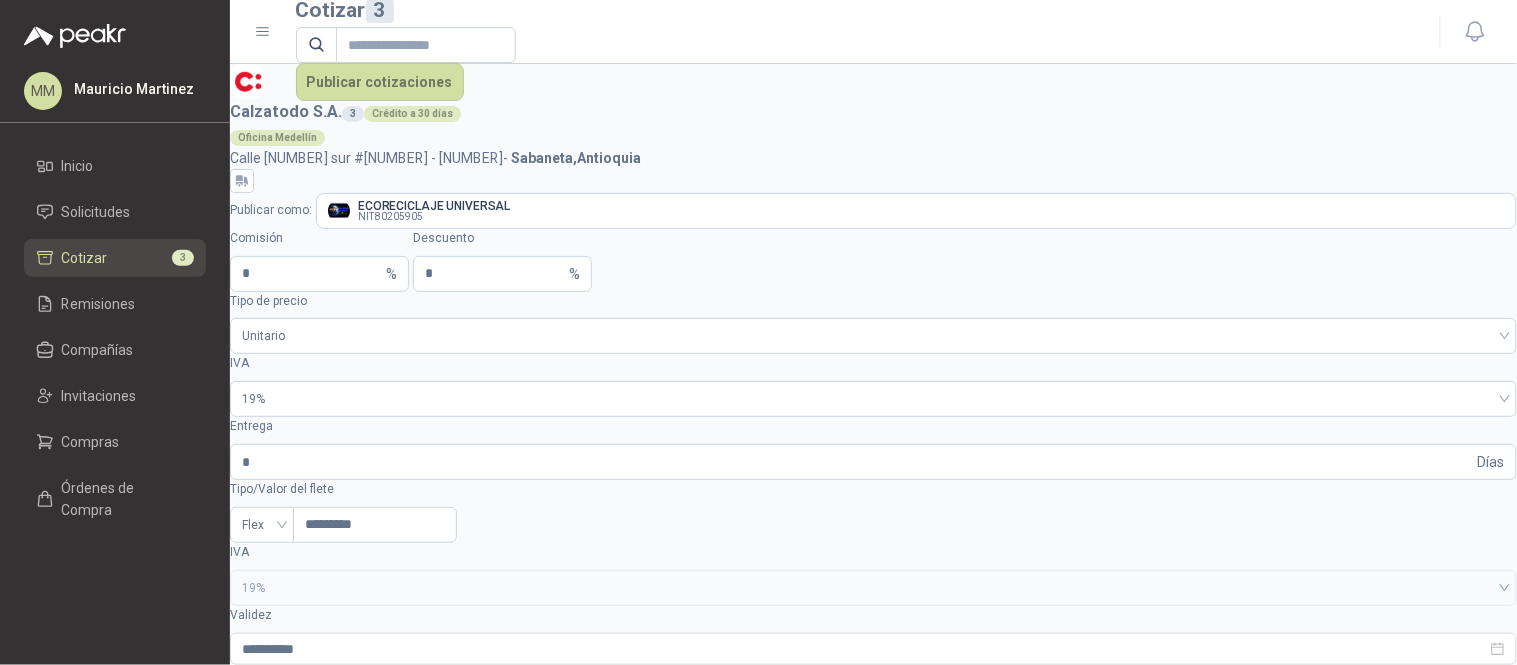 type on "******" 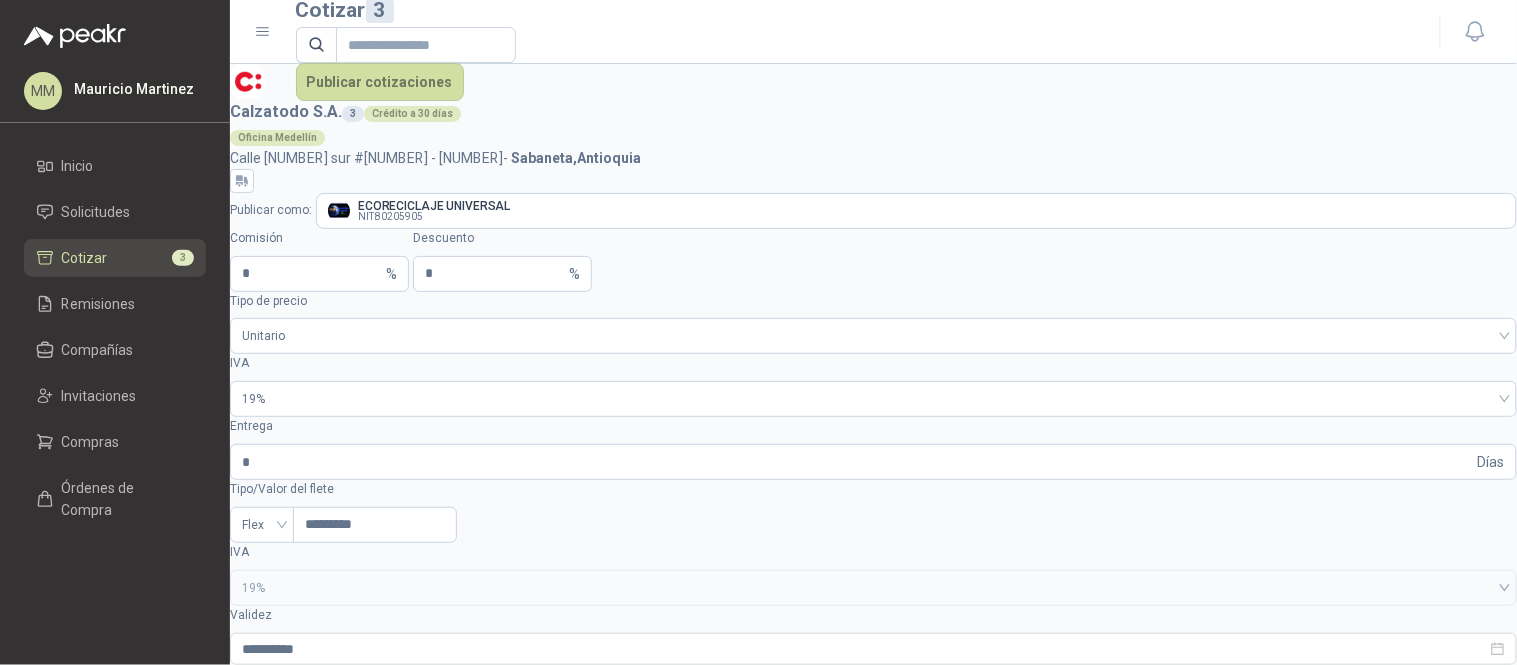 click at bounding box center [247, 1686] 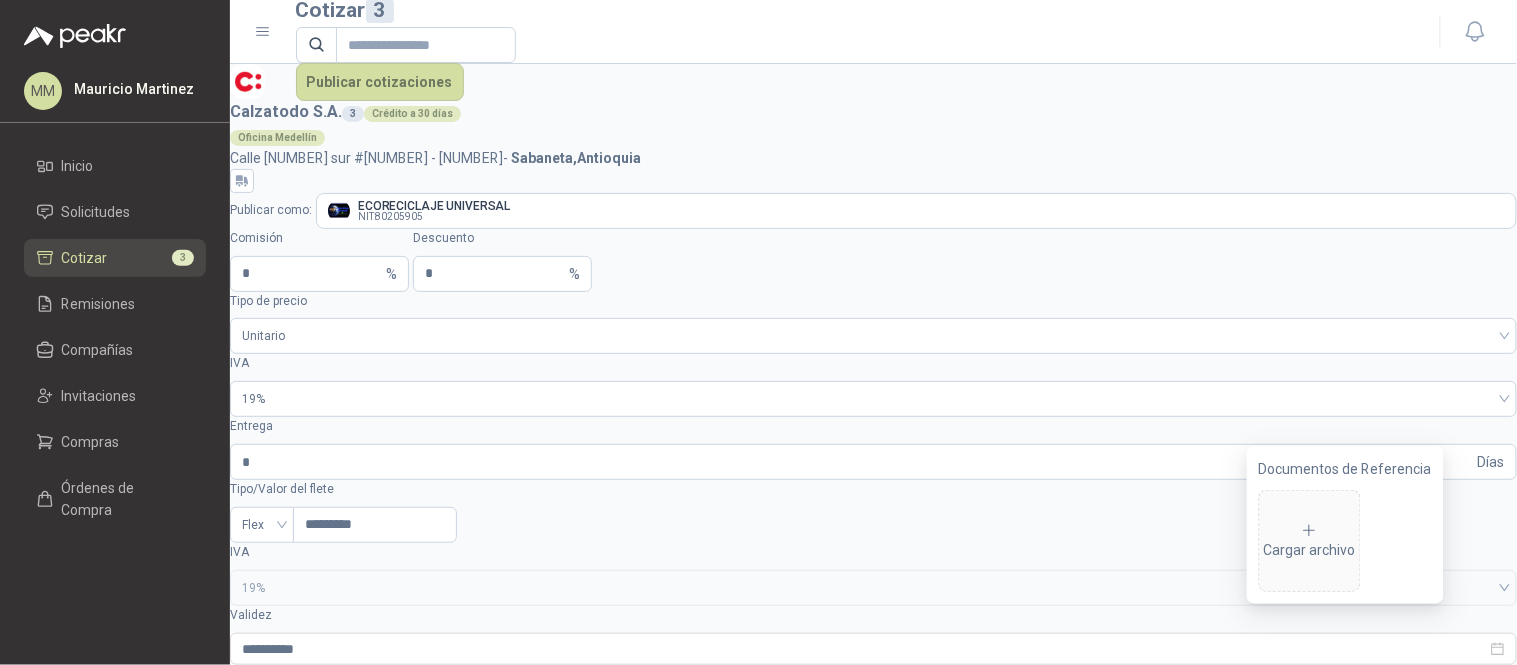 type 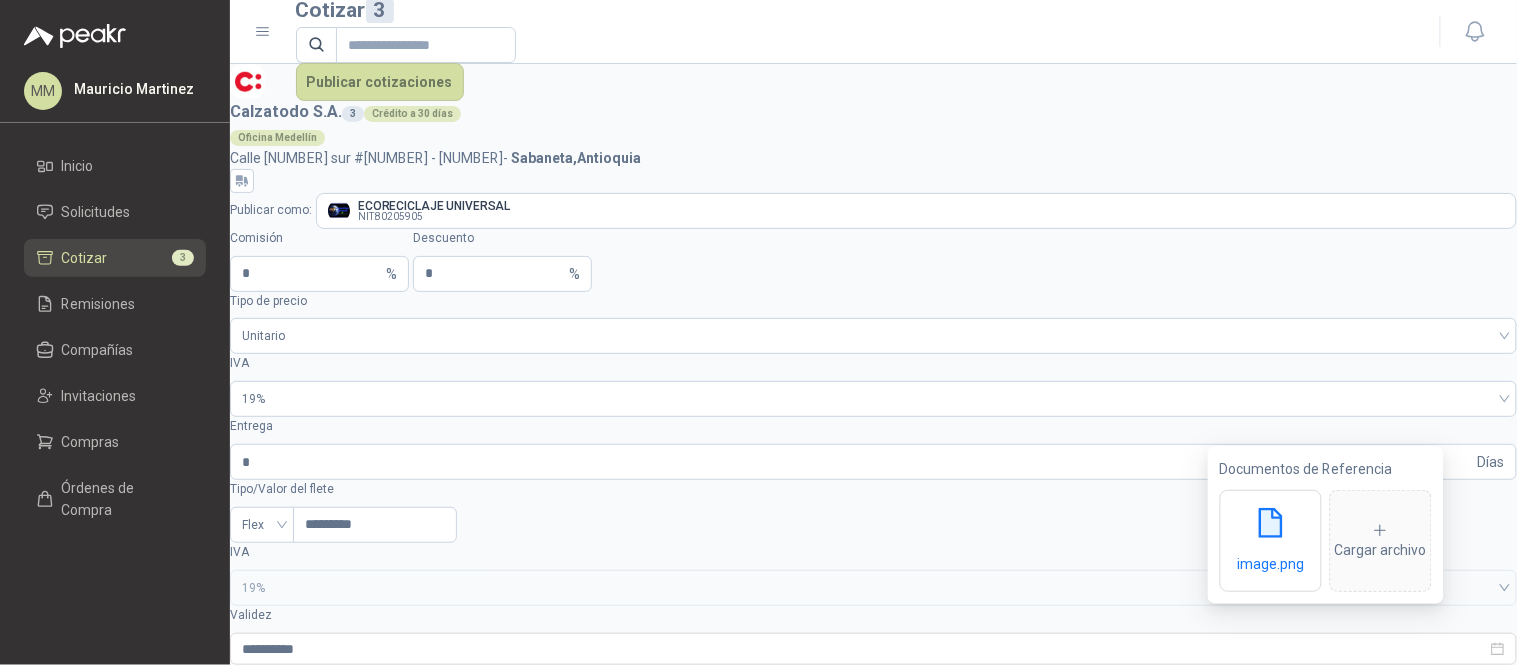 scroll, scrollTop: 0, scrollLeft: 0, axis: both 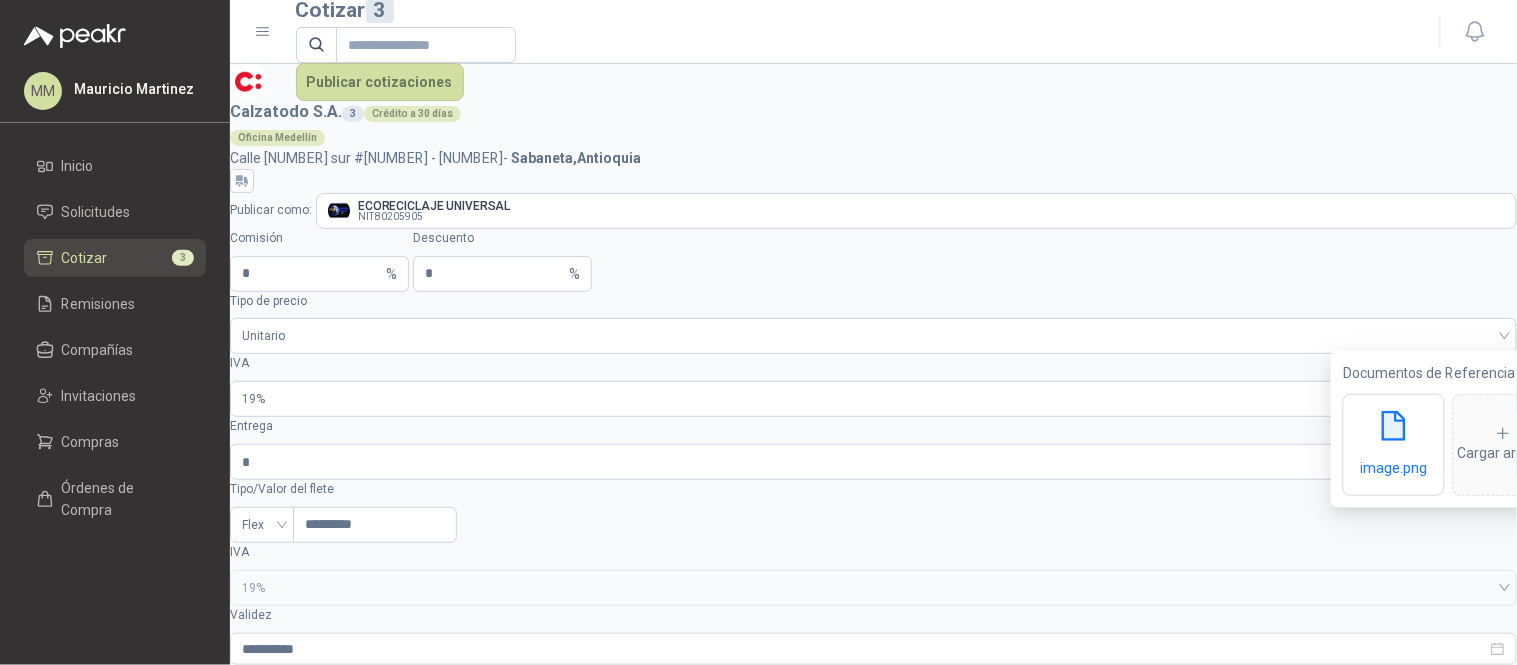 click on "SOL[NUMBER] - Caneca 60-80 L - Color Verde" at bounding box center [299, 2654] 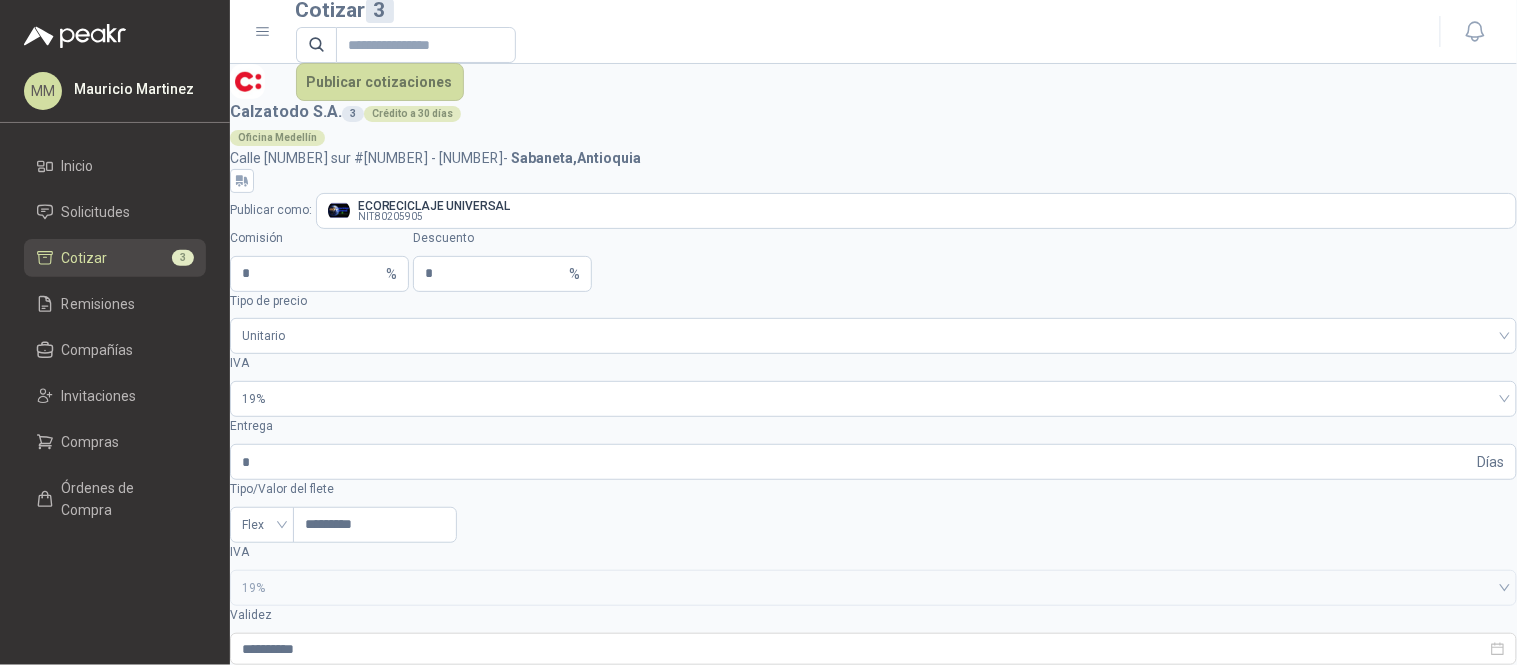 paste on "**********" 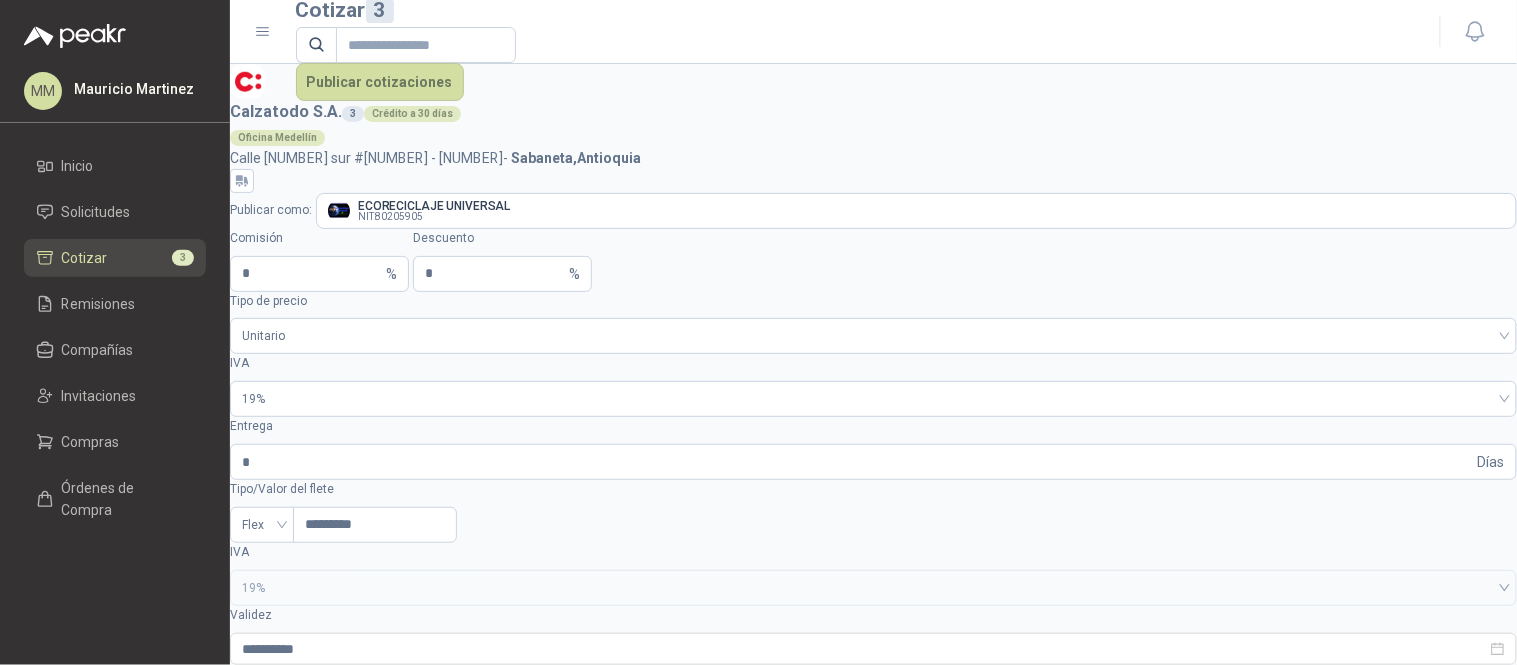 type on "**********" 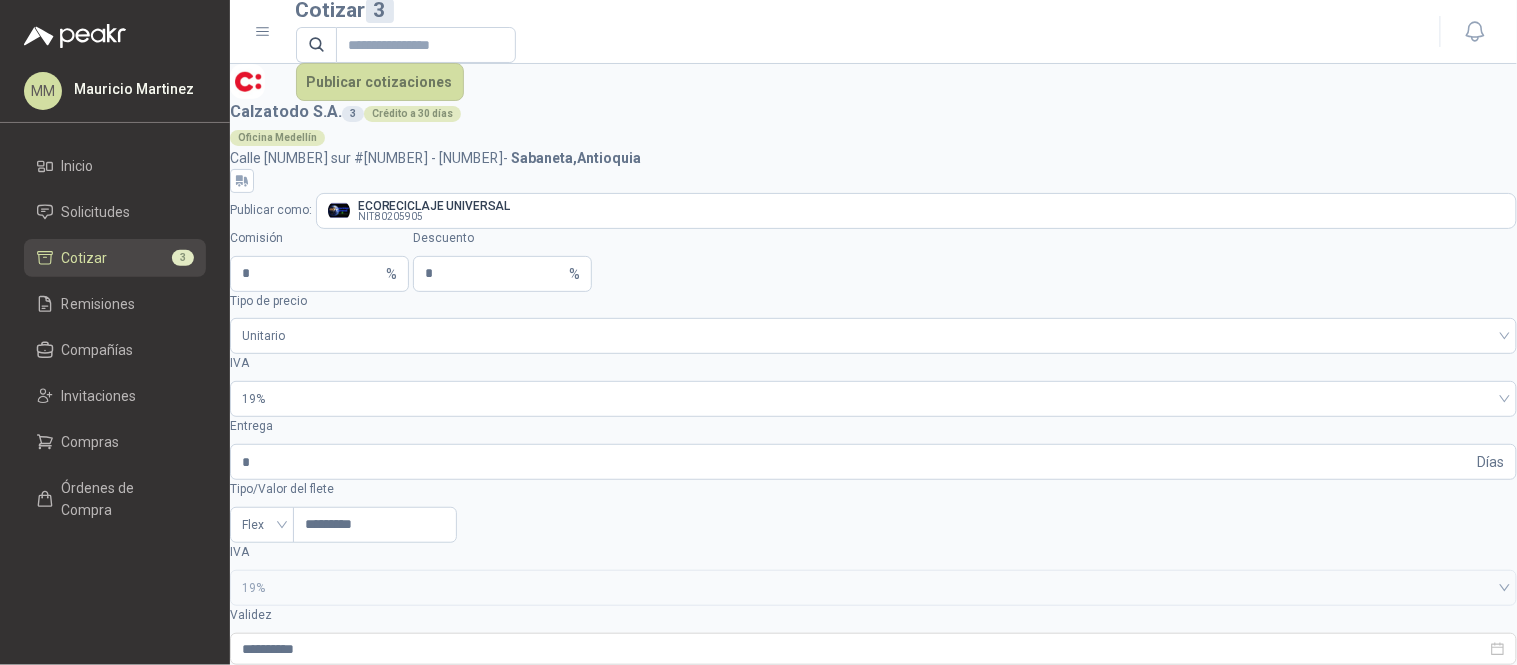paste on "**********" 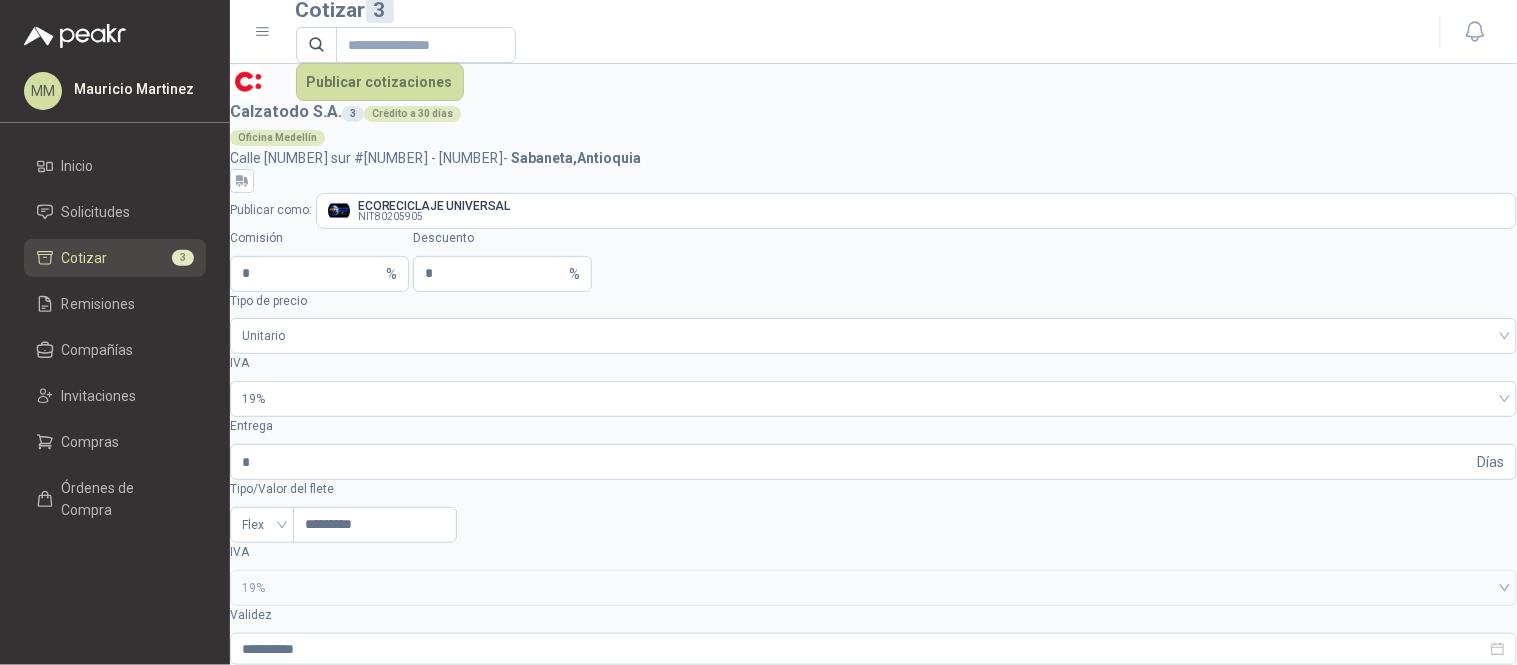 scroll, scrollTop: 461, scrollLeft: 0, axis: vertical 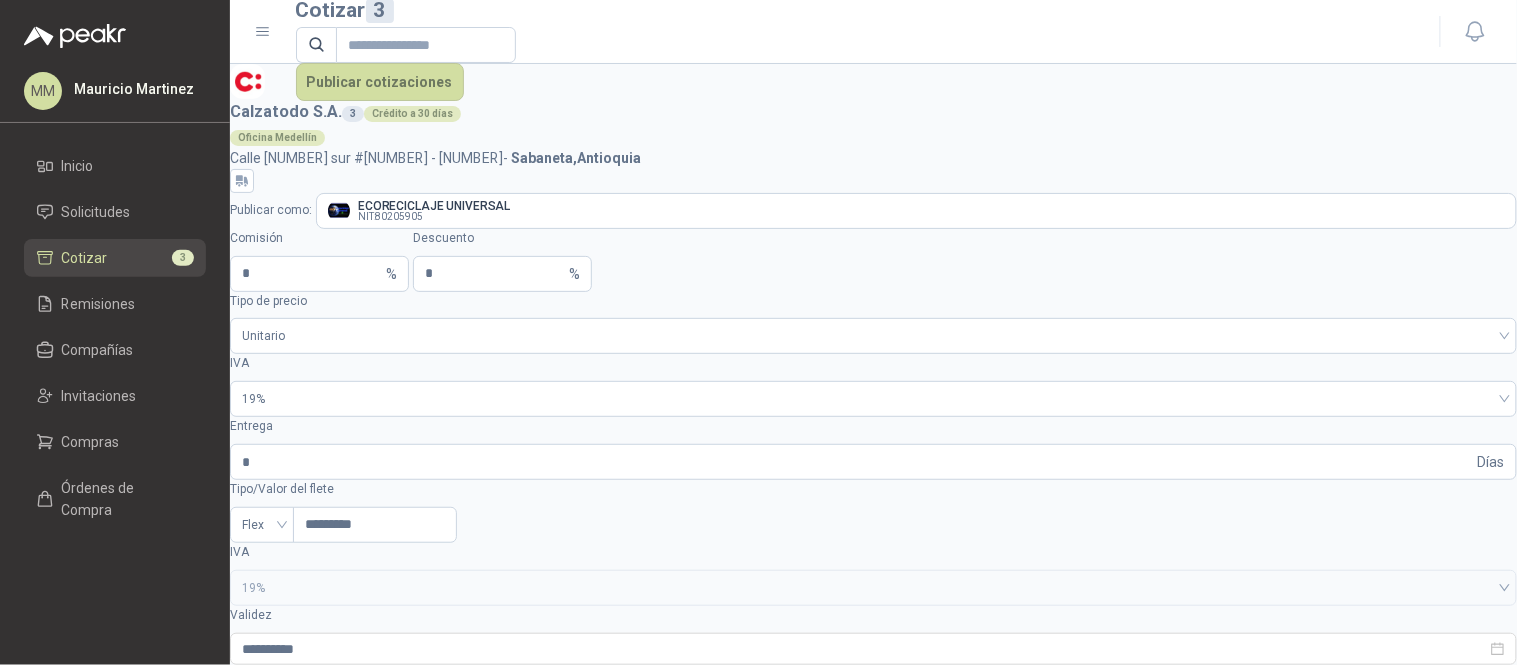 type on "******" 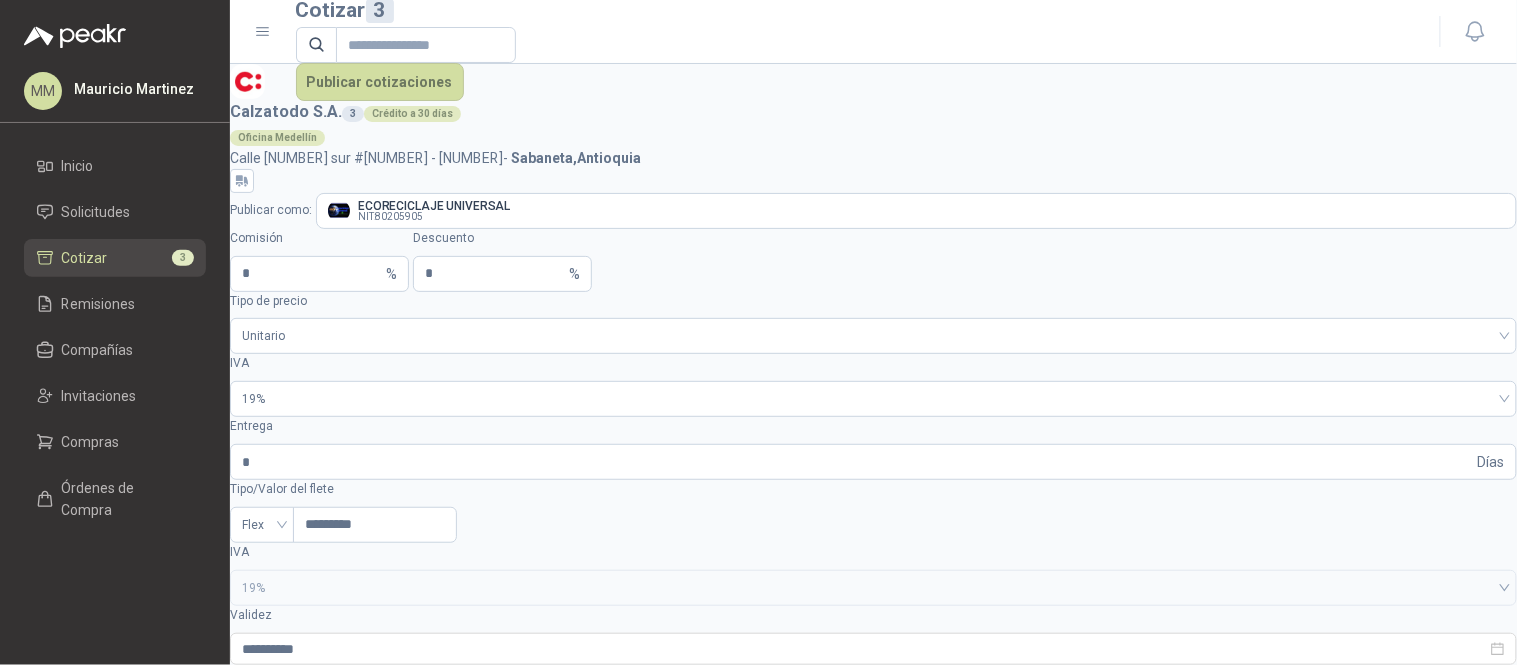 click at bounding box center [247, 1686] 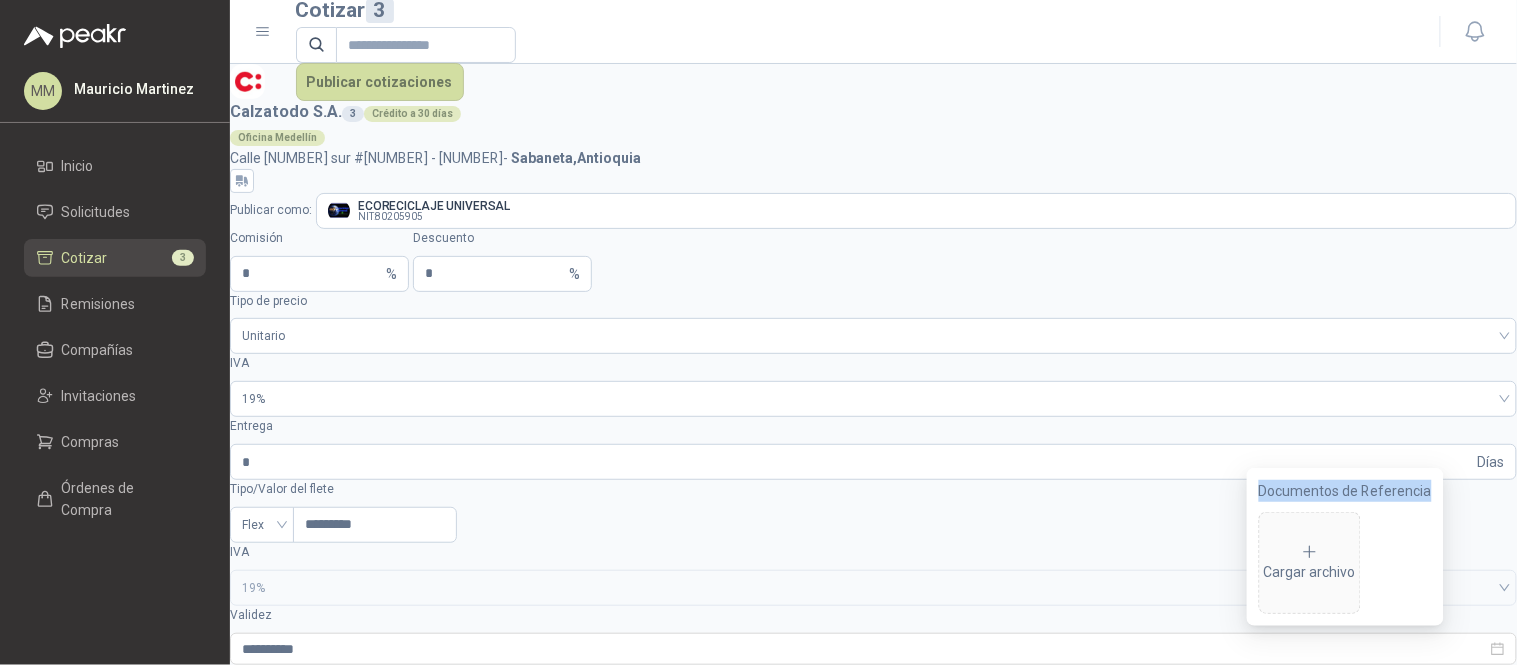 type 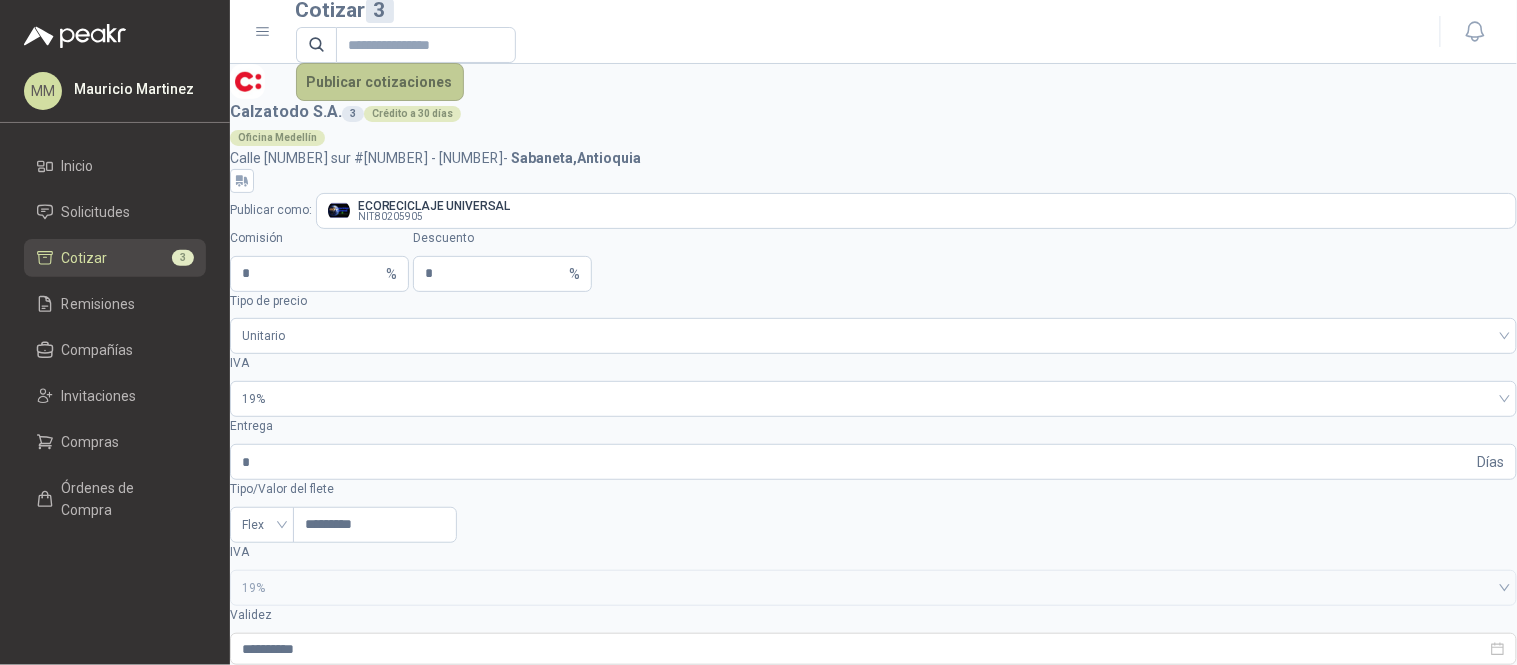 click on "Publicar cotizaciones" at bounding box center (380, 82) 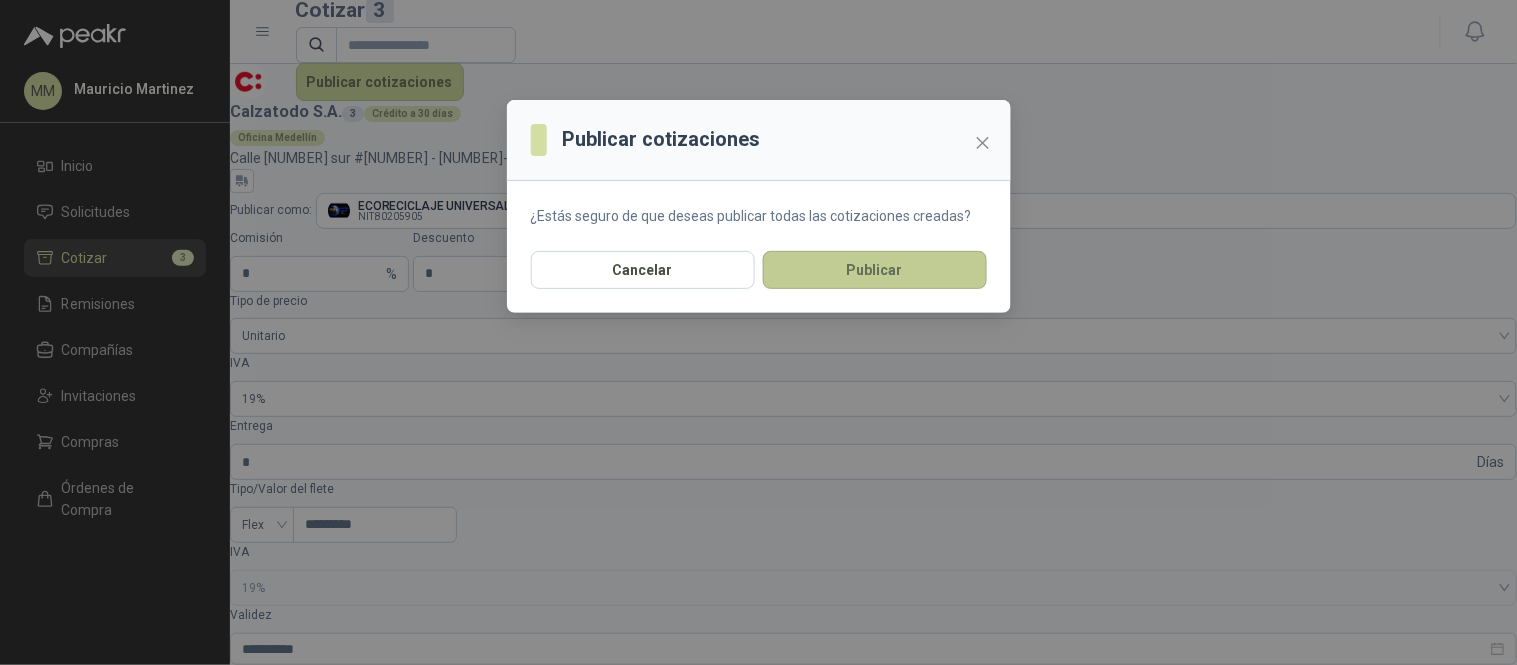 click on "Publicar" at bounding box center (875, 270) 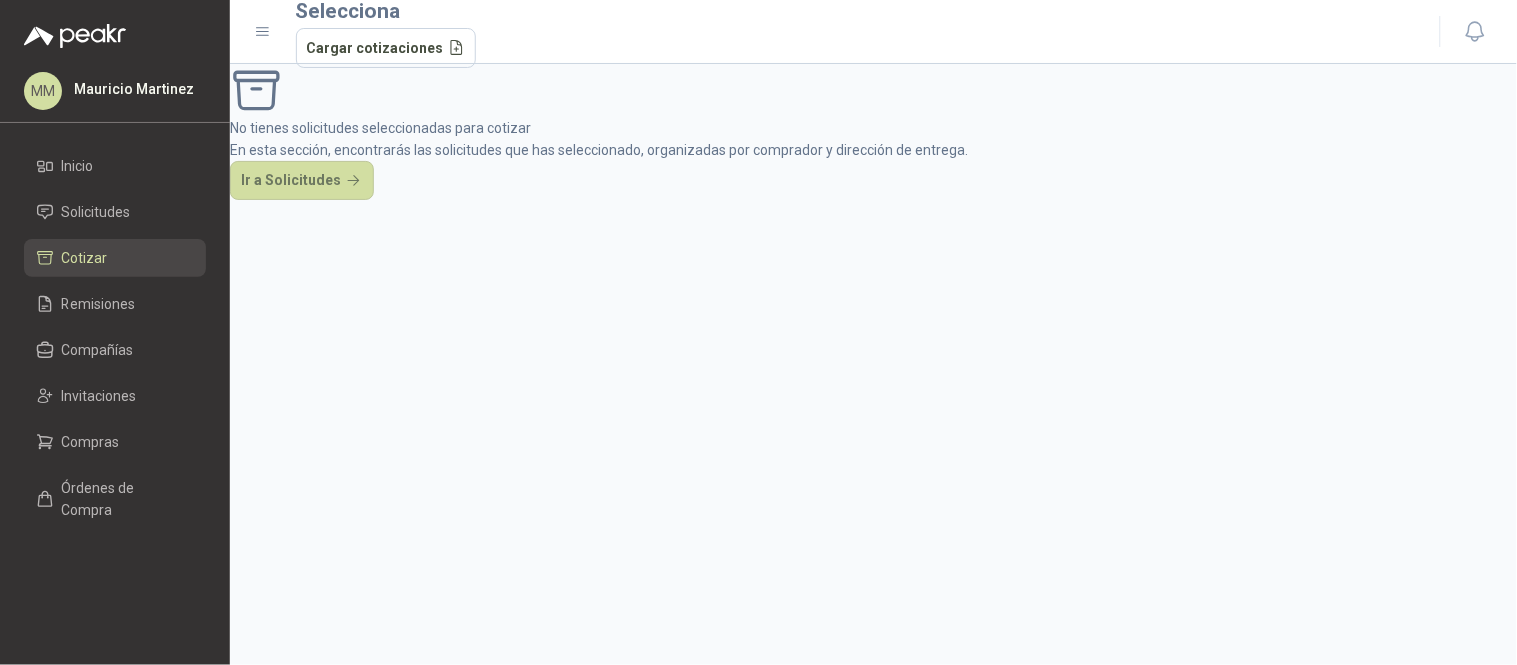 click on "No tienes solicitudes seleccionadas para cotizar En esta sección, encontrarás las solicitudes que has seleccionado, organizadas por comprador y dirección de entrega. Ir a Solicitudes" at bounding box center (873, 132) 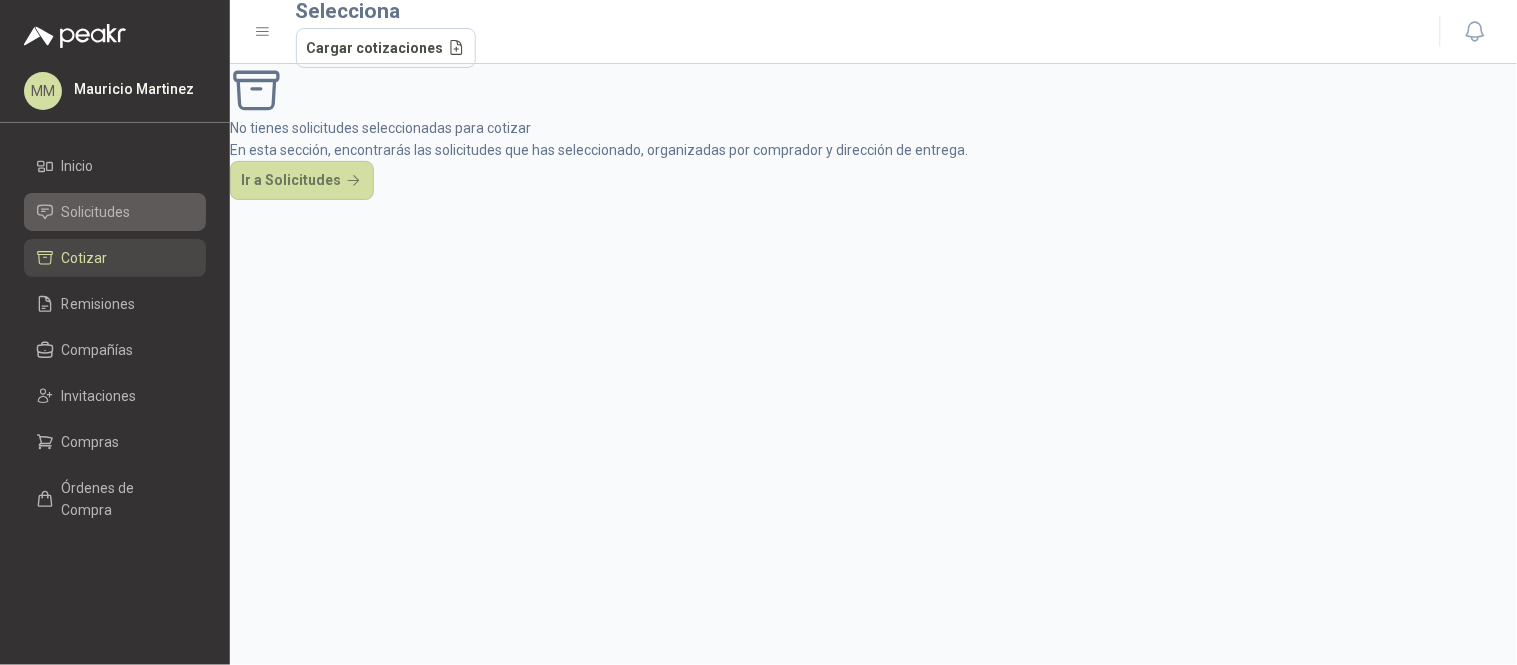 click on "Solicitudes" at bounding box center [96, 212] 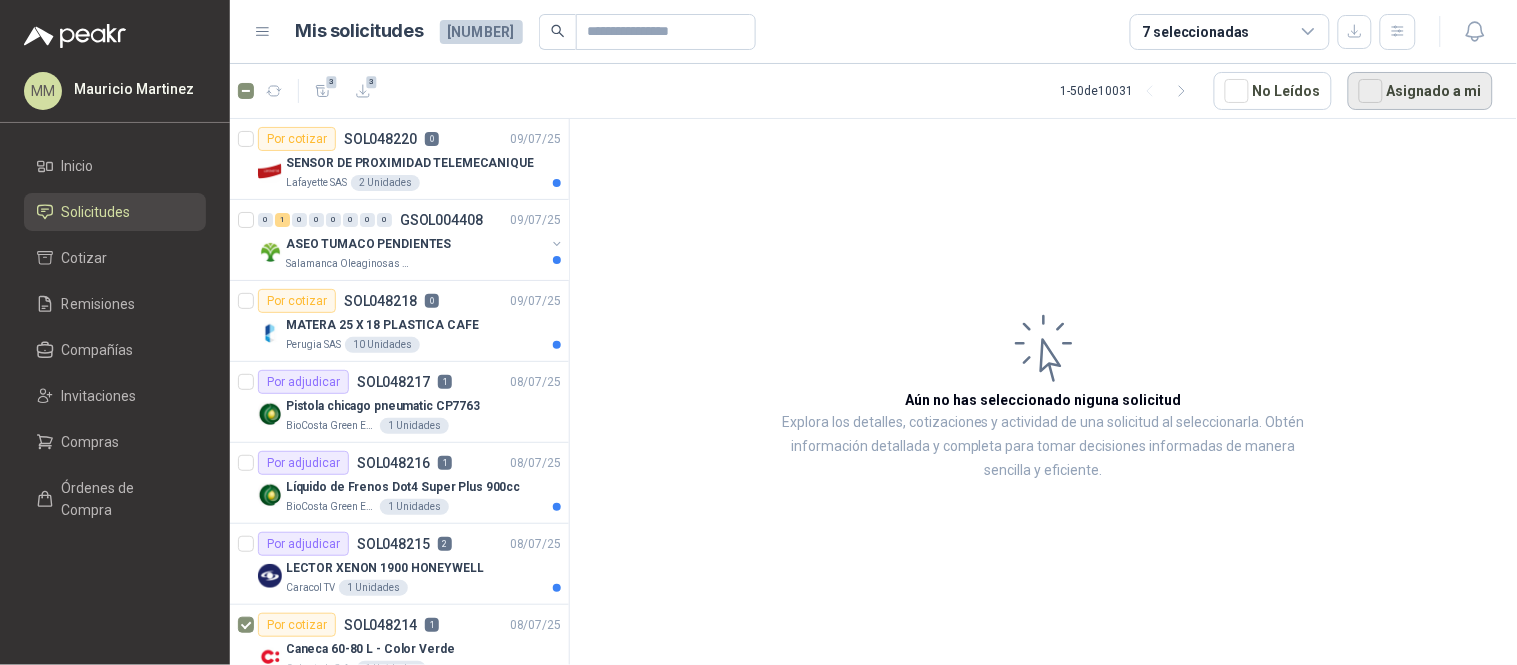 click on "Asignado a mi" at bounding box center [1420, 91] 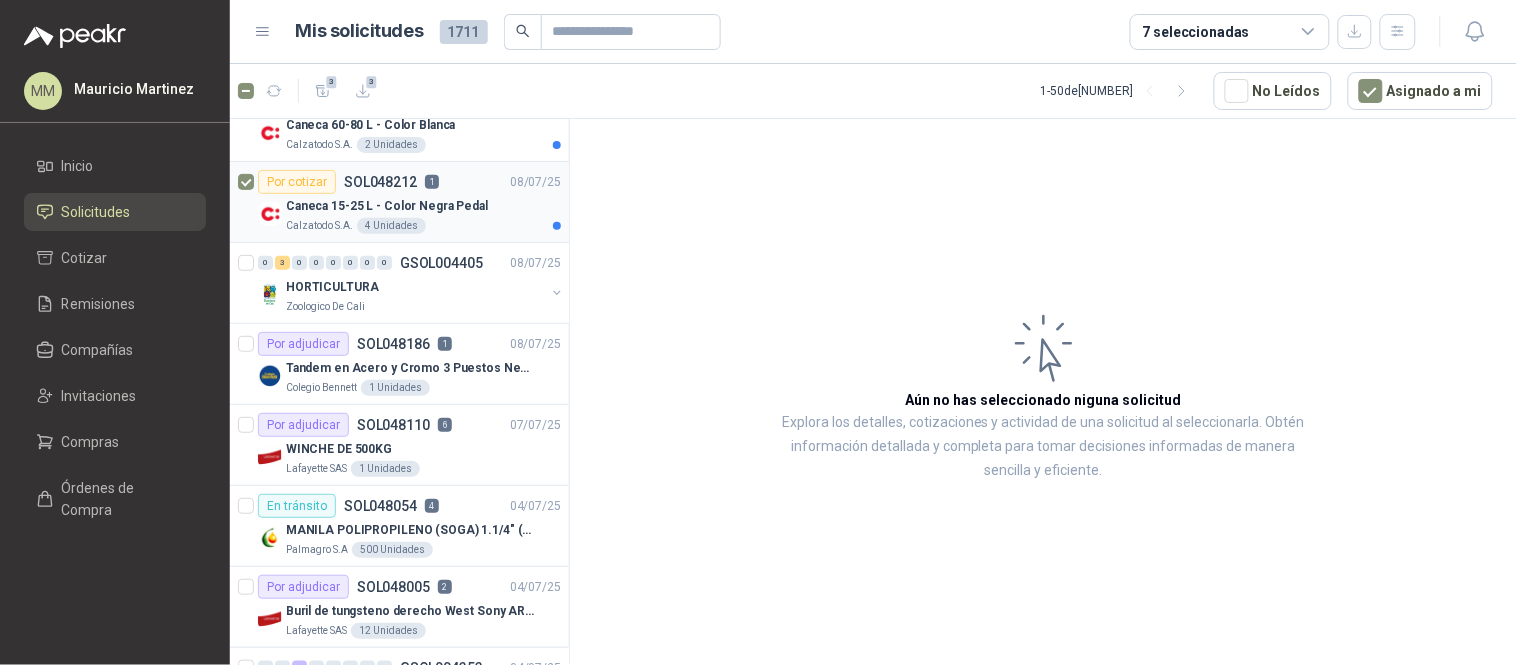 scroll, scrollTop: 202, scrollLeft: 0, axis: vertical 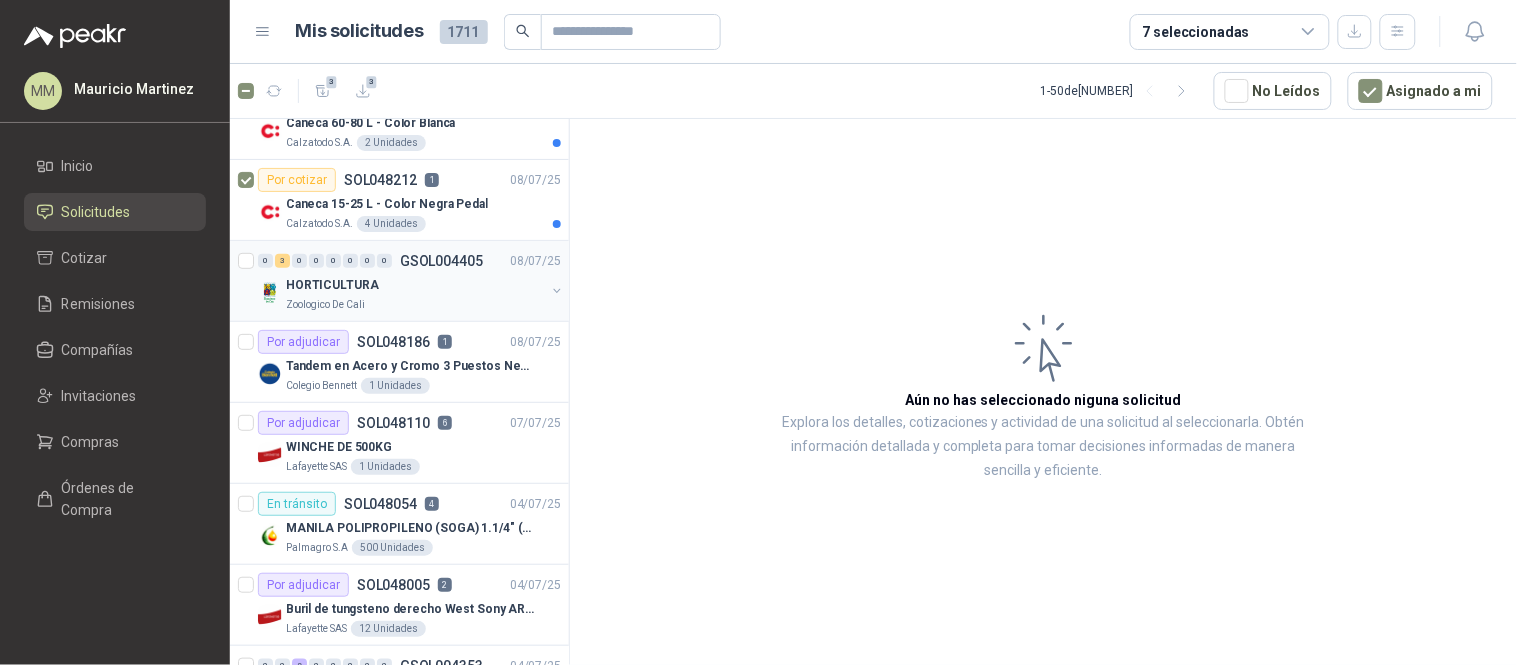 click at bounding box center (557, 291) 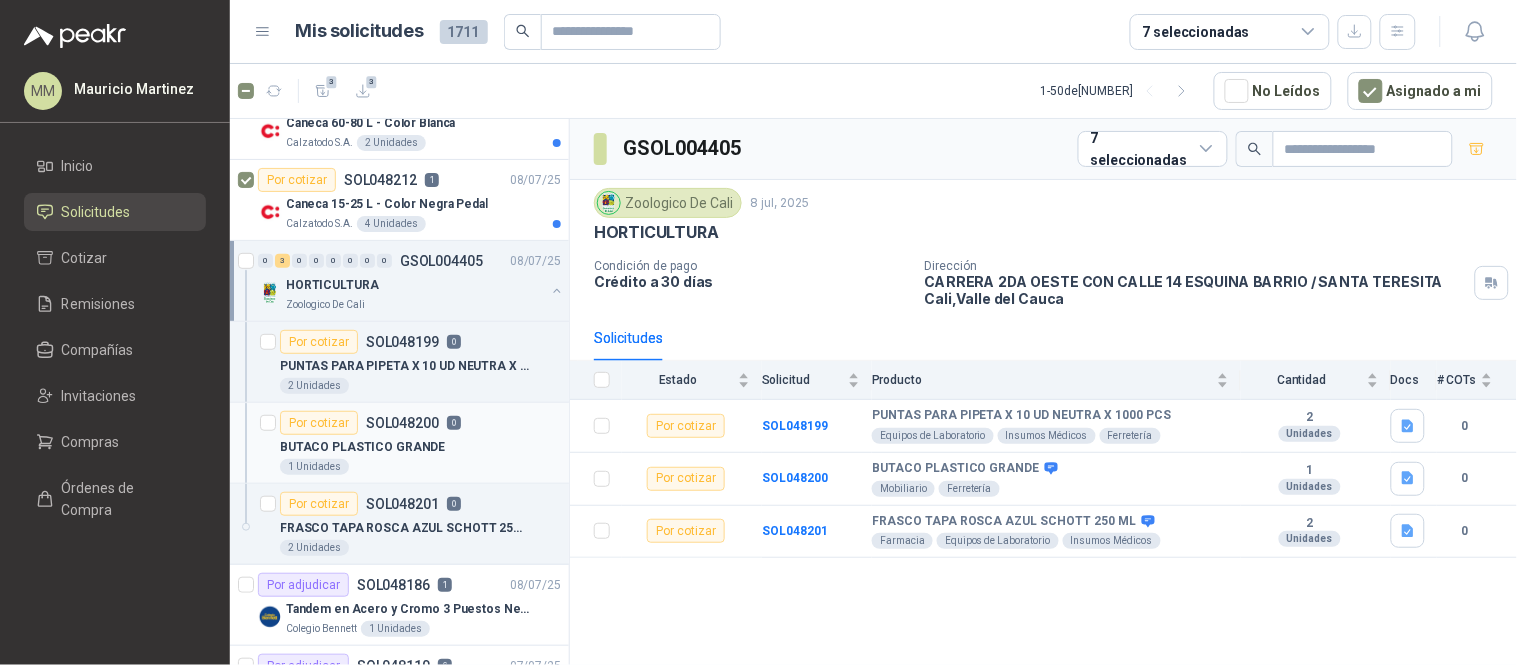 click on "BUTACO PLASTICO GRANDE" at bounding box center (362, 447) 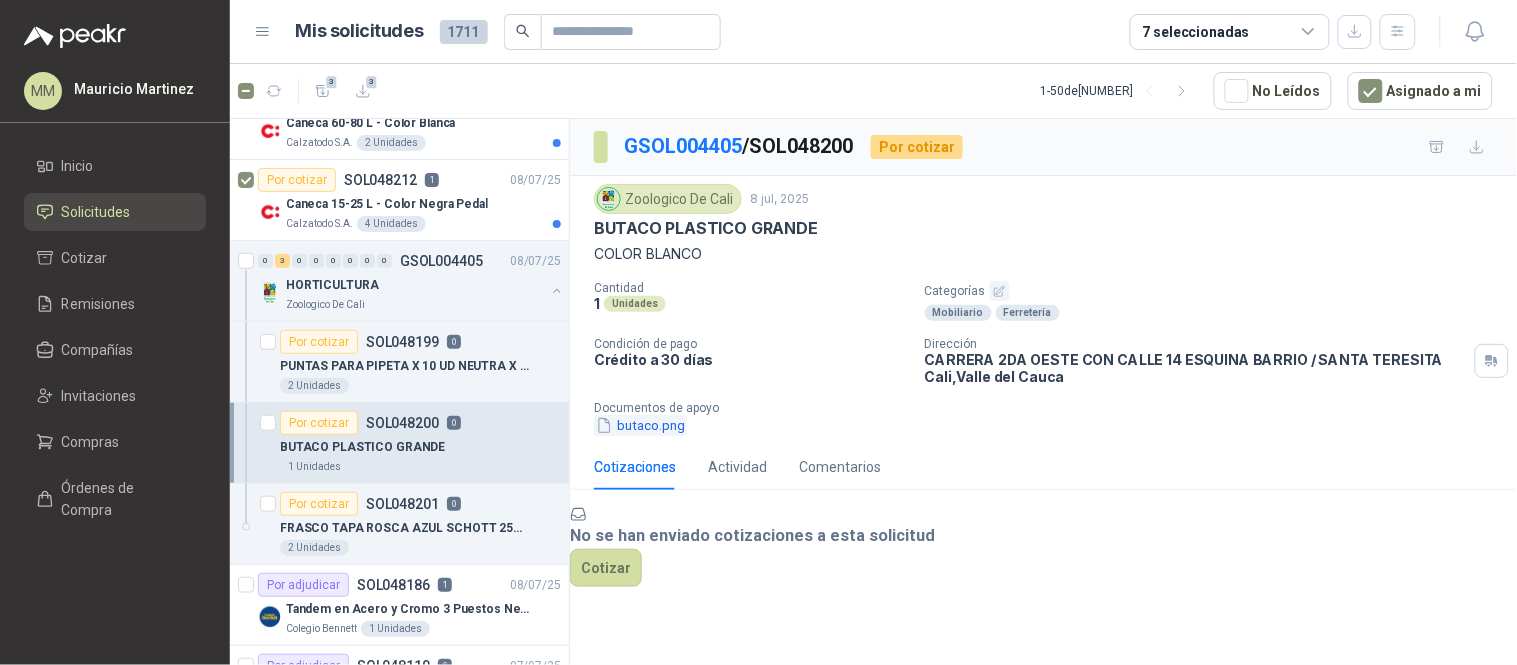 click on "butaco.png" at bounding box center [640, 425] 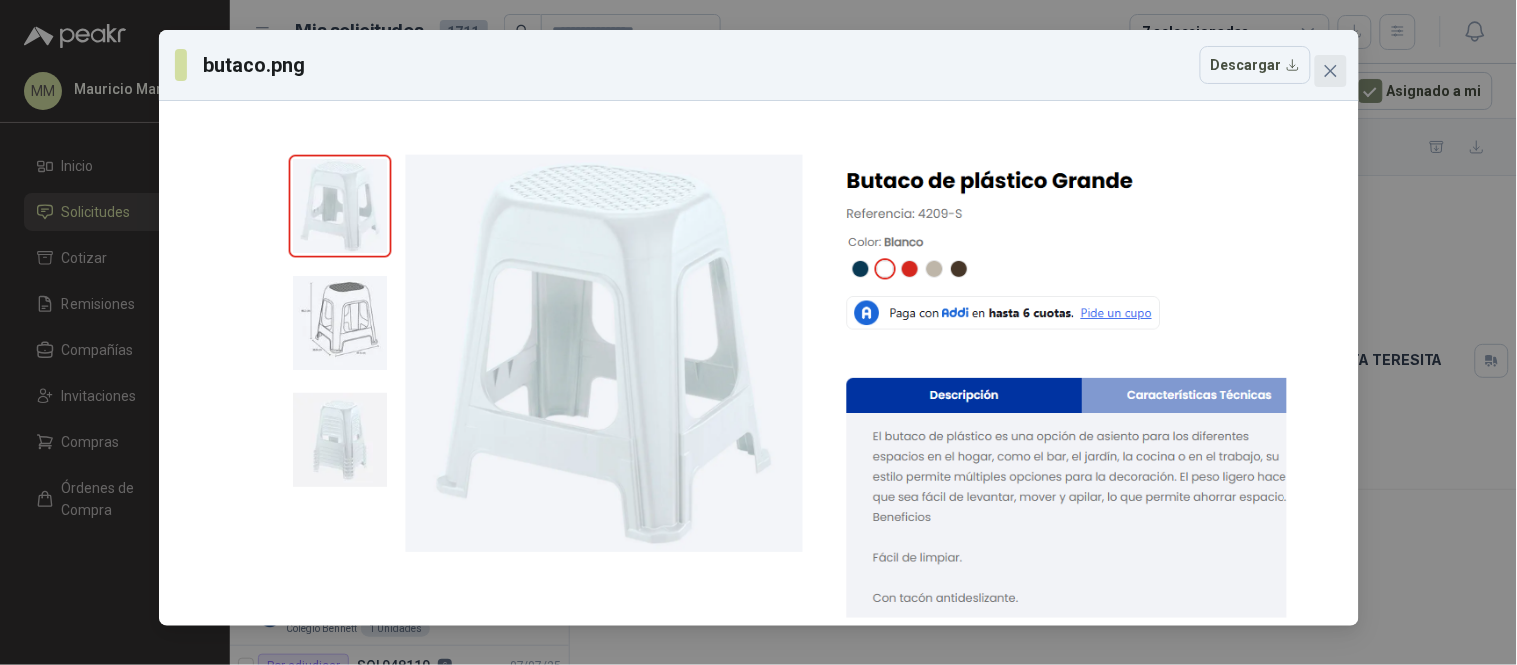 click at bounding box center [1330, 71] 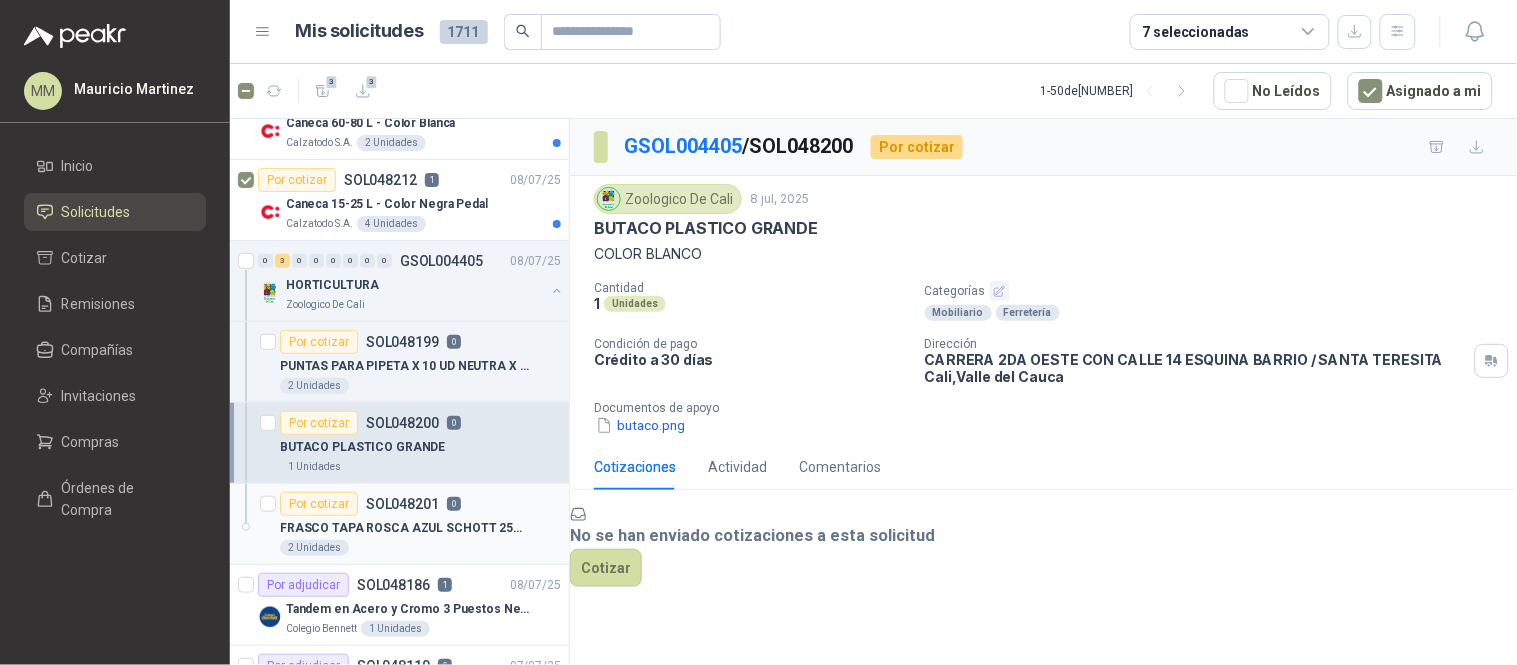 click on "FRASCO TAPA ROSCA AZUL SCHOTT 250 ML" at bounding box center [420, 528] 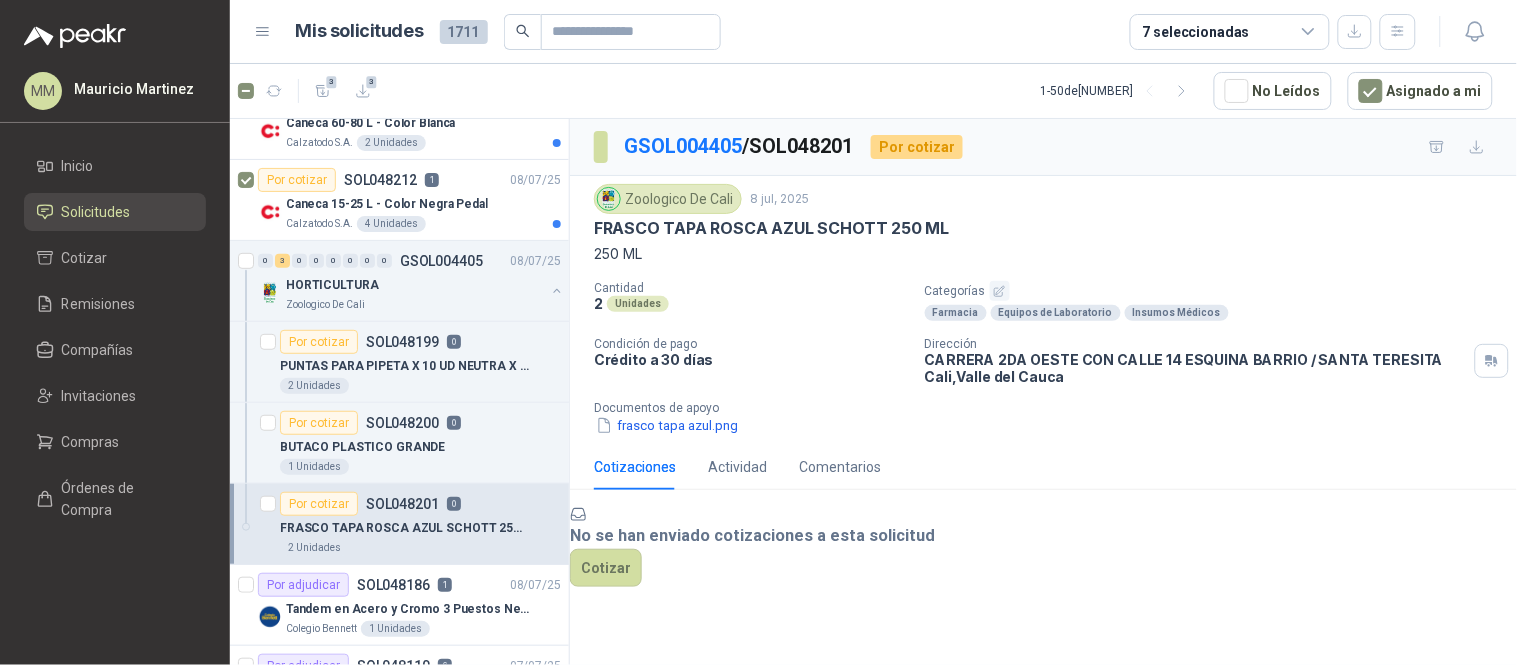 scroll, scrollTop: 88, scrollLeft: 0, axis: vertical 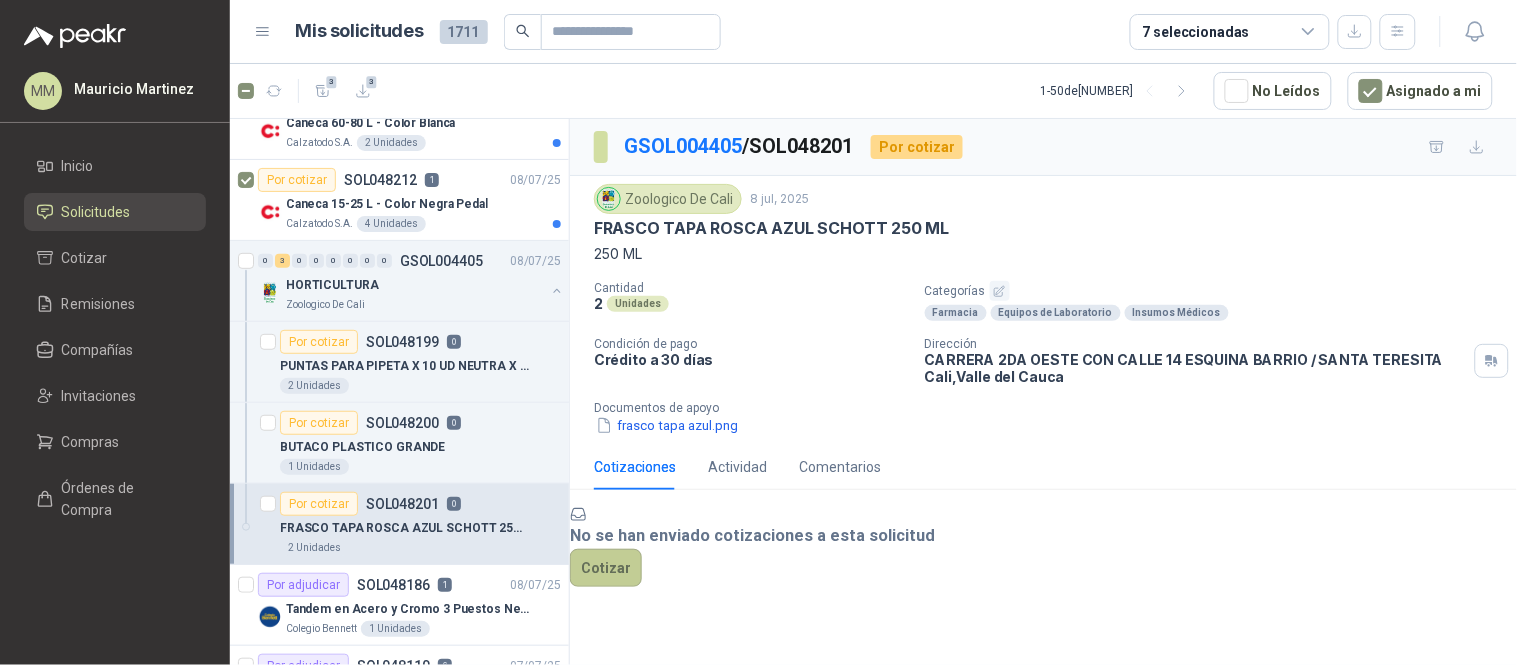 click on "Cotizar" at bounding box center (606, 568) 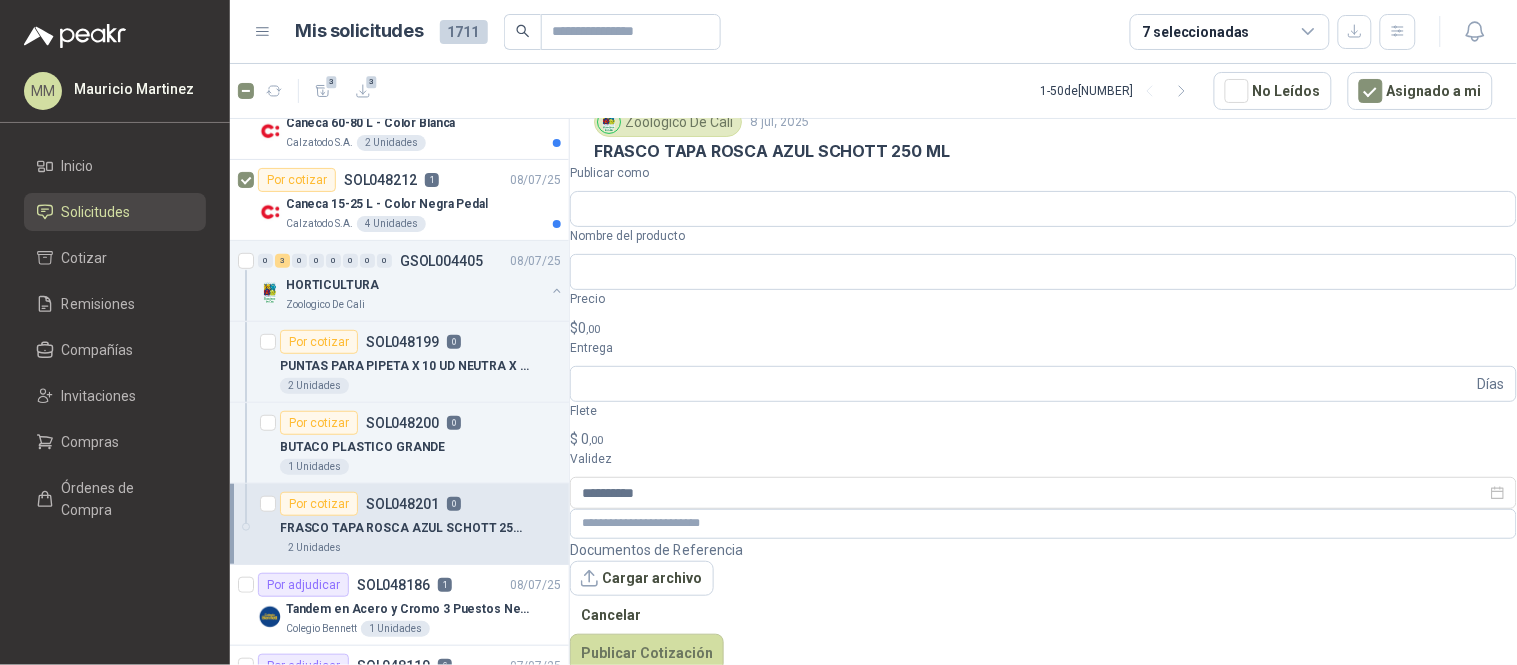 scroll, scrollTop: 77, scrollLeft: 0, axis: vertical 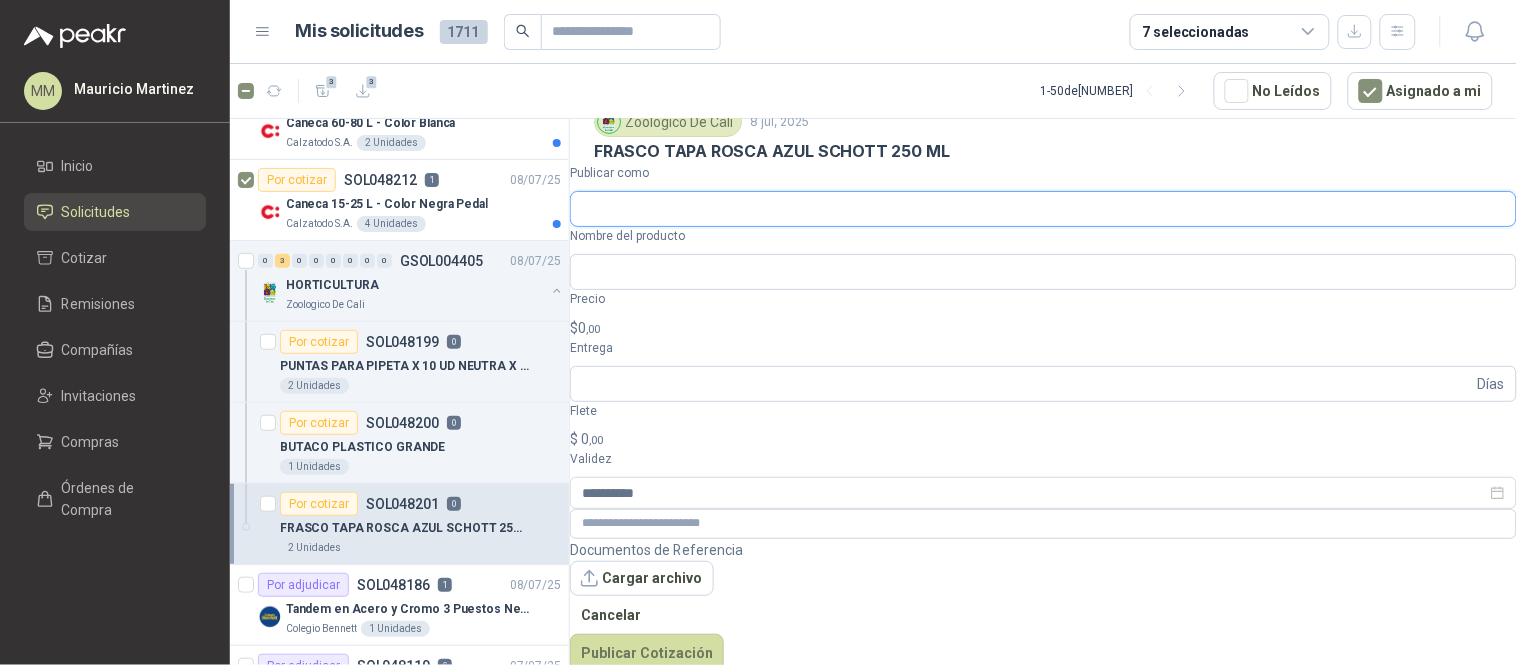 click on "Publicar como" at bounding box center (1043, 209) 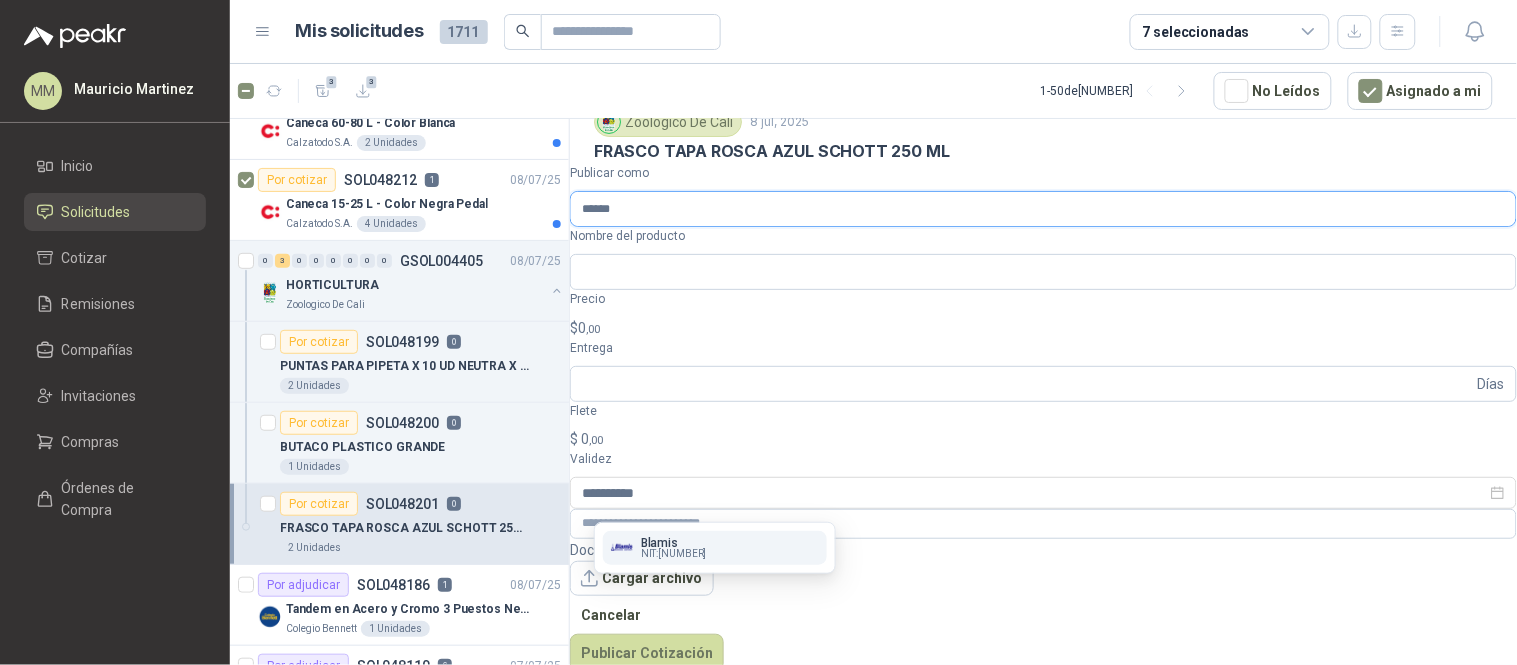 type on "******" 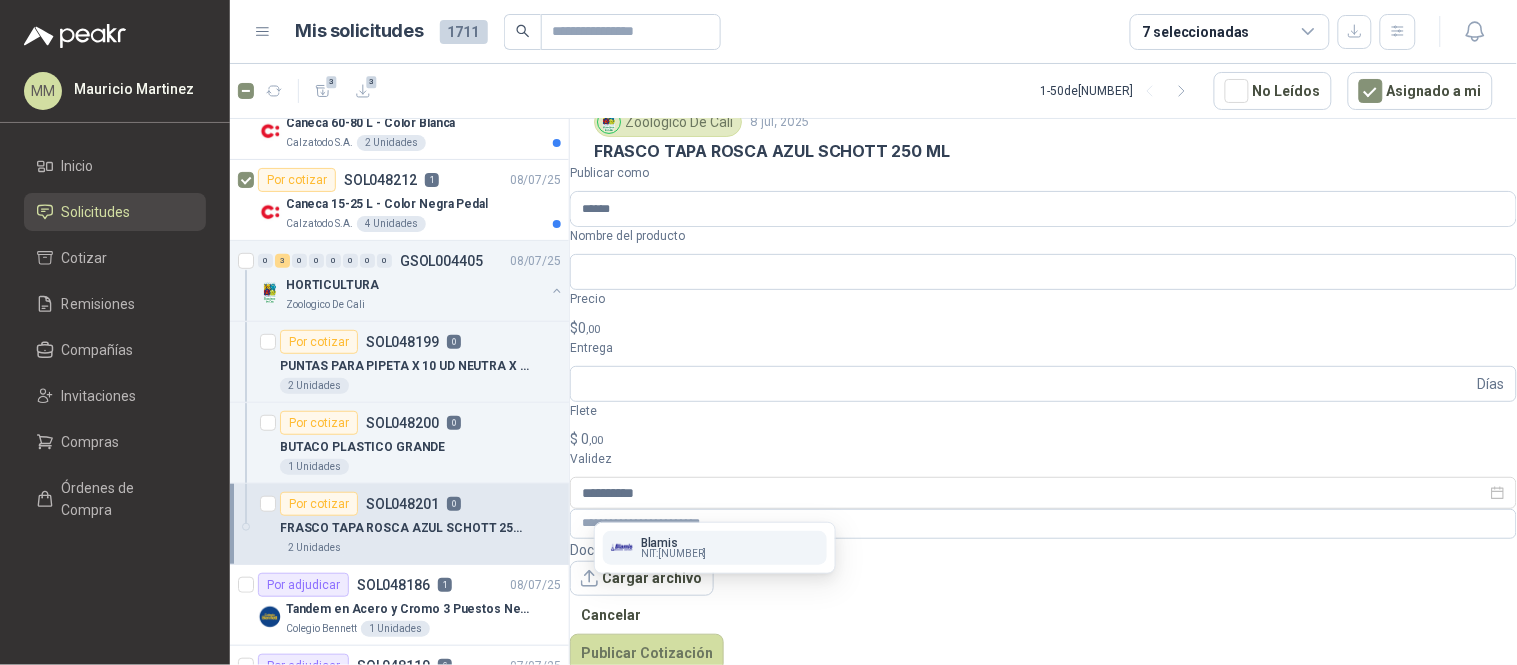 click on "NIT : [NUMBER]" at bounding box center (674, 554) 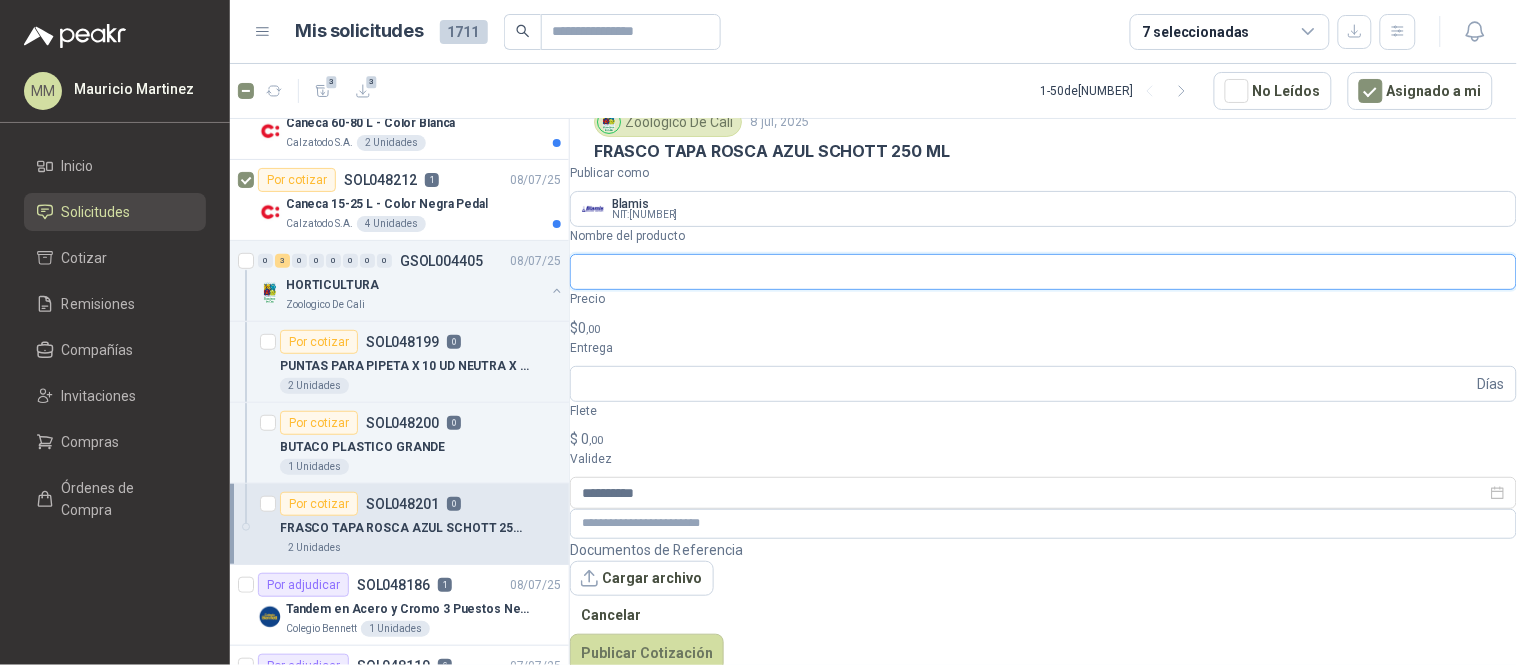 click on "Nombre del producto" at bounding box center (1043, 272) 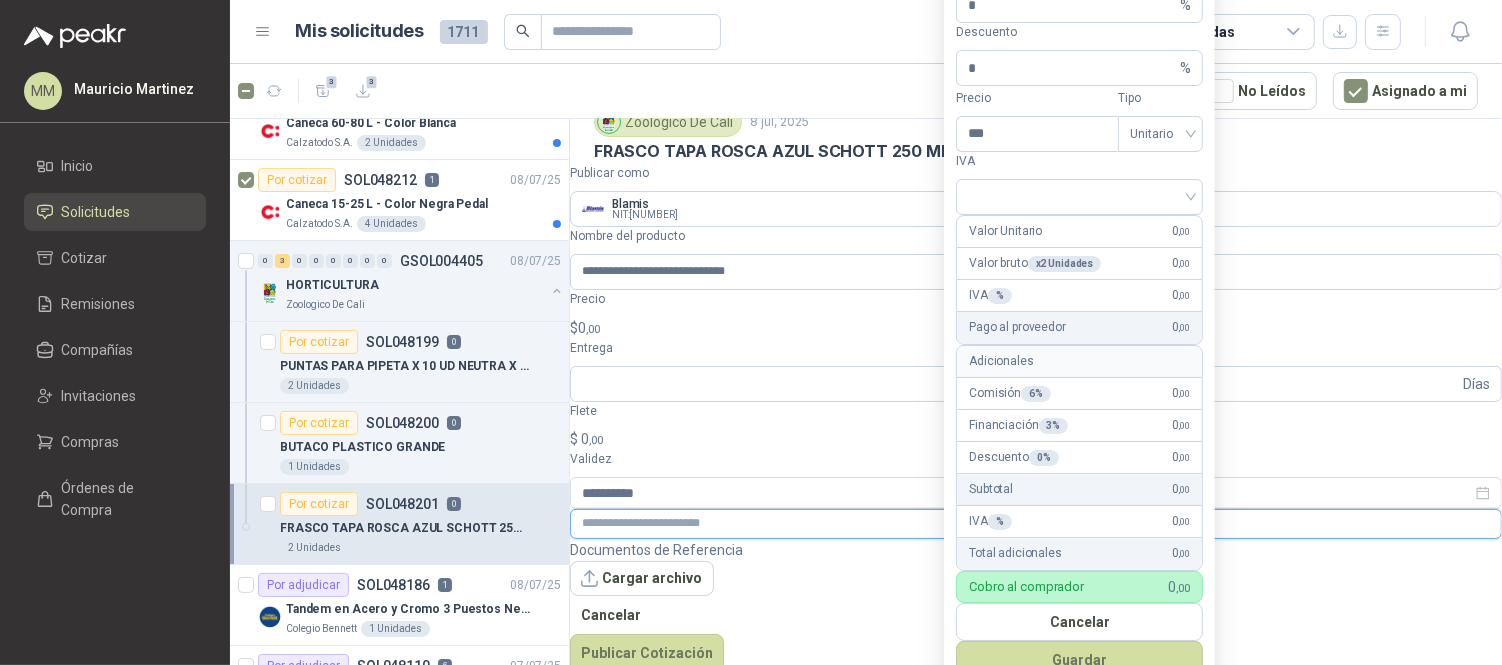 click at bounding box center (1036, 523) 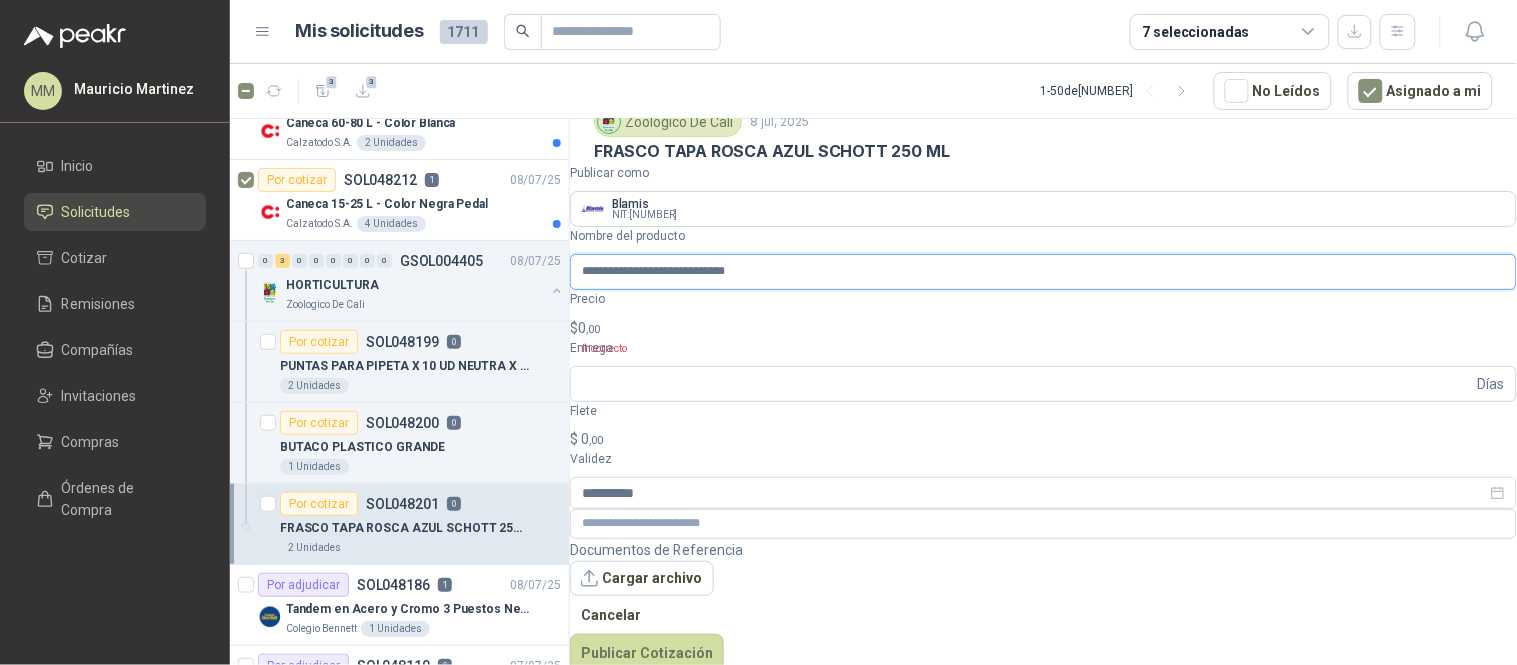click on "**********" at bounding box center (1043, 272) 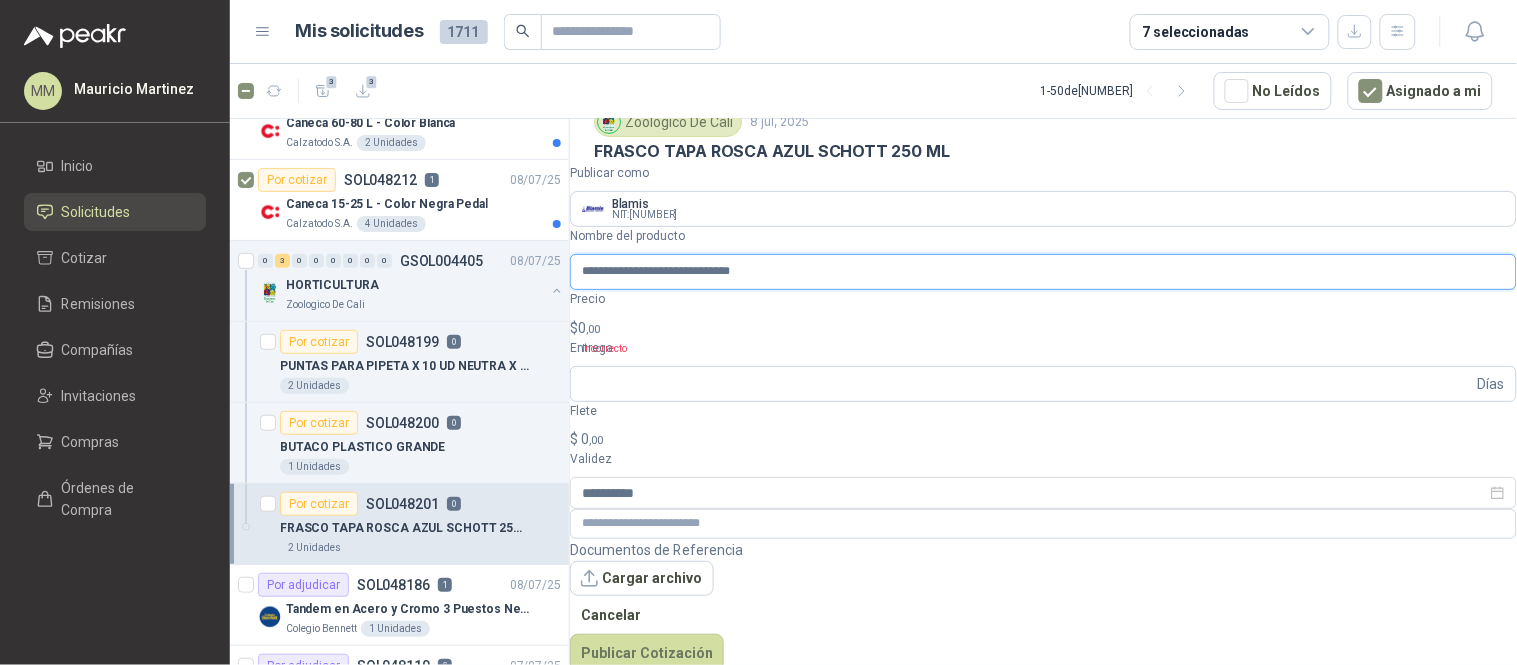 paste on "******" 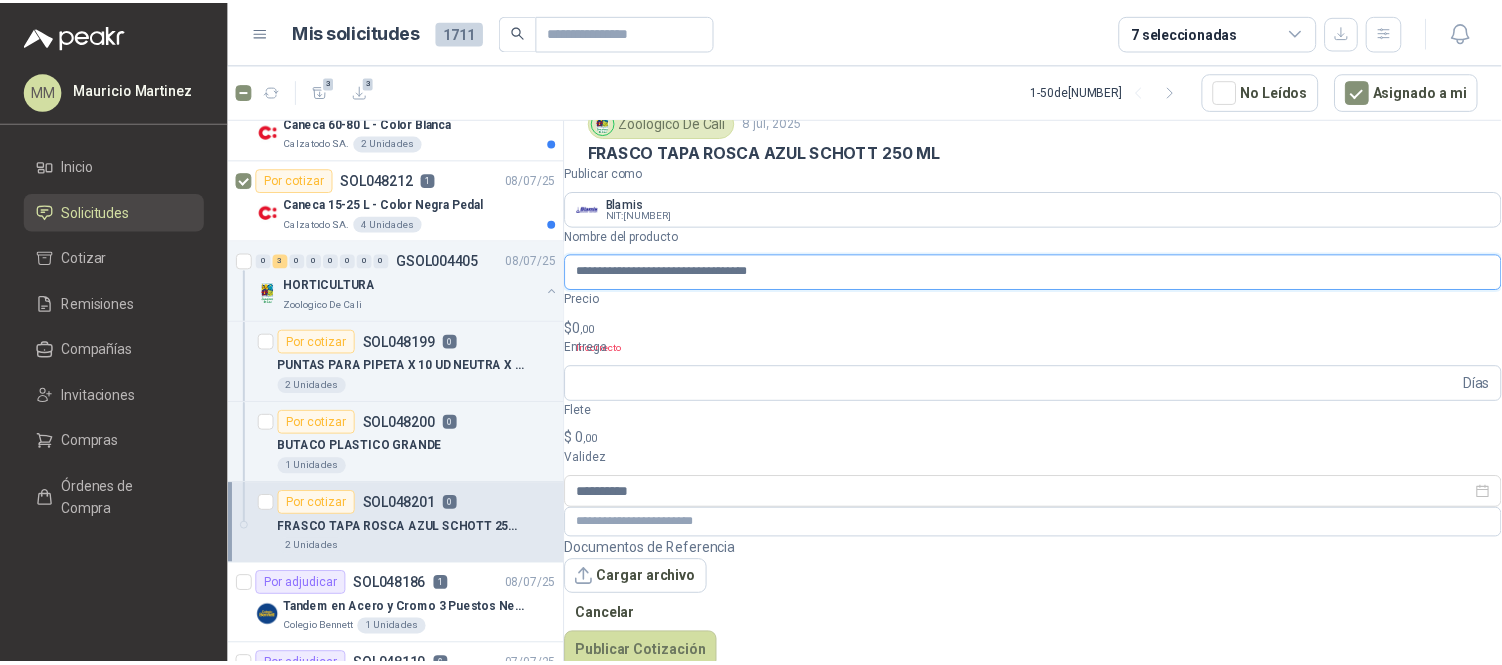 scroll, scrollTop: 0, scrollLeft: 14, axis: horizontal 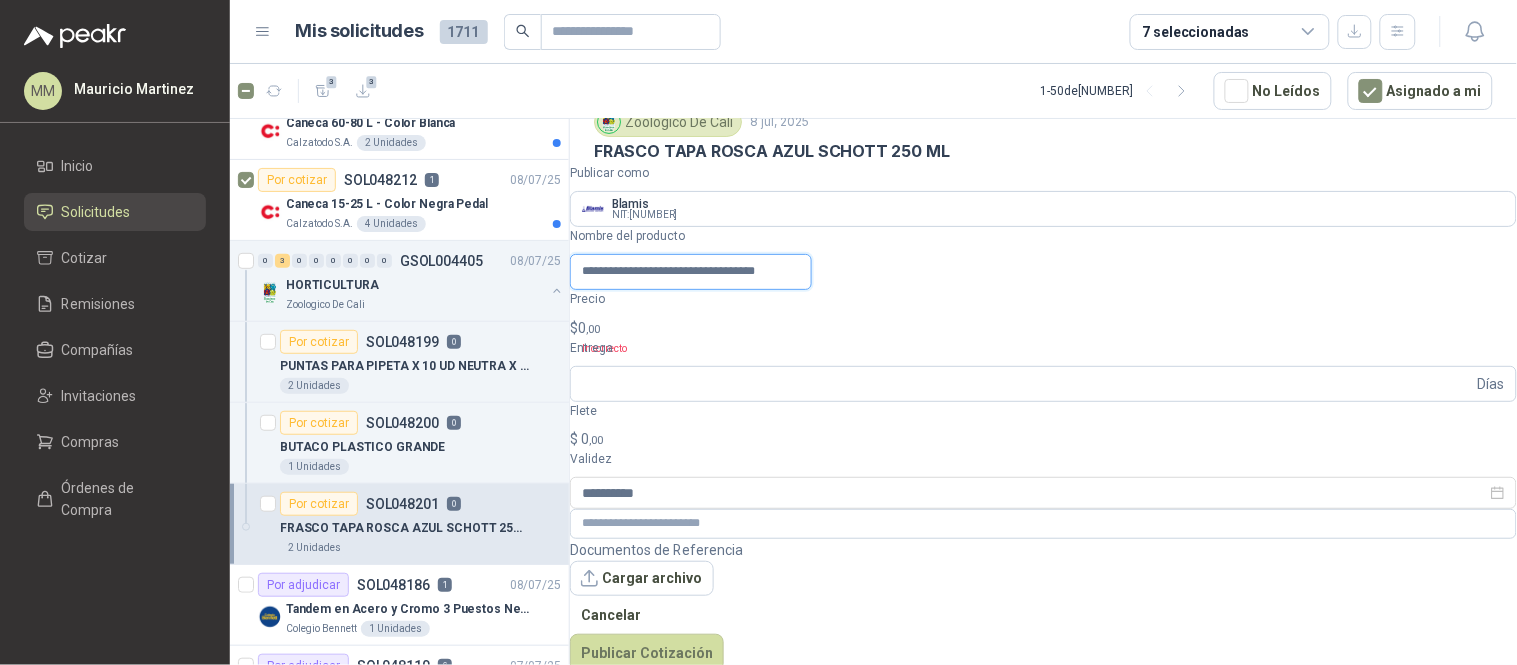 type on "**********" 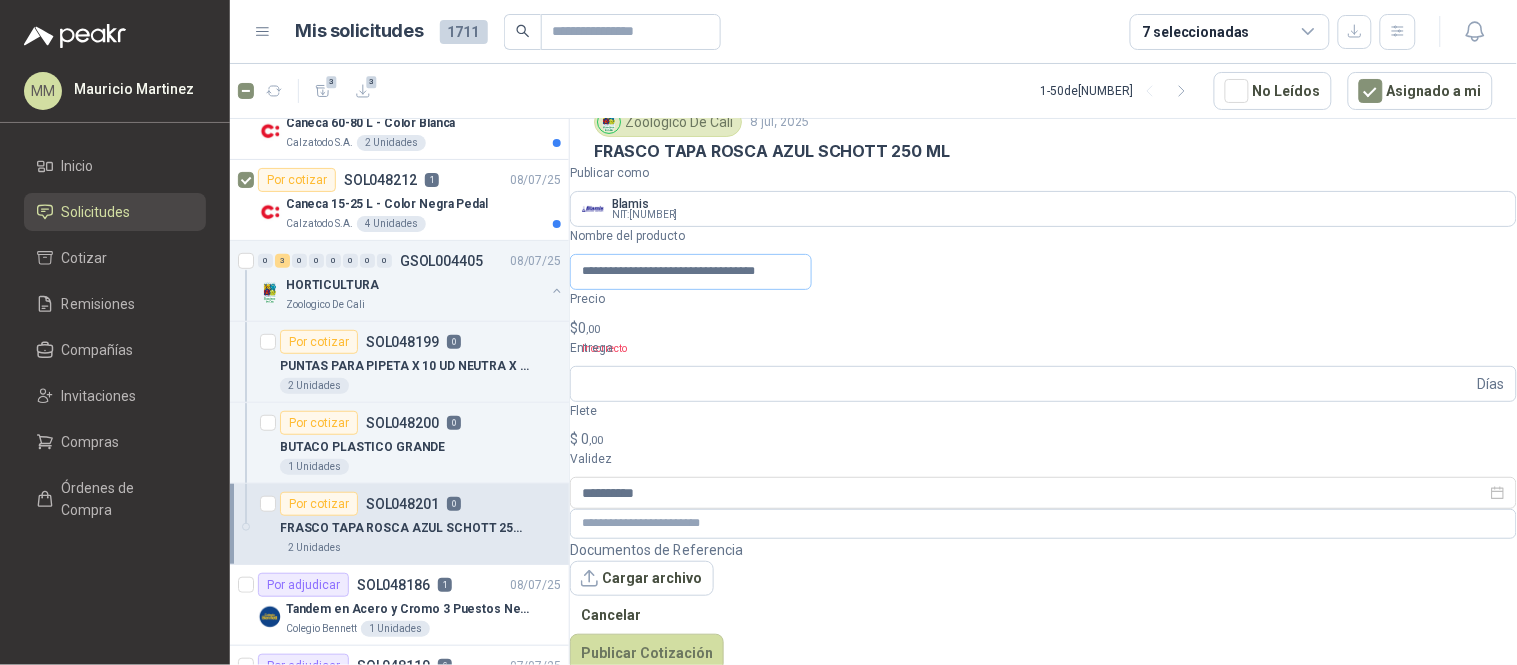 scroll, scrollTop: 0, scrollLeft: 0, axis: both 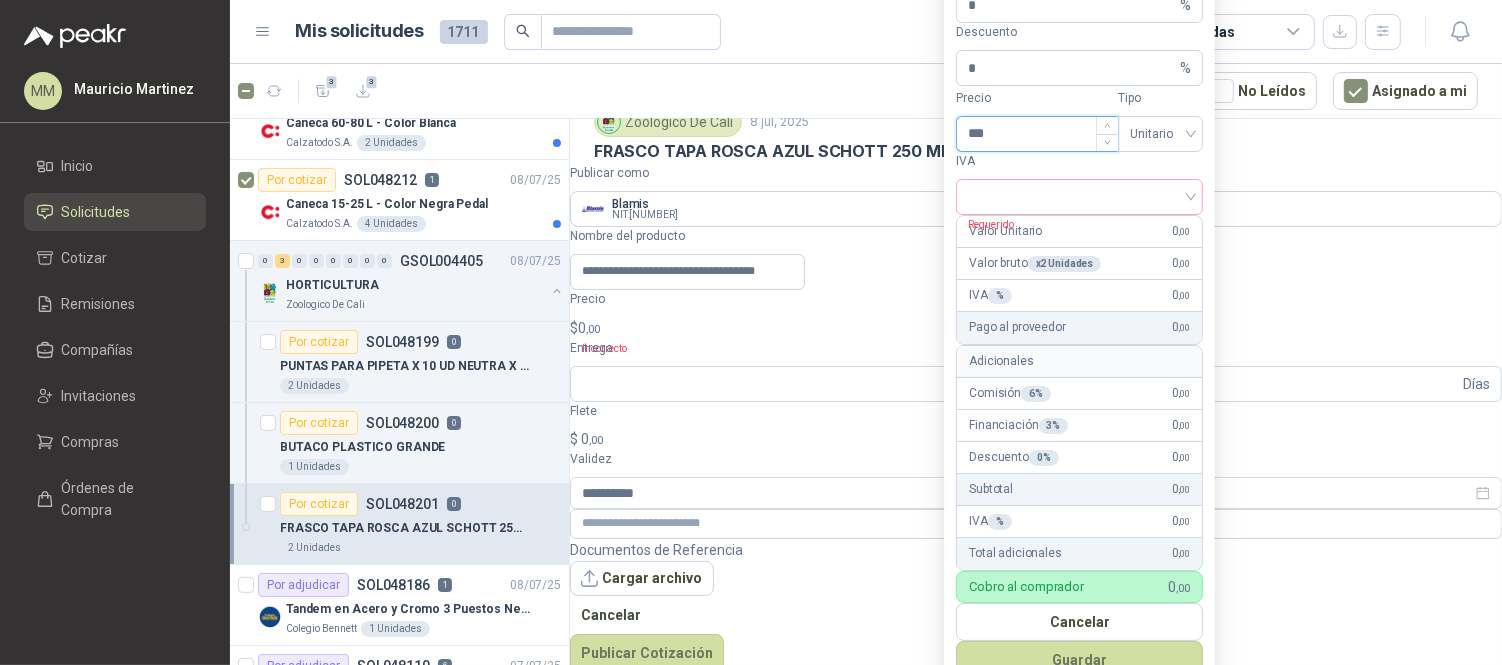 click on "***" at bounding box center [1037, 134] 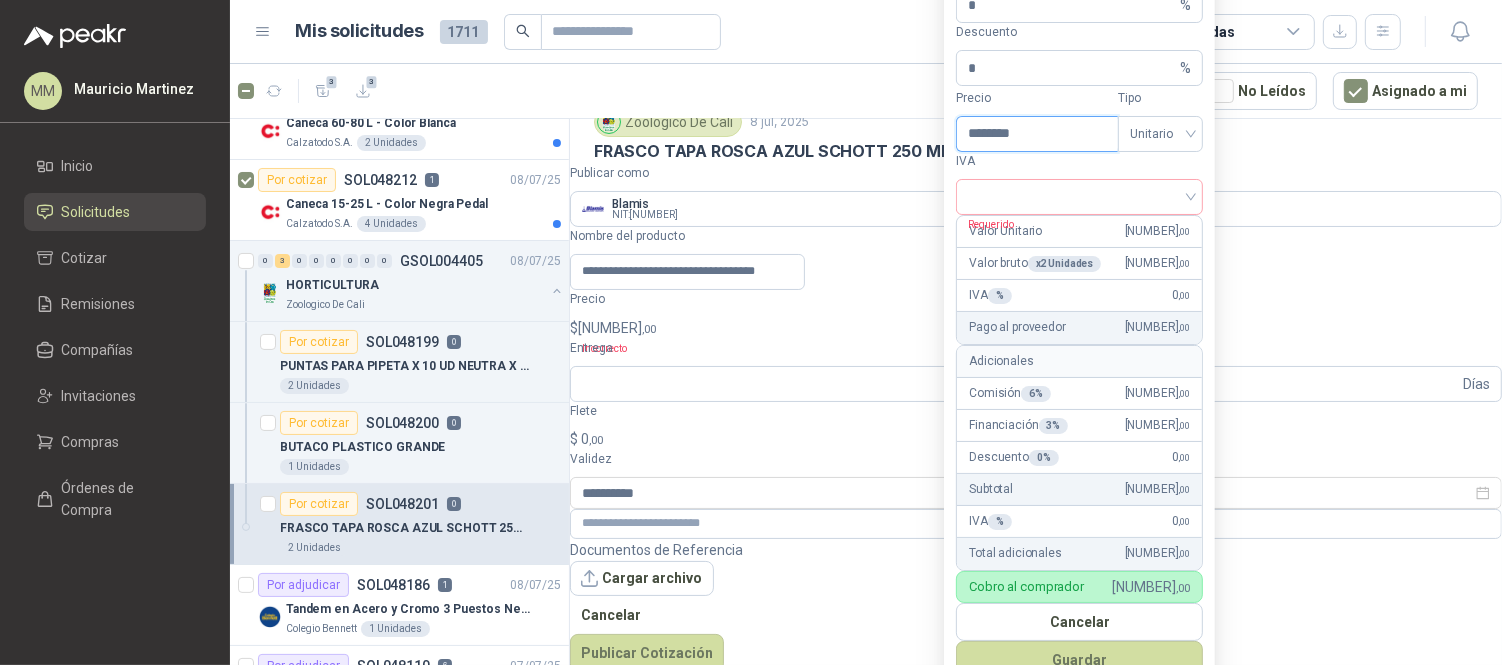 type on "********" 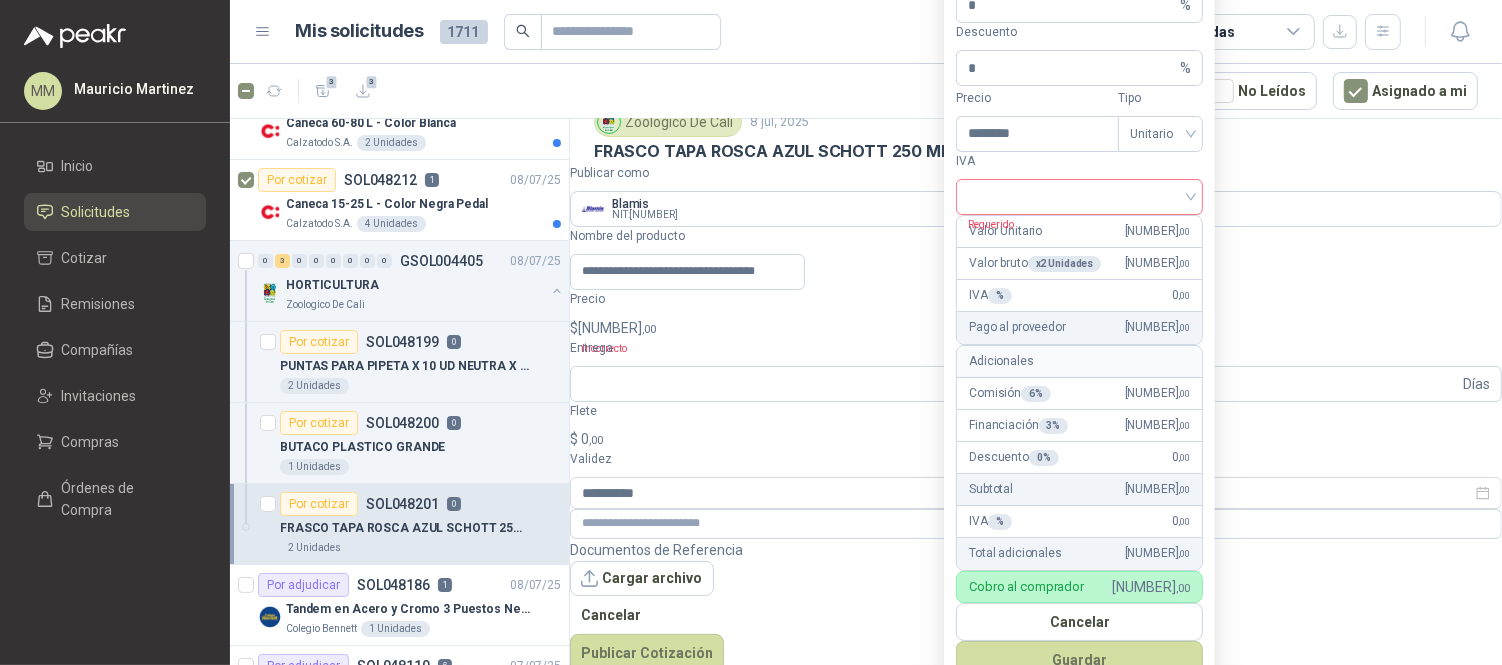 click at bounding box center (1079, 195) 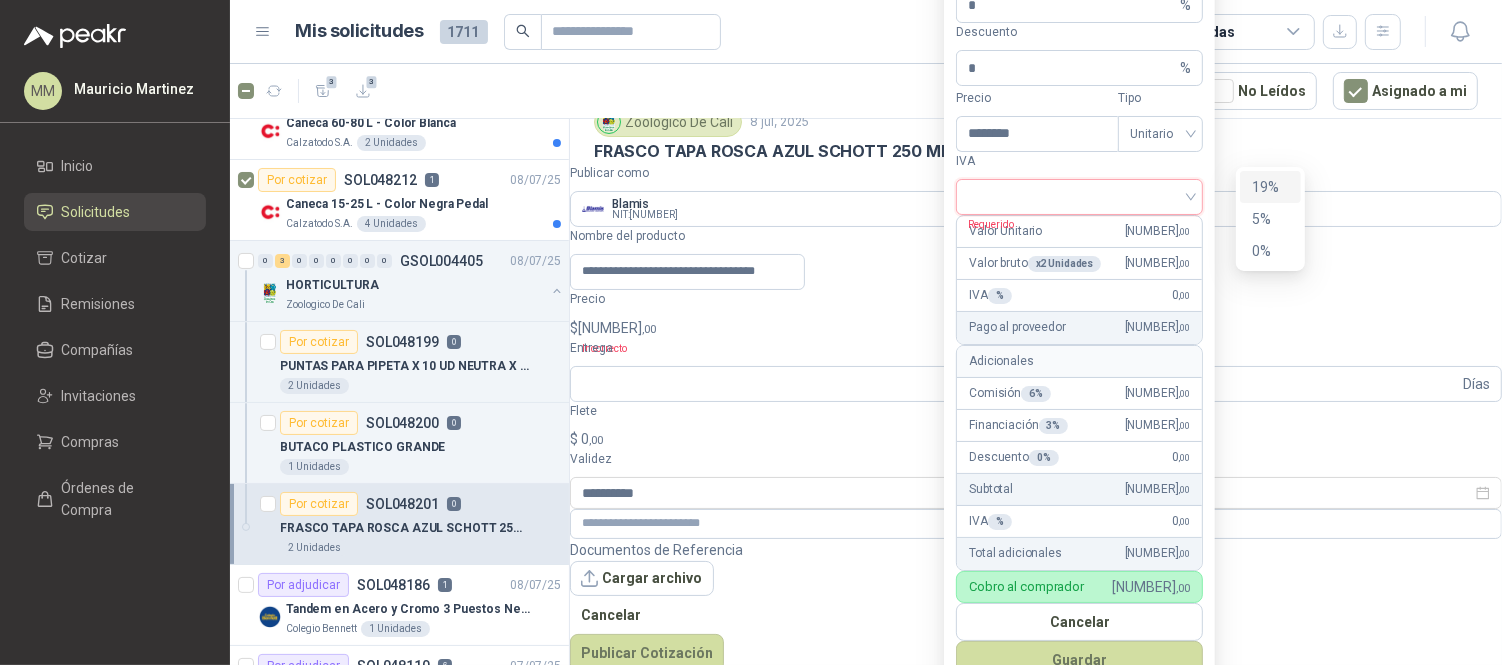 click on "19%" at bounding box center [1270, 187] 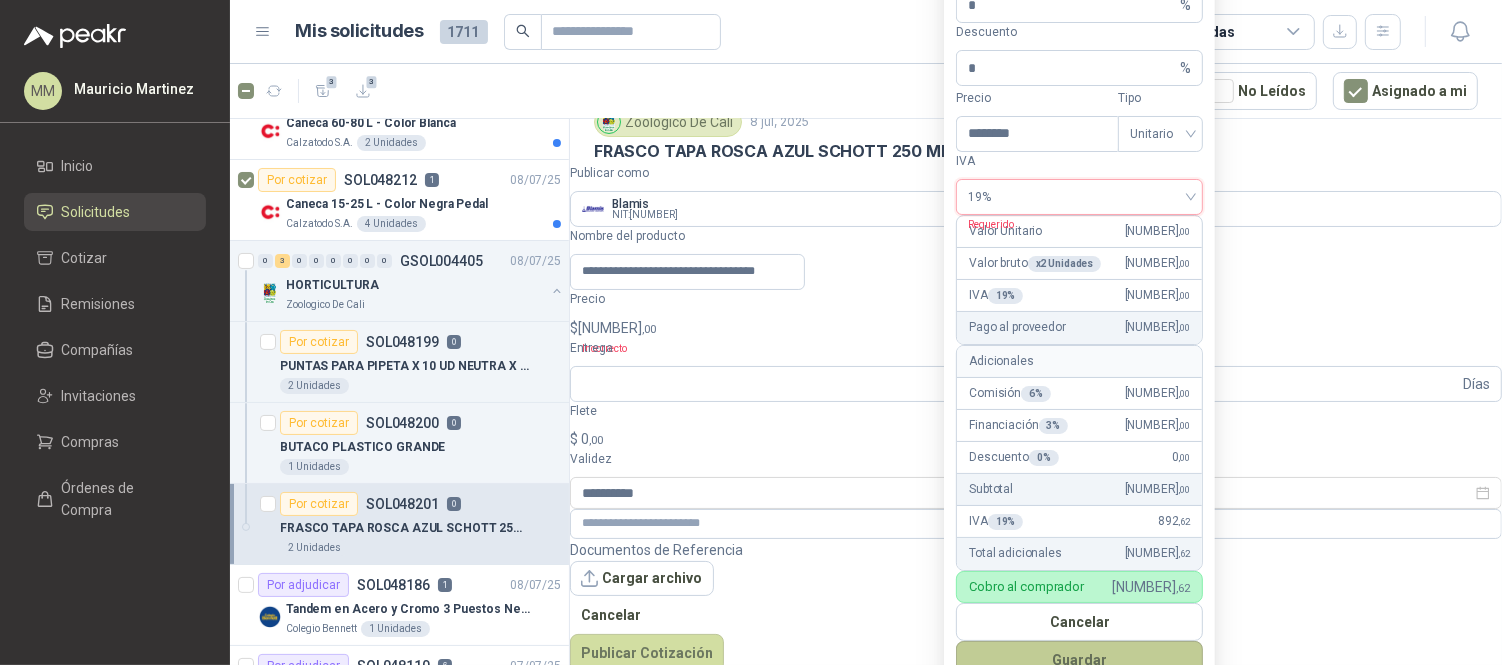 click on "Guardar" at bounding box center (1079, 660) 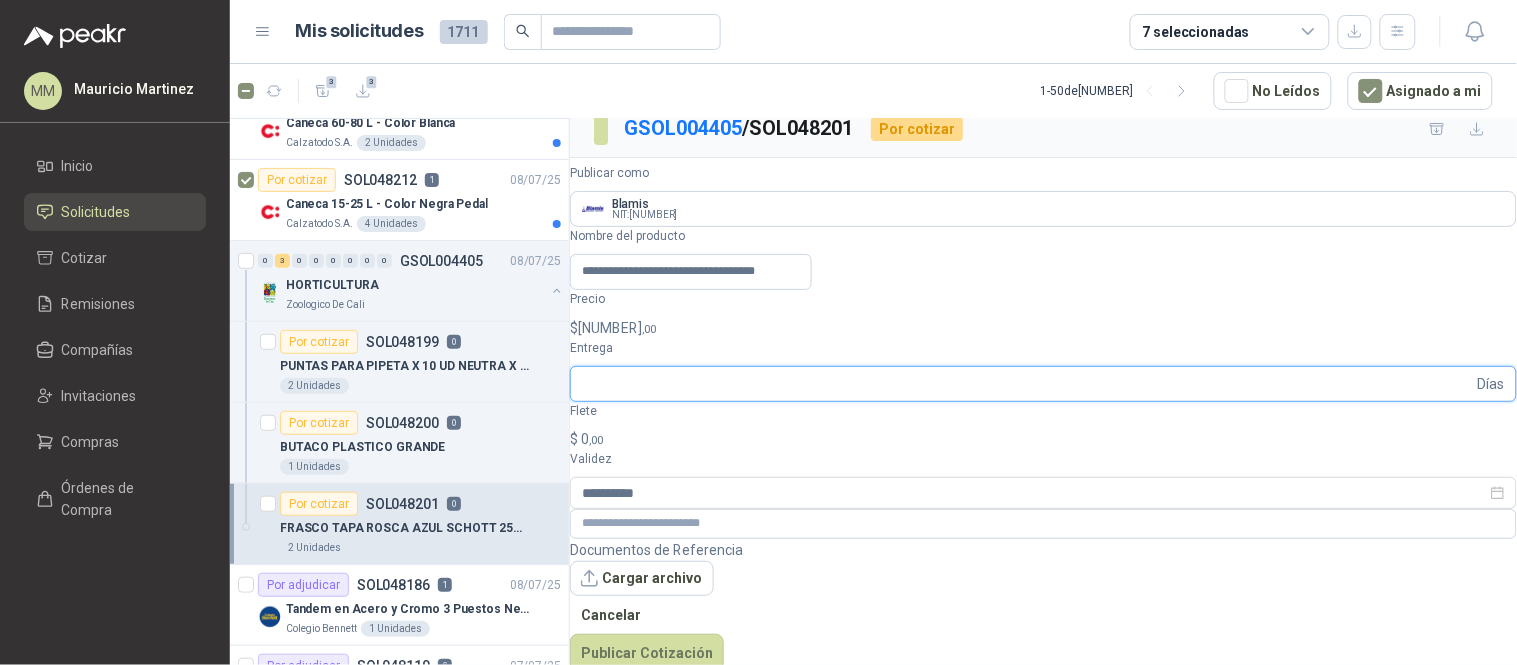 scroll, scrollTop: 76, scrollLeft: 0, axis: vertical 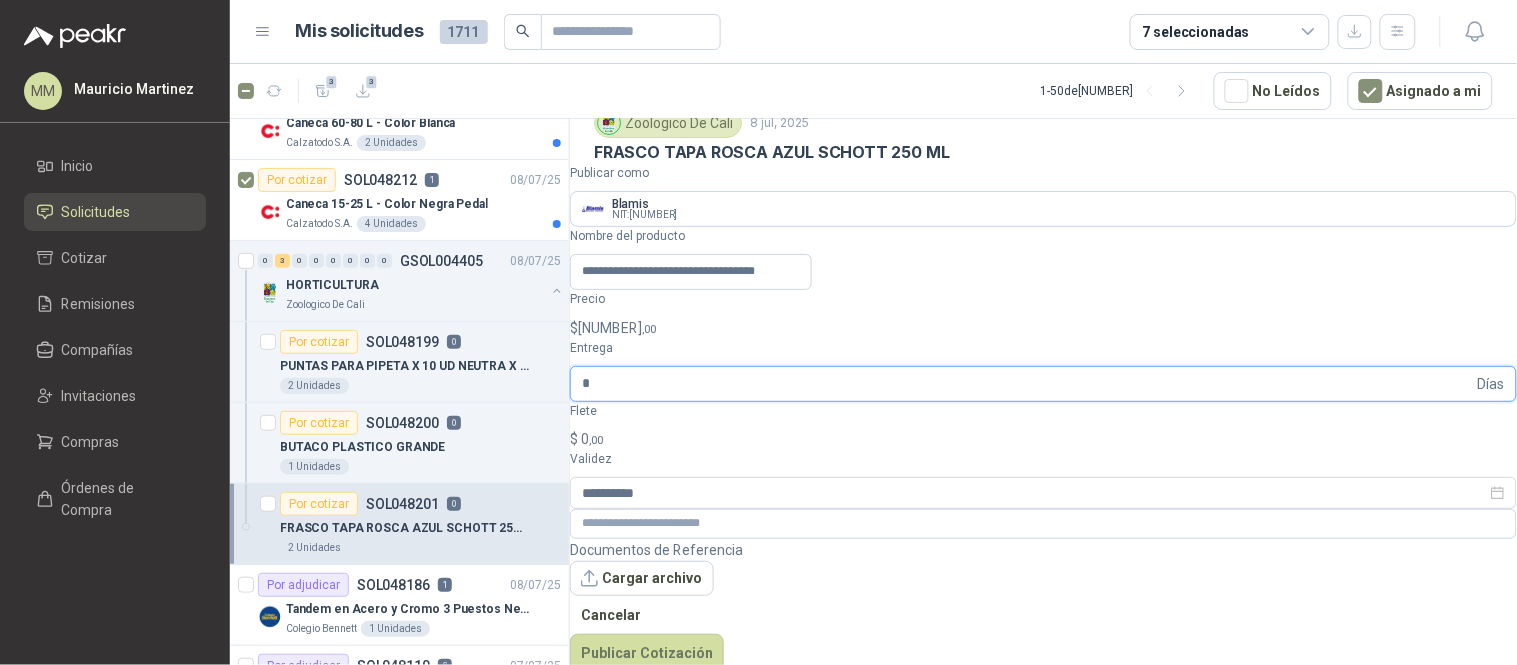 type on "*" 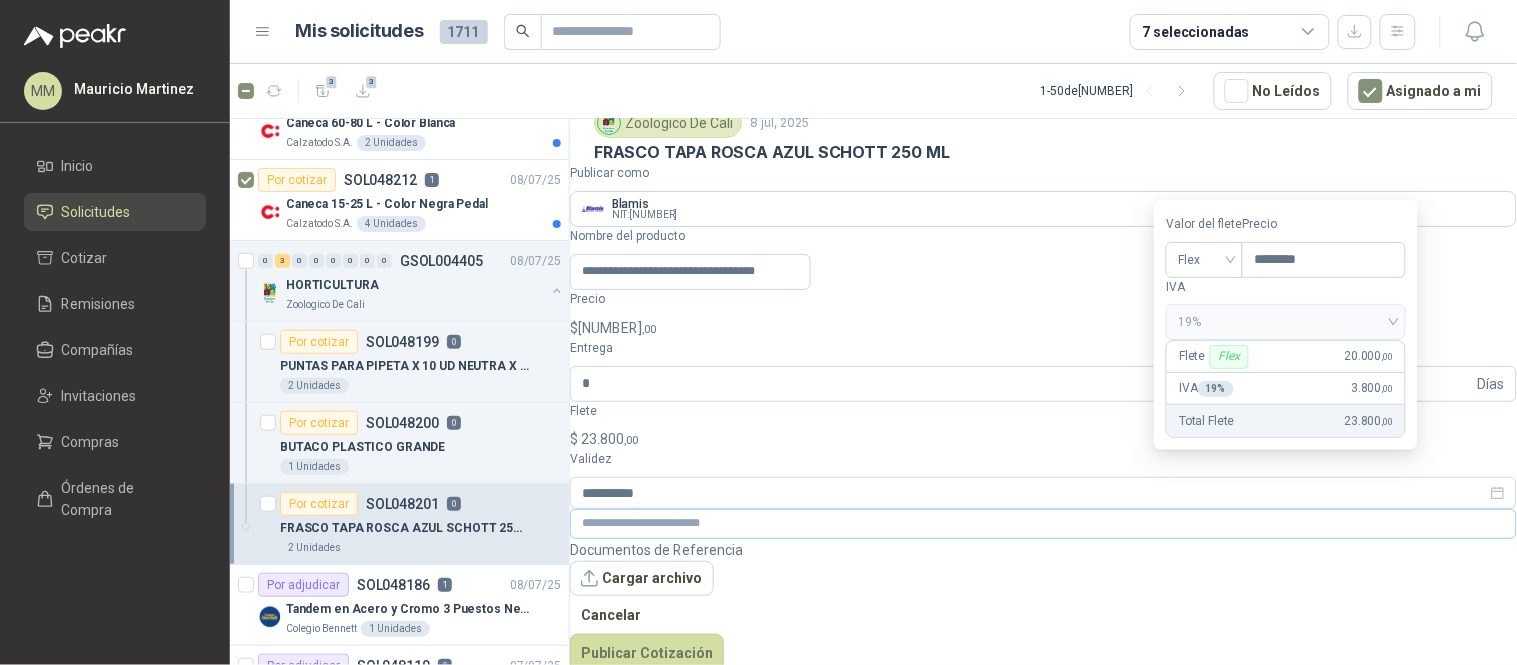 type on "********" 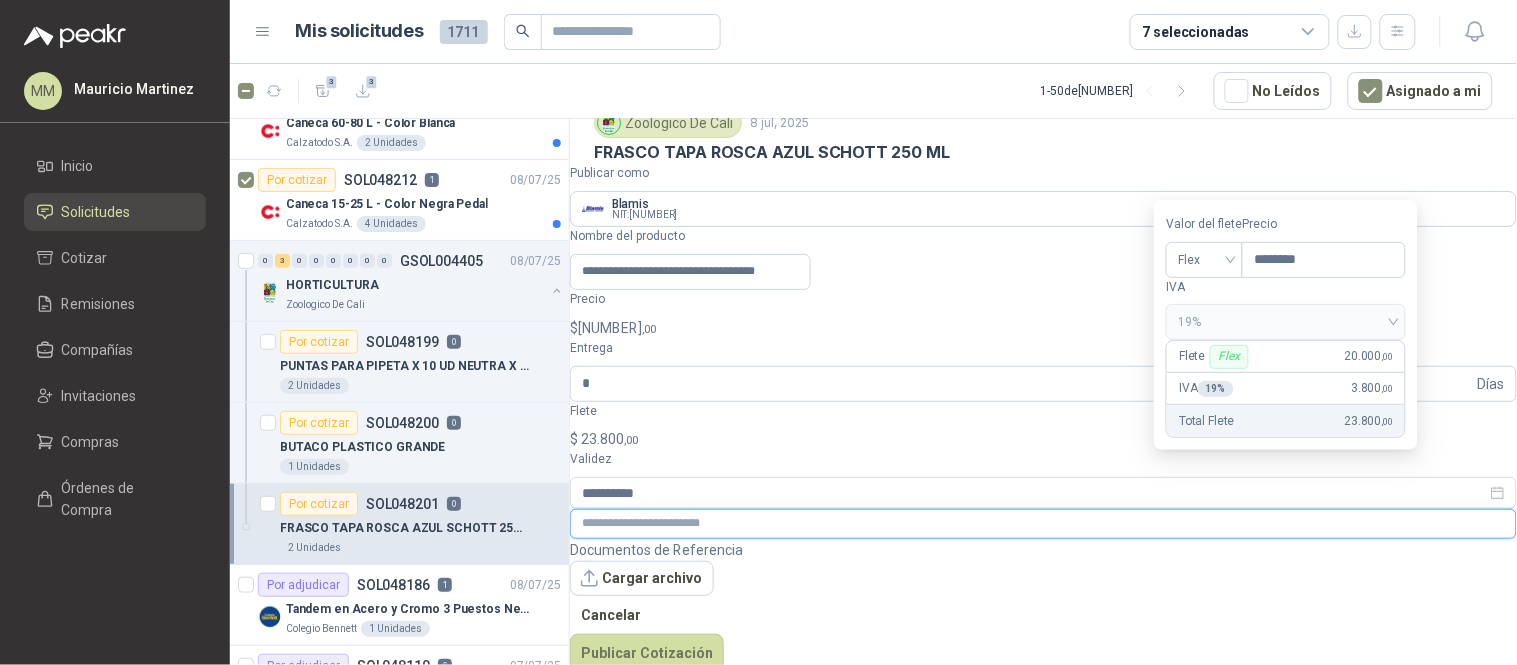 click at bounding box center [1043, 523] 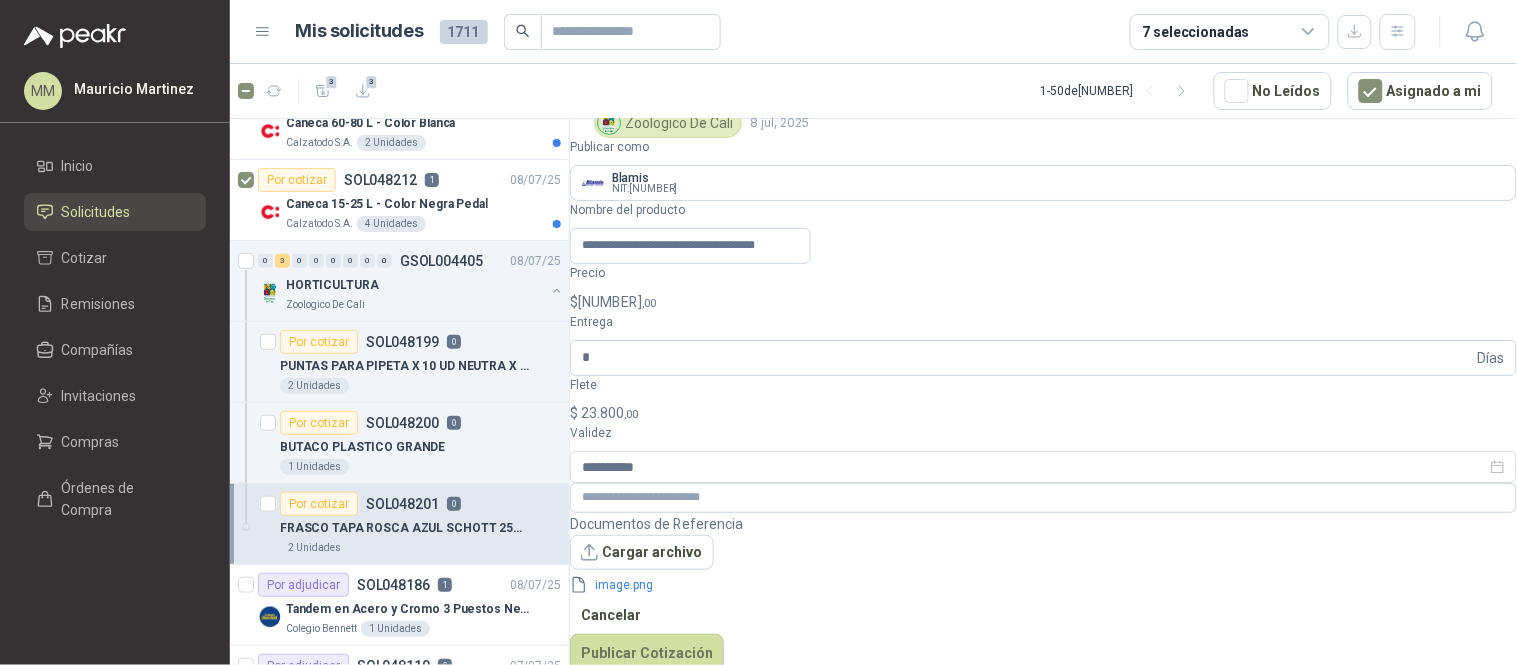 click on "frasco tapa azul.png" at bounding box center (667, 349) 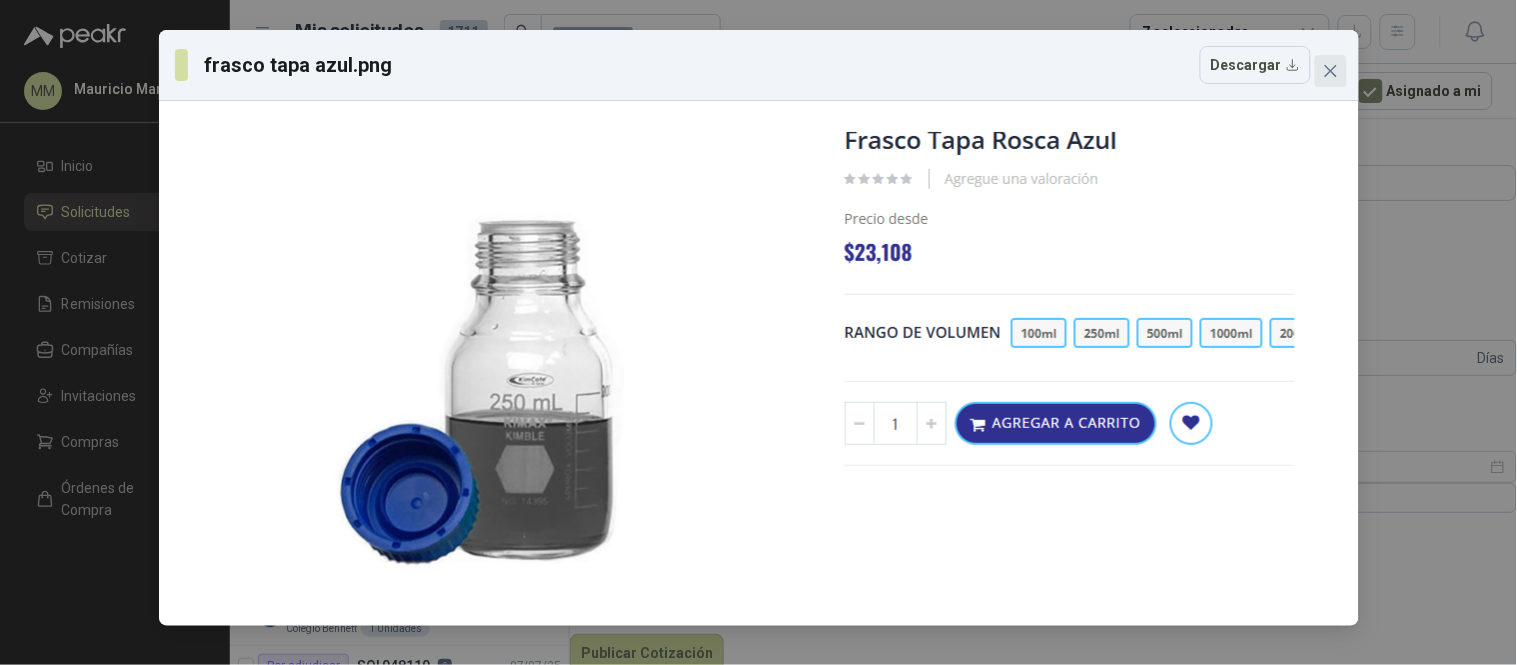 click at bounding box center [1331, 71] 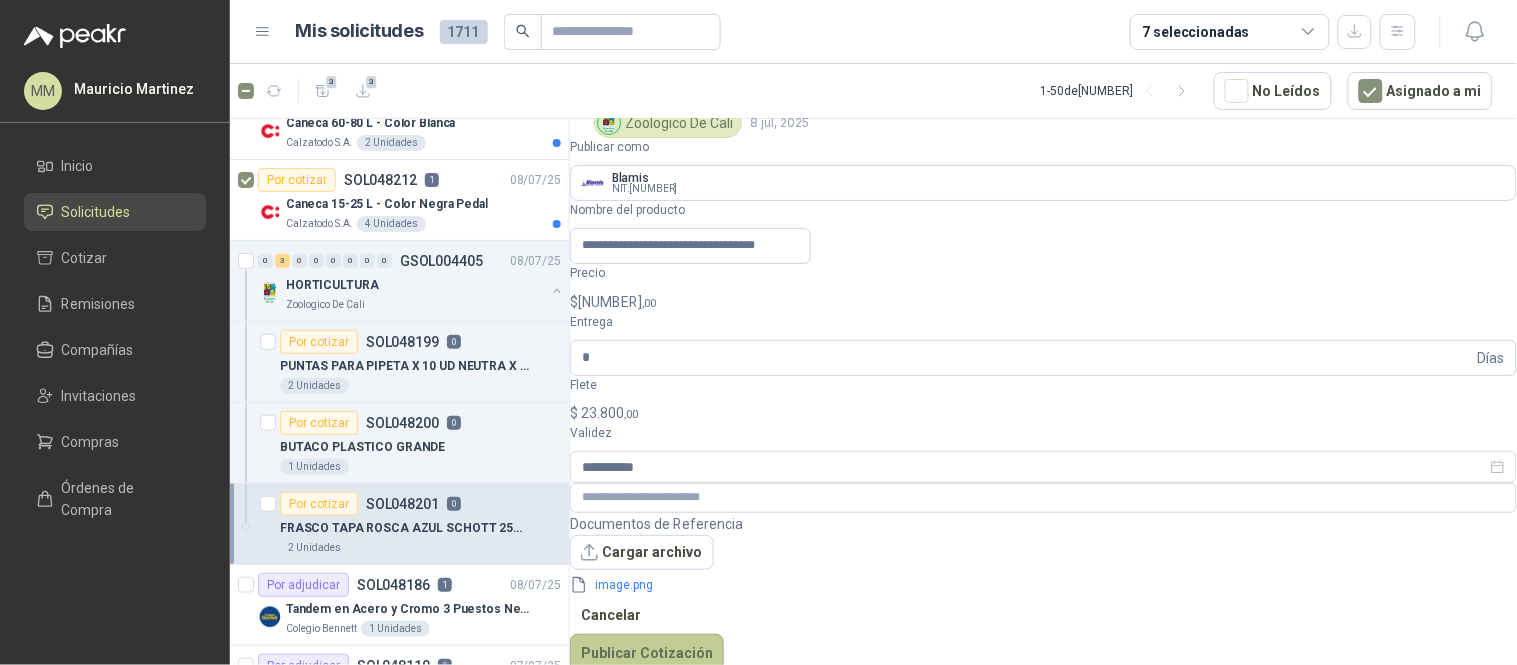 click on "Publicar Cotización" at bounding box center (647, 653) 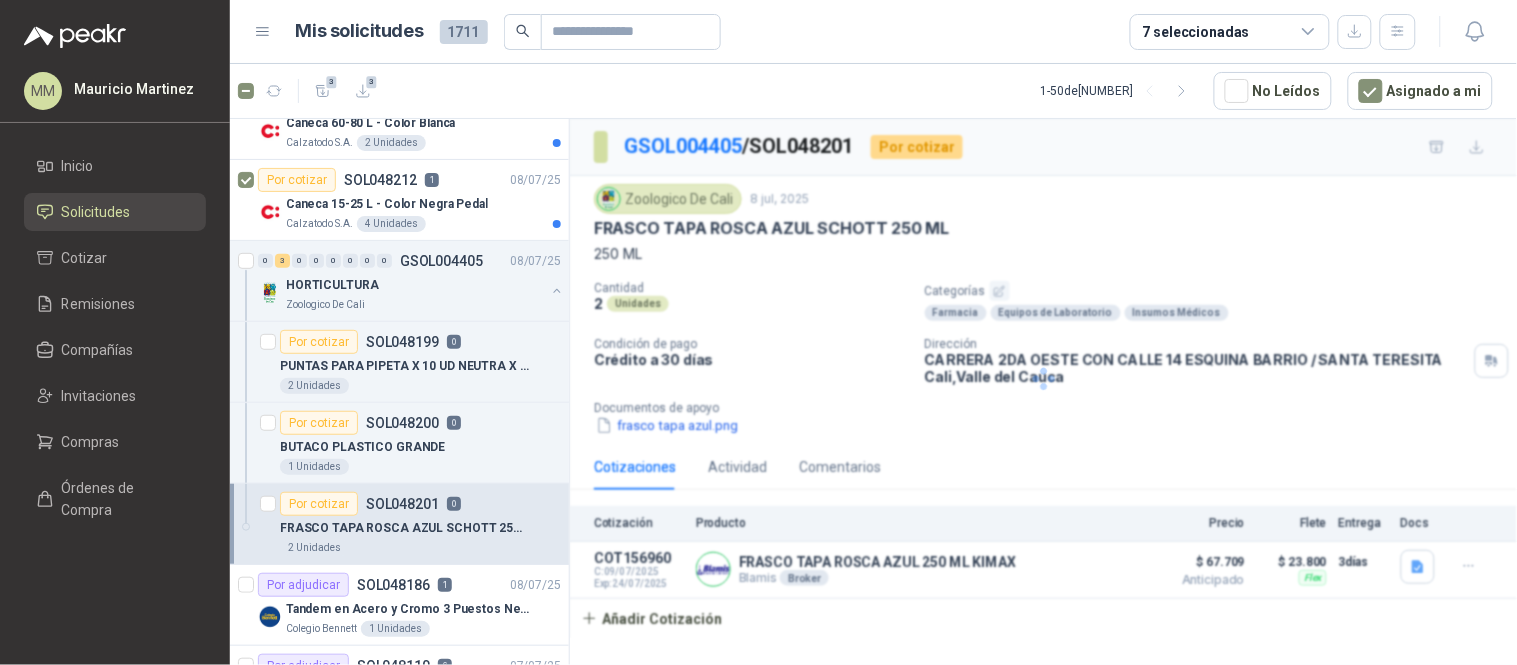 scroll, scrollTop: 0, scrollLeft: 0, axis: both 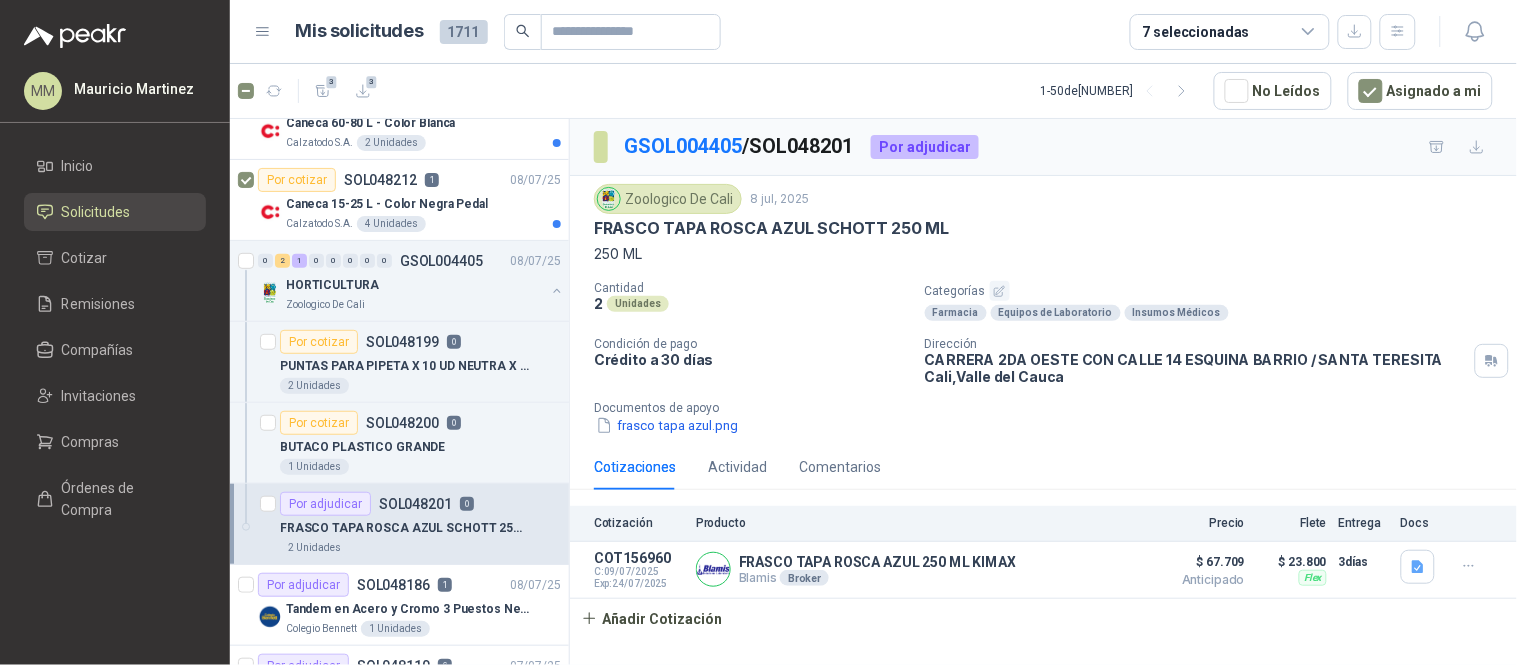 click on "Equipos de Laboratorio" at bounding box center [1056, 313] 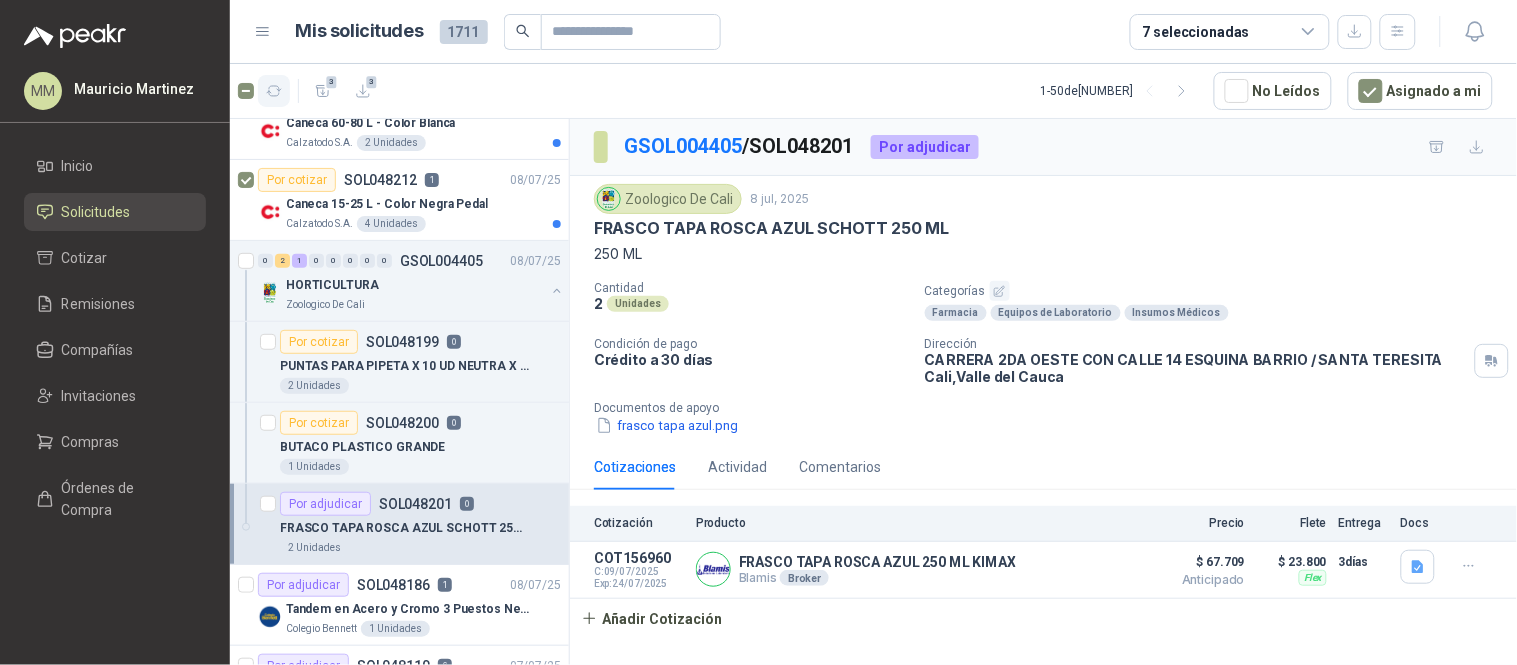 click at bounding box center [274, 91] 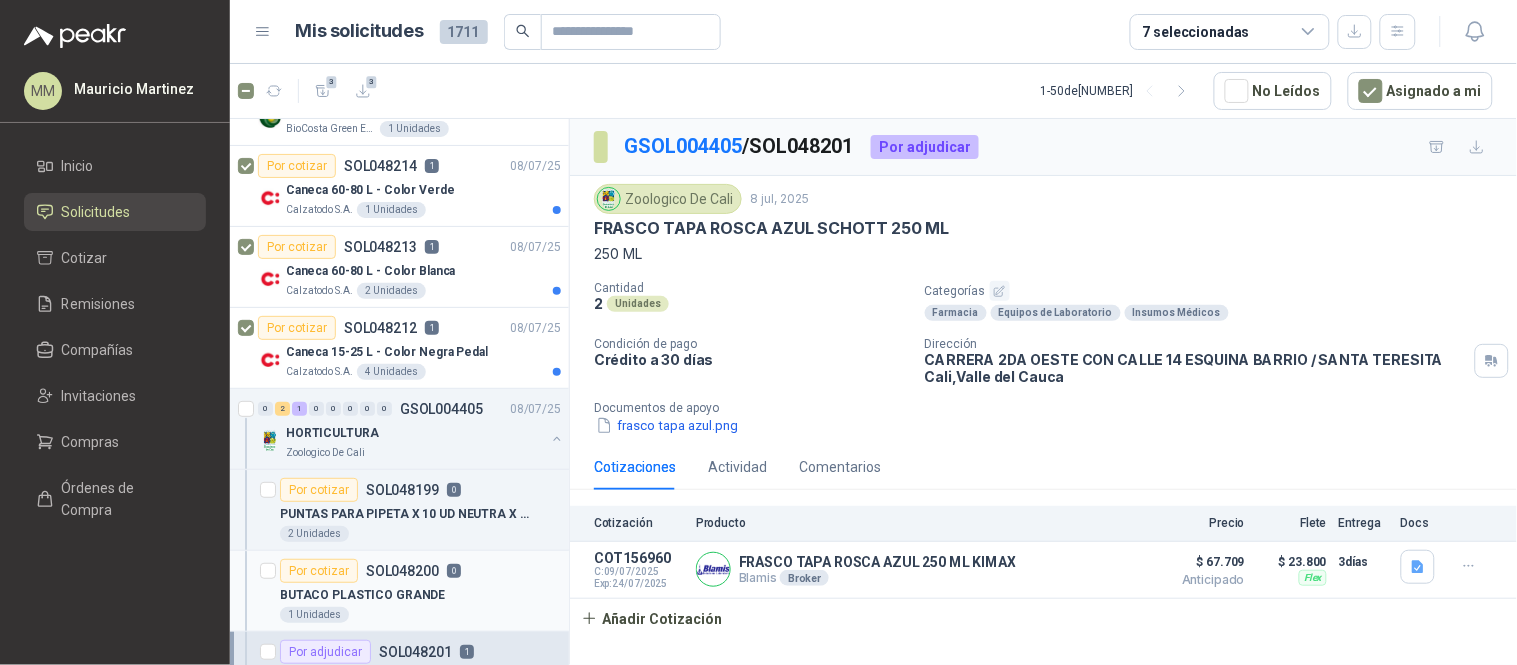 scroll, scrollTop: 0, scrollLeft: 0, axis: both 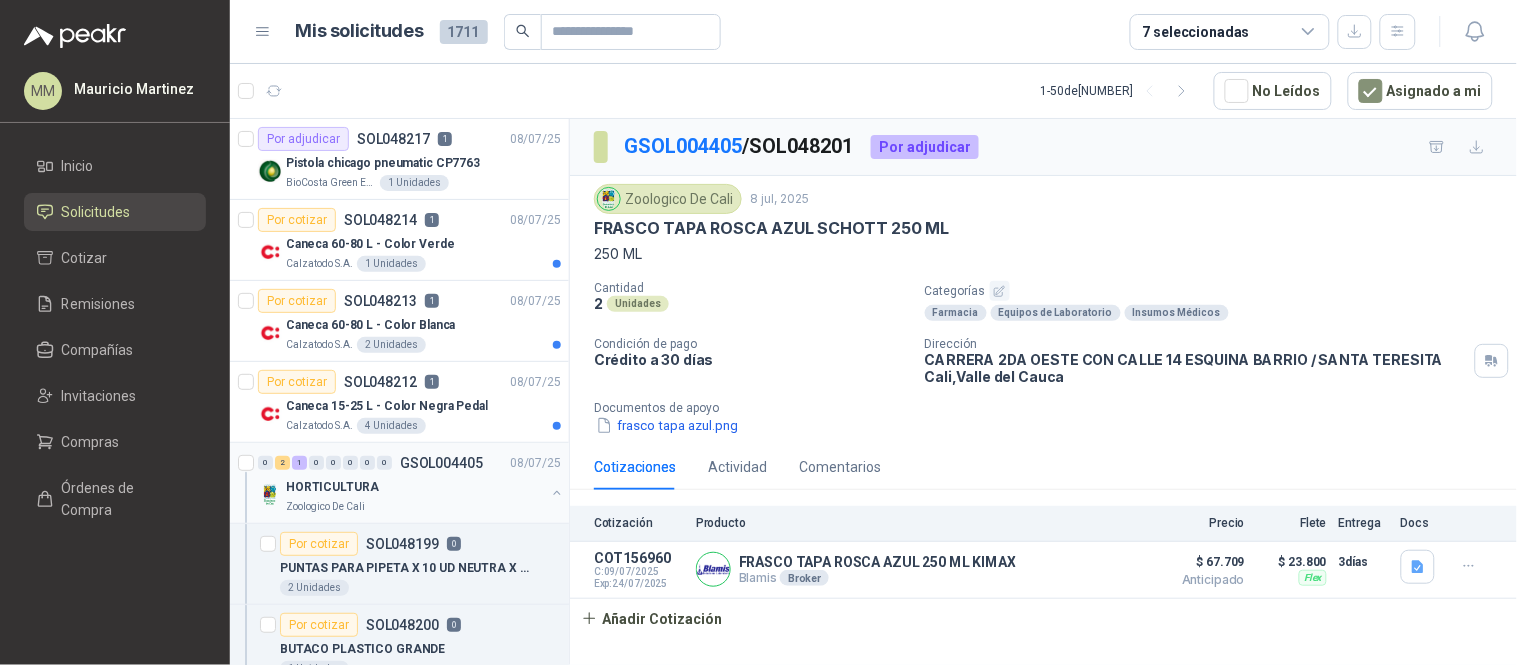 click at bounding box center (557, 493) 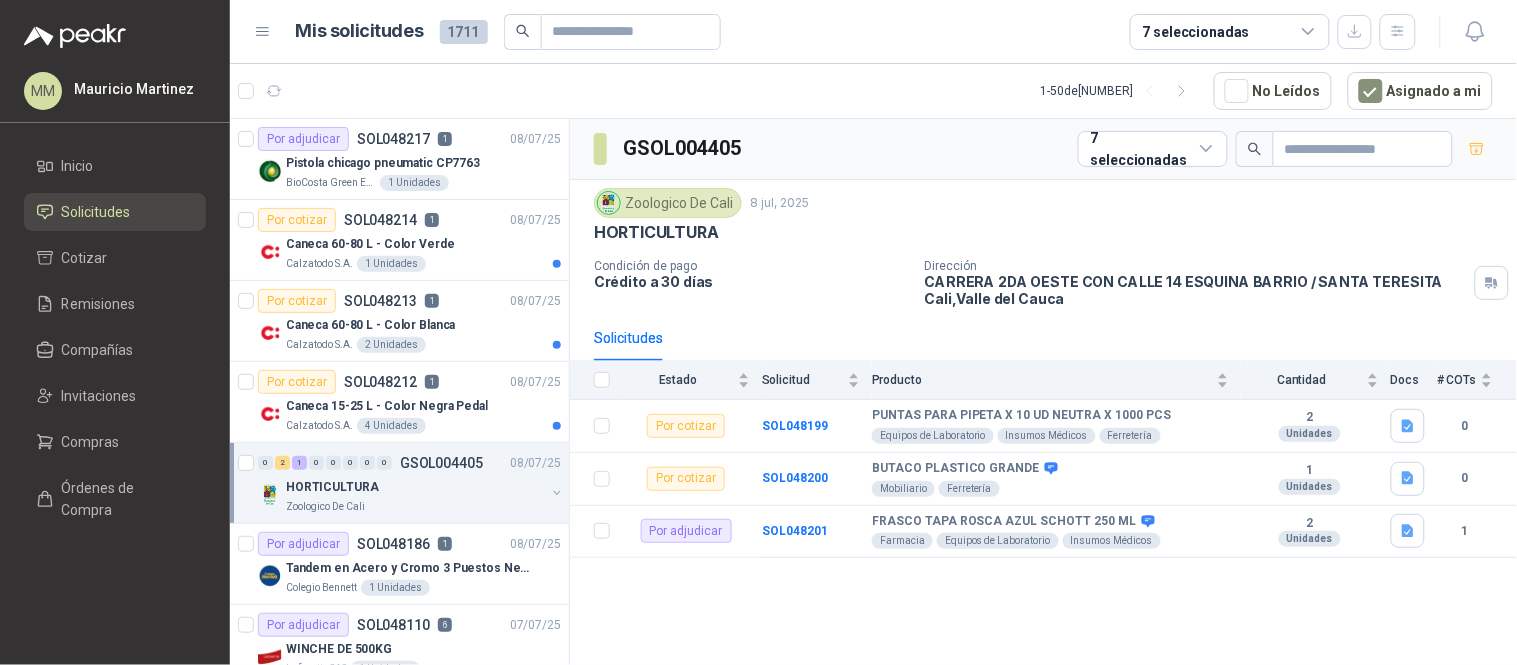 click on "CARRERA [NUMBER] OESTE CON CALLE [NUMBER] ESQUINA BARRIO / [COMPANY] Cali , [STATE]" at bounding box center [1196, 290] 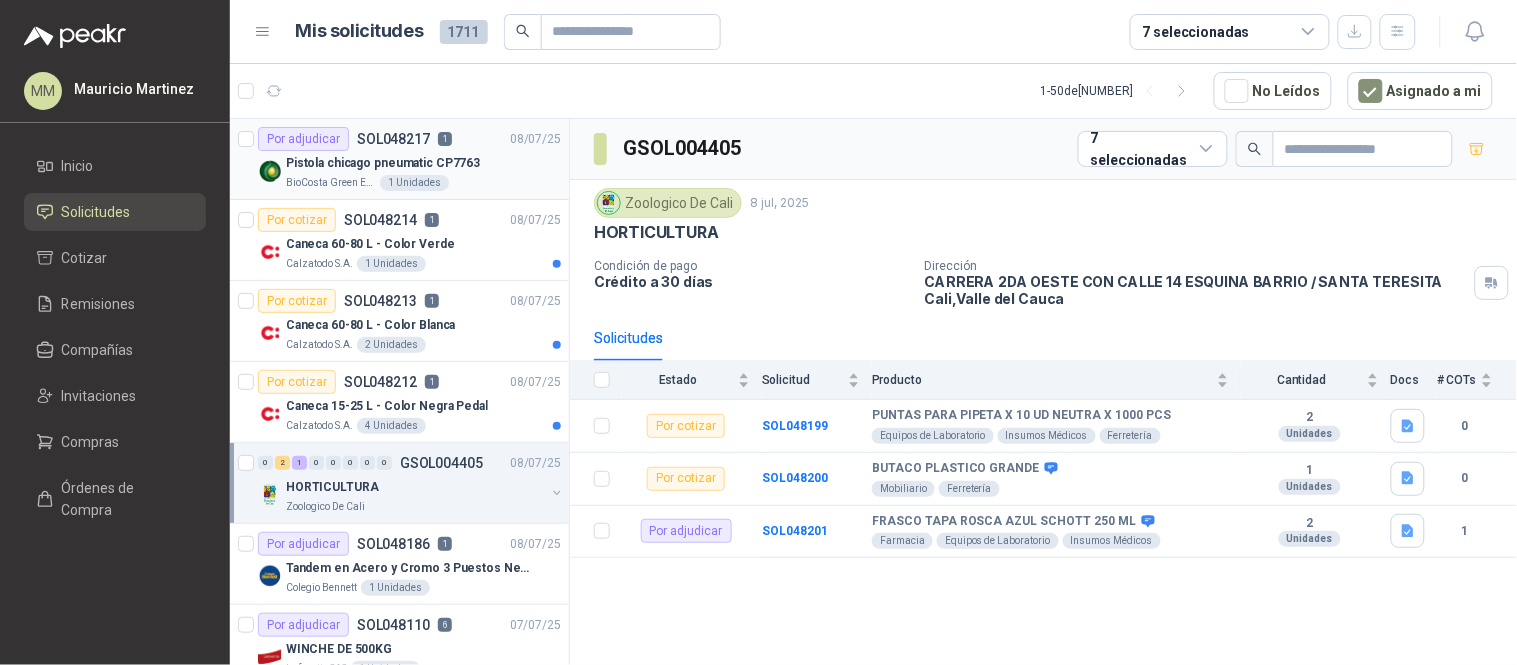 click on "Pistola chicago pneumatic CP7763" at bounding box center [383, 163] 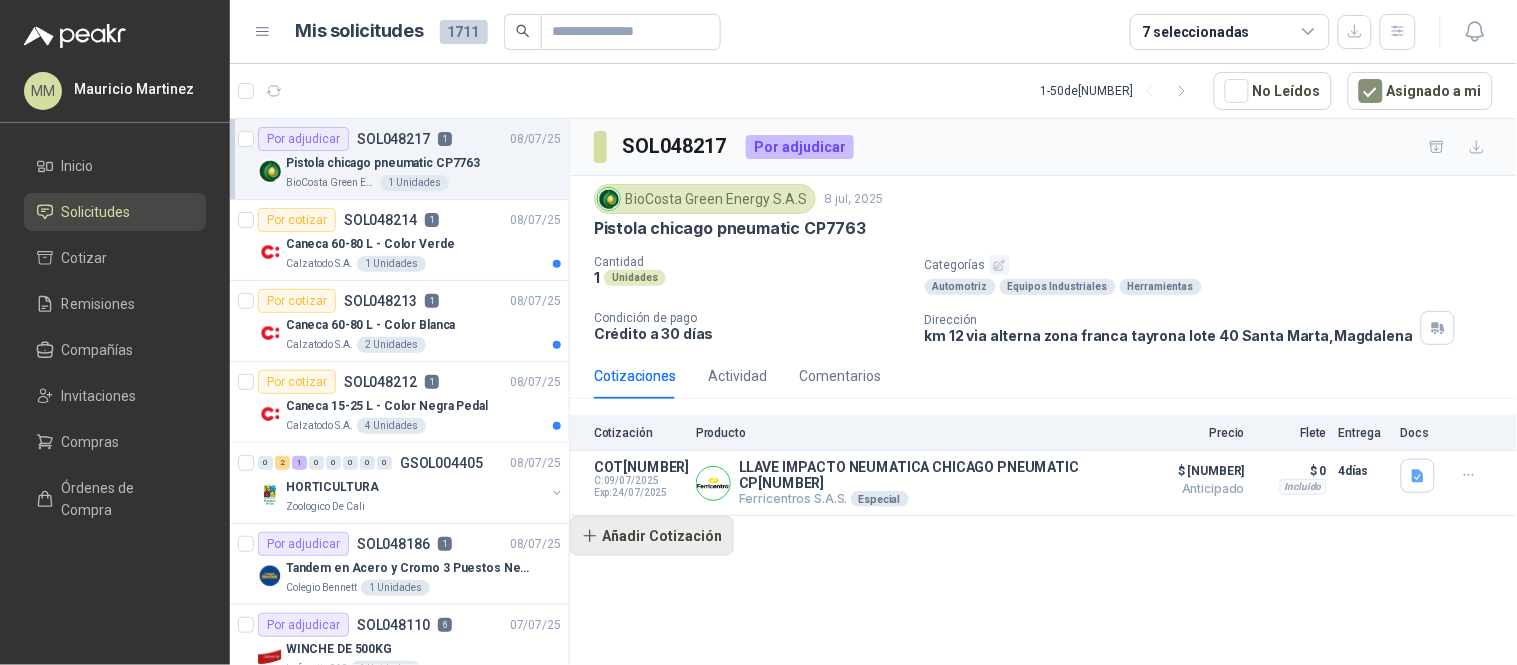click on "Añadir Cotización" at bounding box center (652, 536) 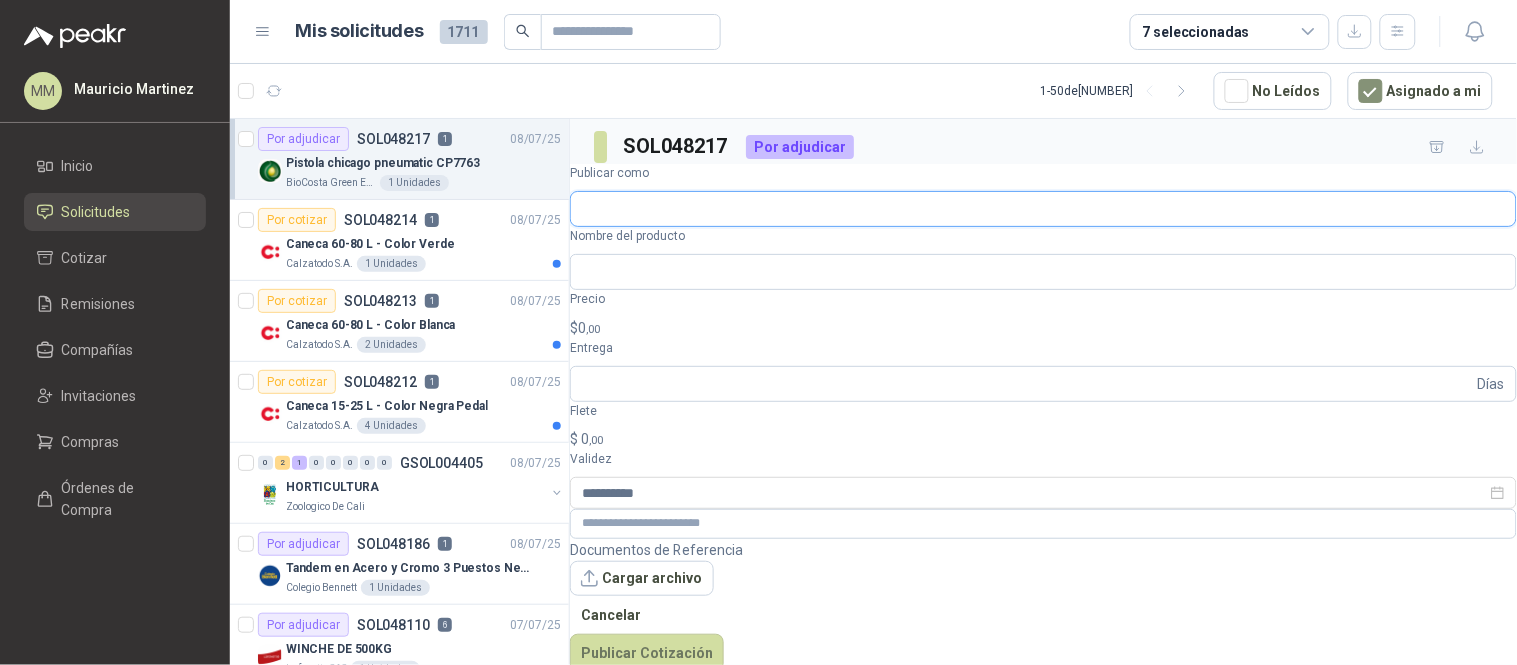 click on "Publicar como" at bounding box center (1043, 209) 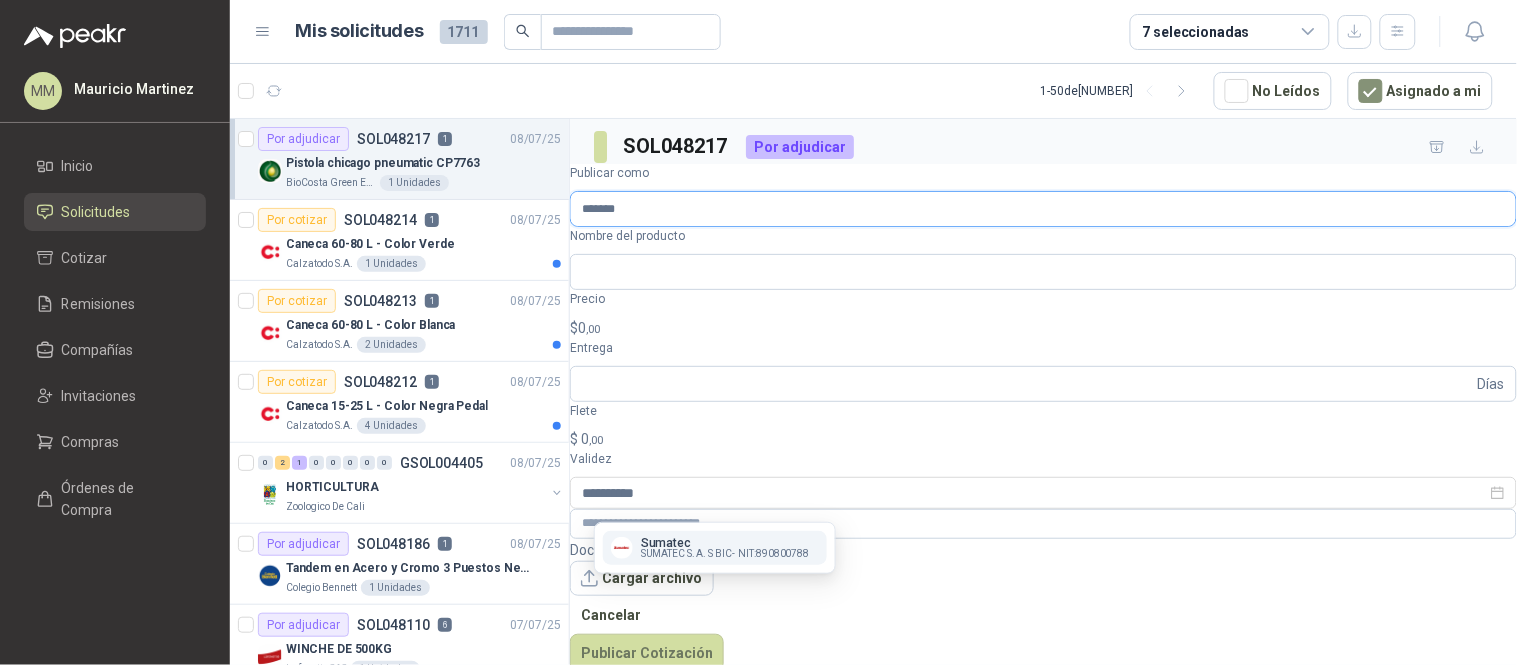 type on "*******" 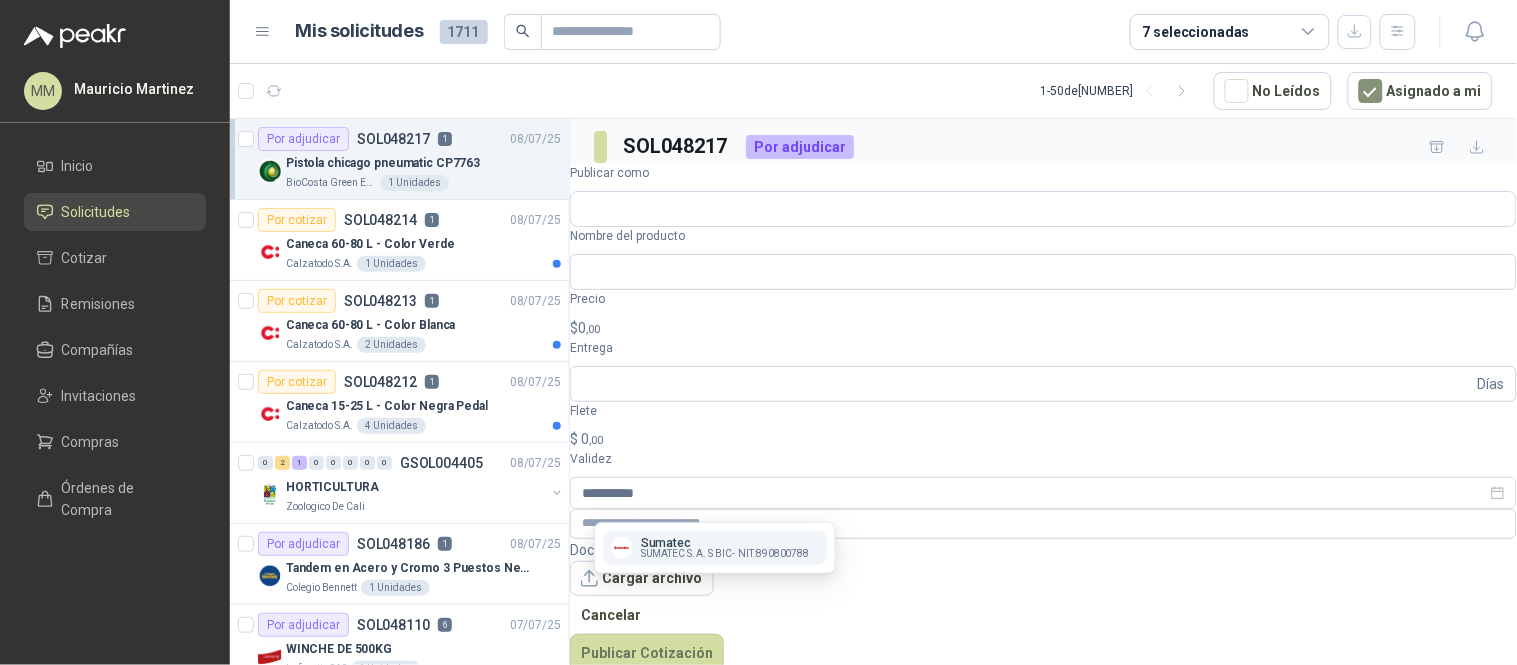 click on "Pistola chicago pneumatic CP7763" at bounding box center (730, 228) 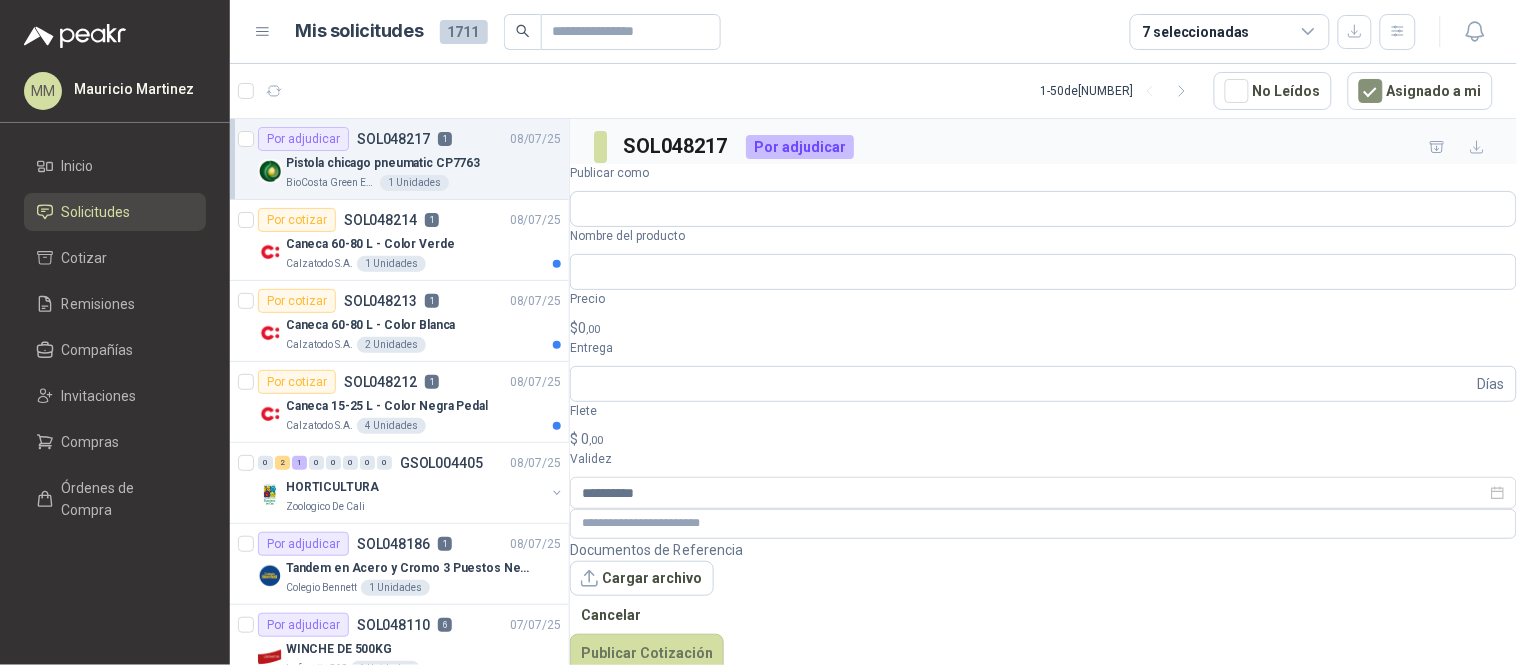 click on "Pistola chicago pneumatic CP7763" at bounding box center (730, 228) 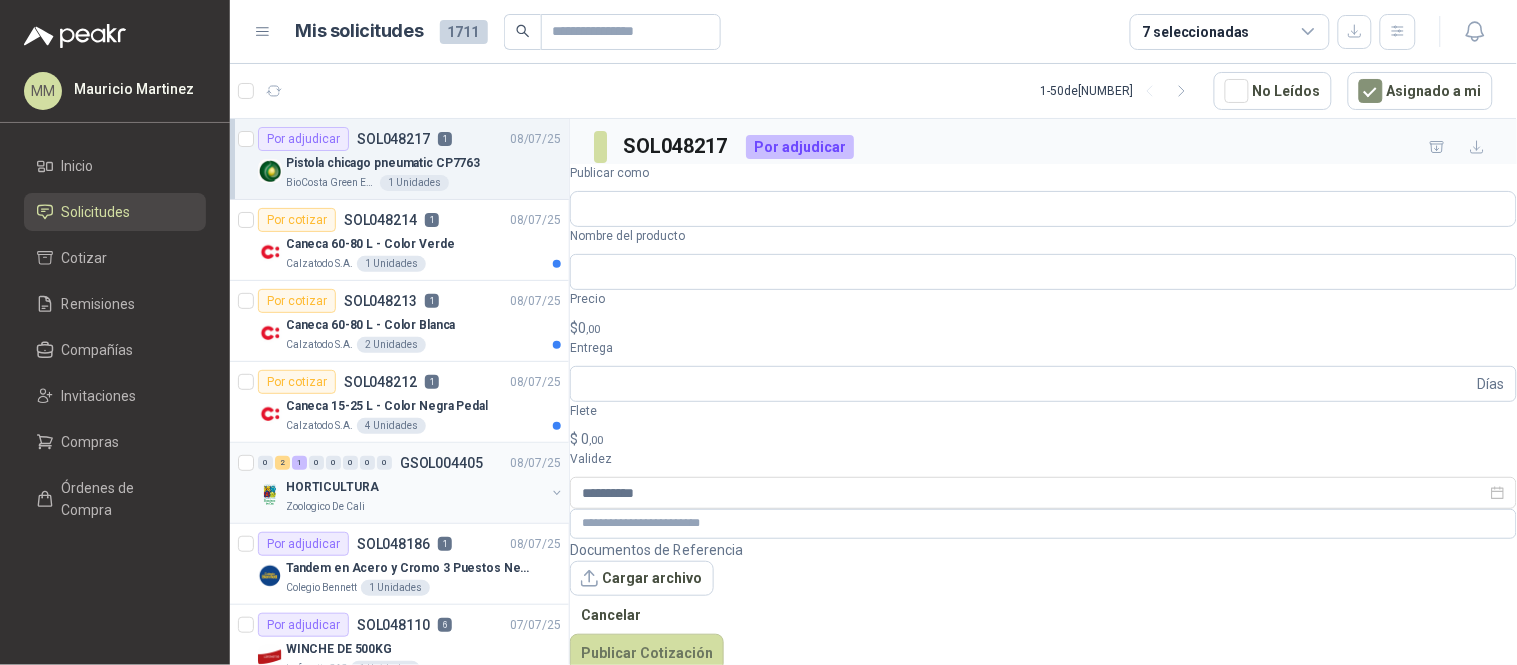 click at bounding box center [557, 493] 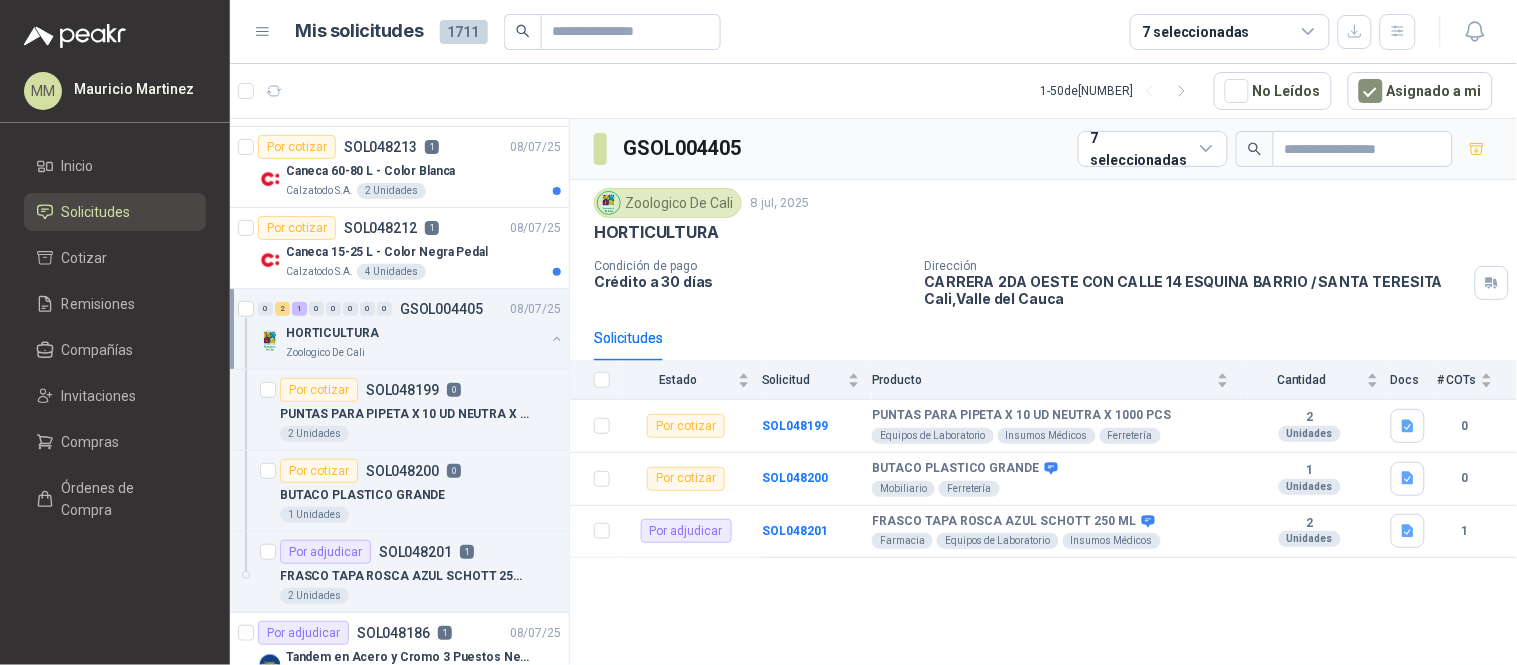 scroll, scrollTop: 158, scrollLeft: 0, axis: vertical 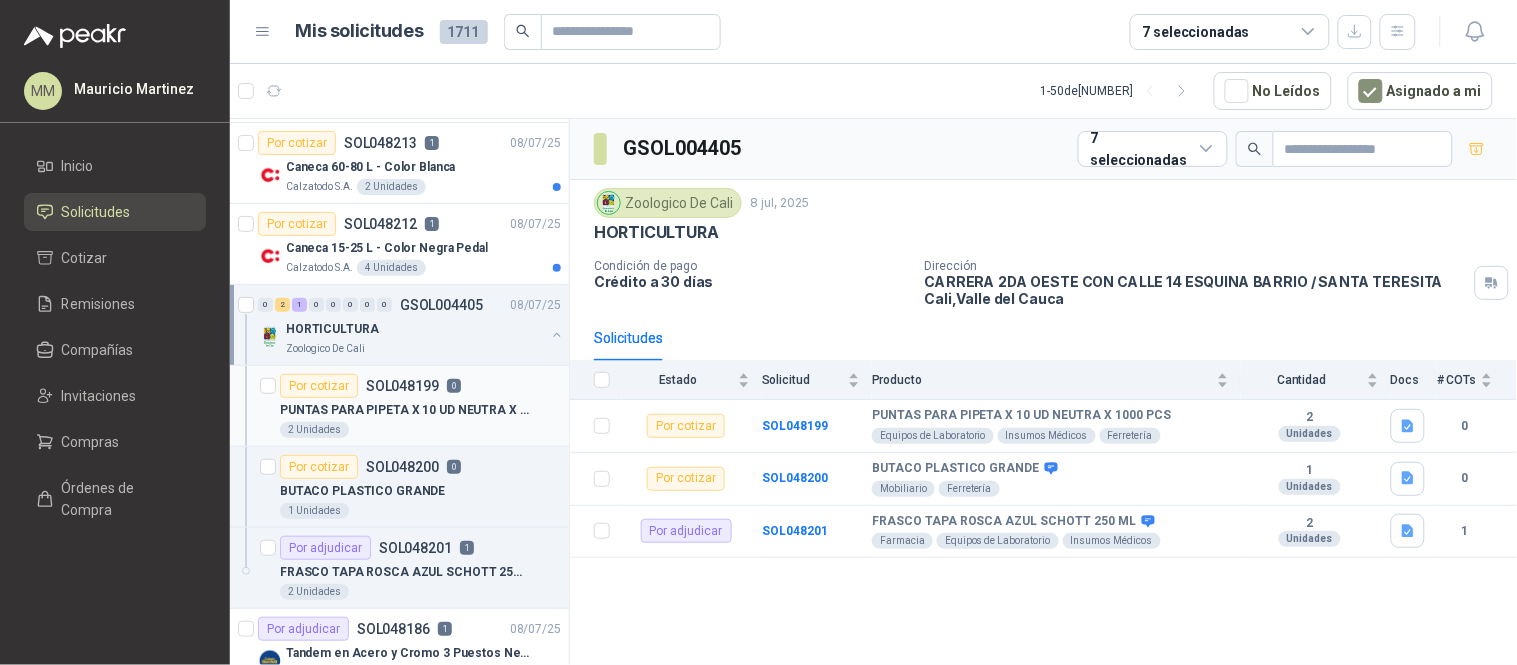 click on "PUNTAS PARA PIPETA X 10 UD NEUTRA X 1000 PCS" at bounding box center (404, 410) 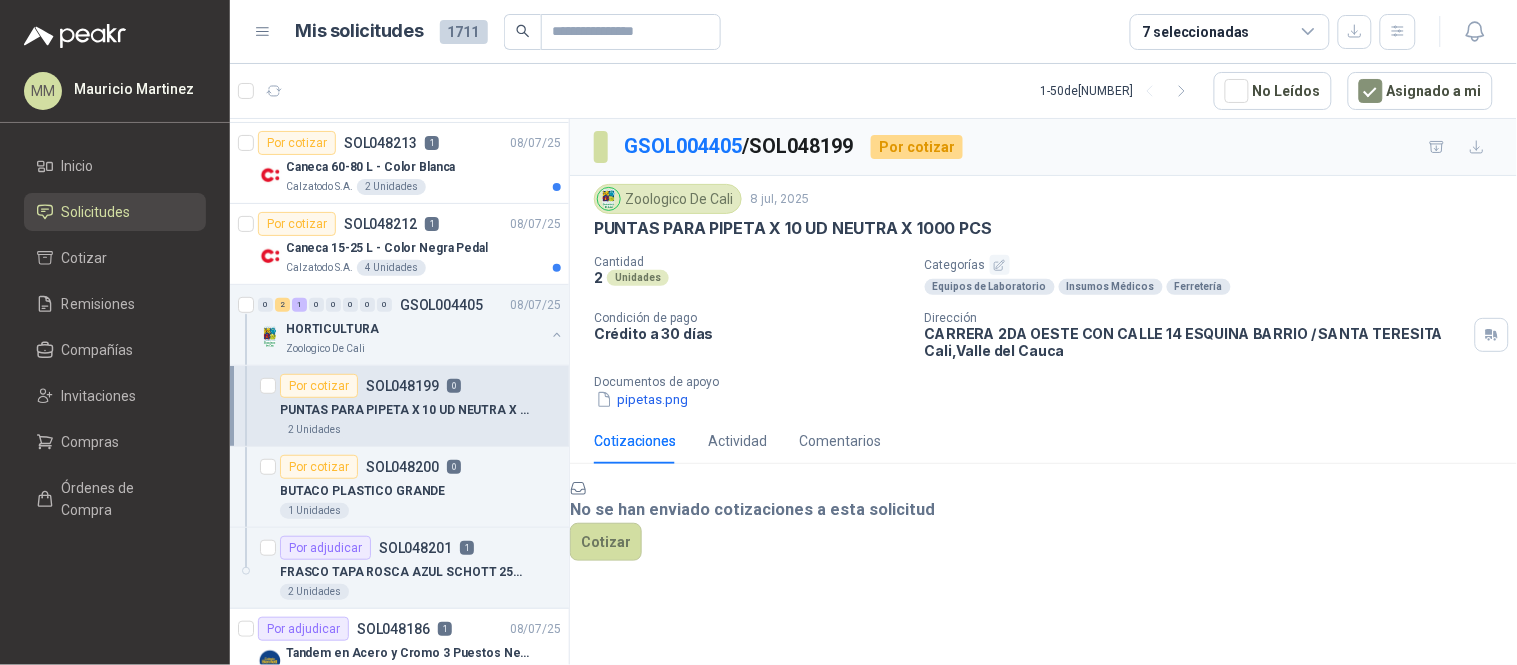 scroll, scrollTop: 62, scrollLeft: 0, axis: vertical 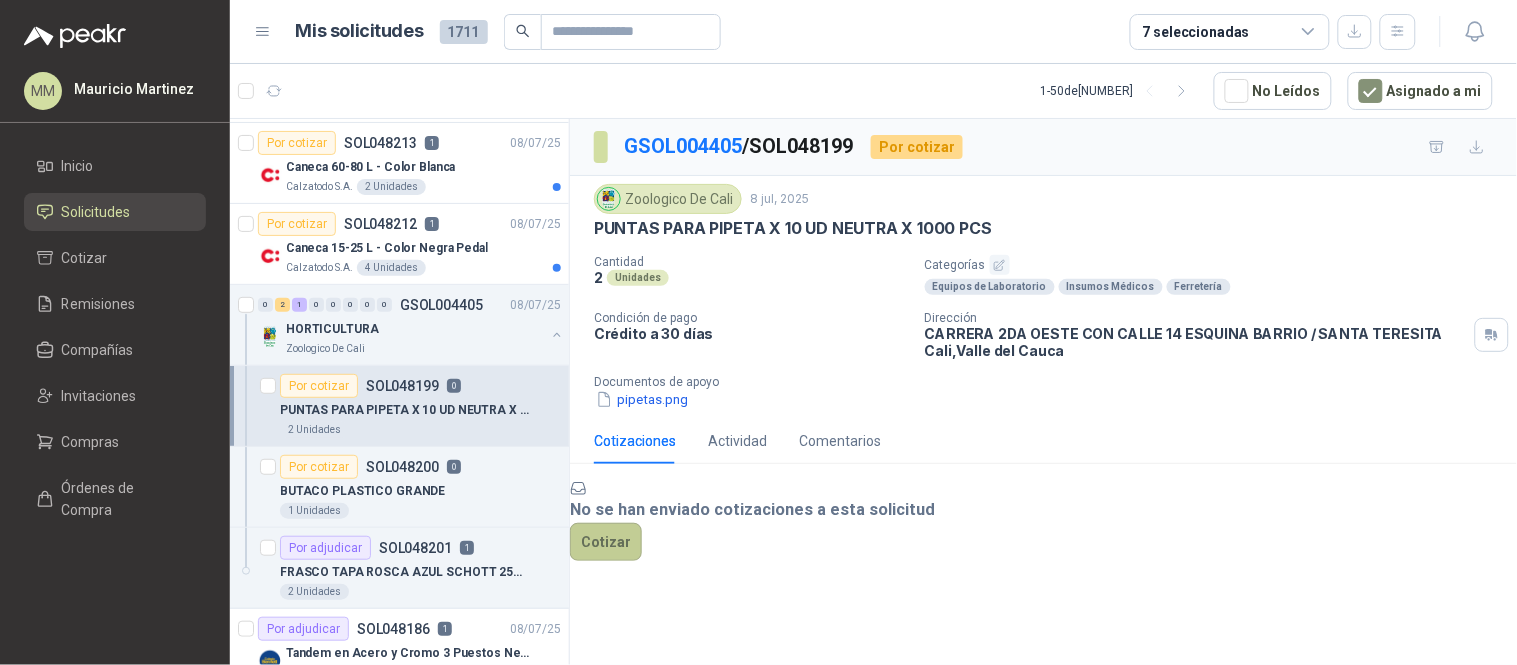 click on "Cotizar" at bounding box center (606, 542) 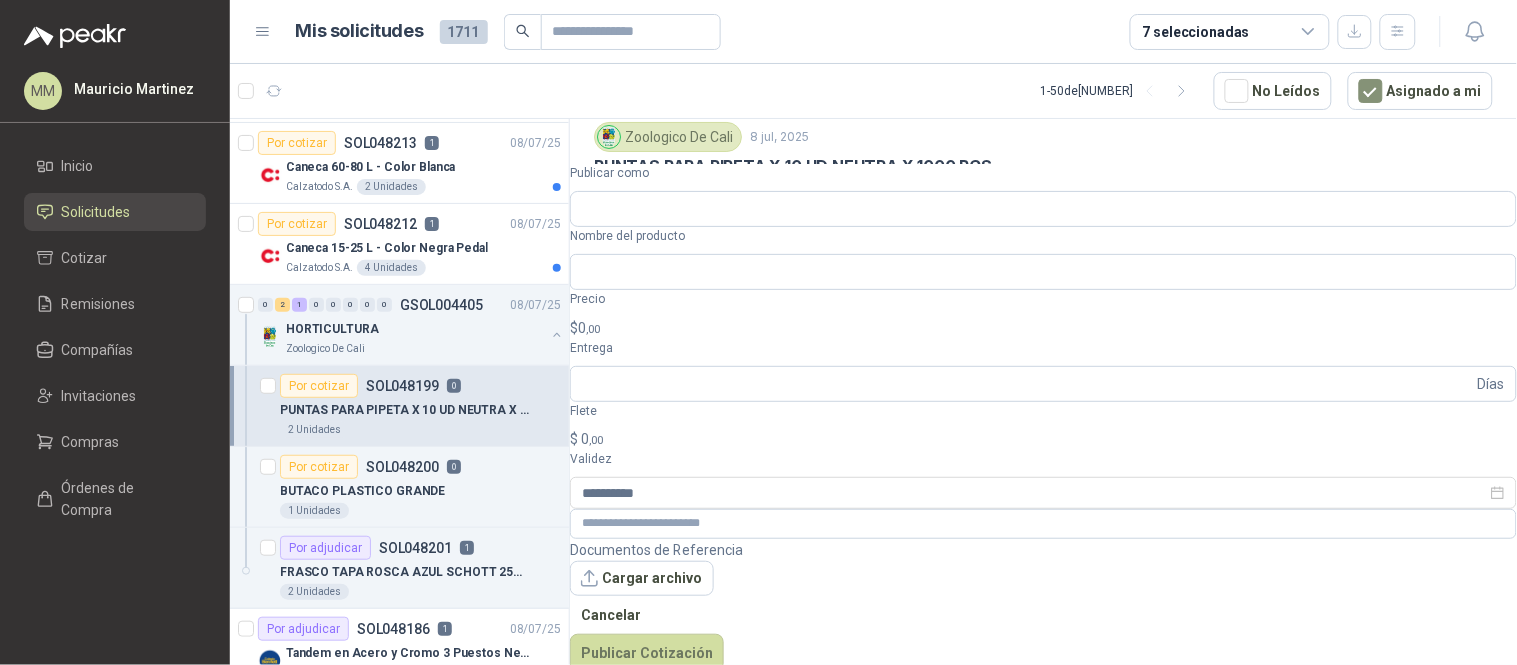 scroll, scrollTop: 51, scrollLeft: 0, axis: vertical 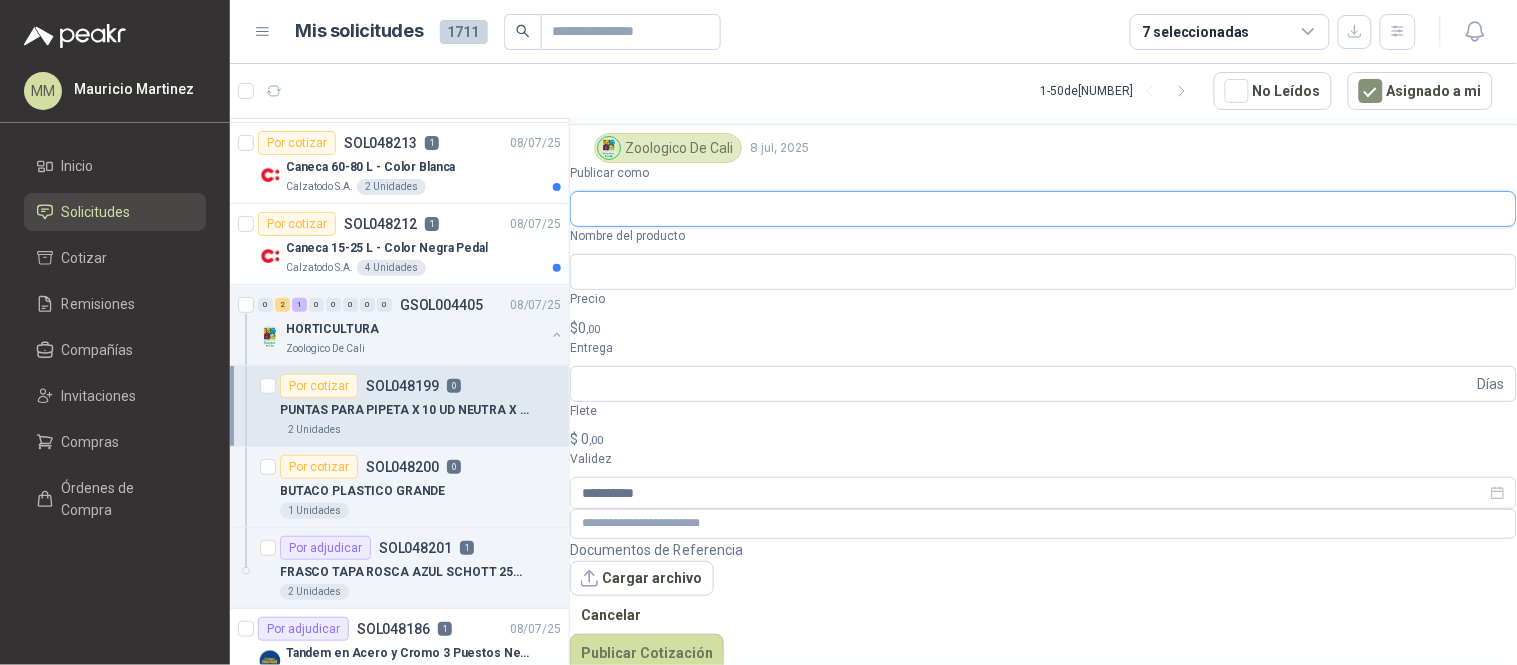 click on "Publicar como" at bounding box center [1043, 209] 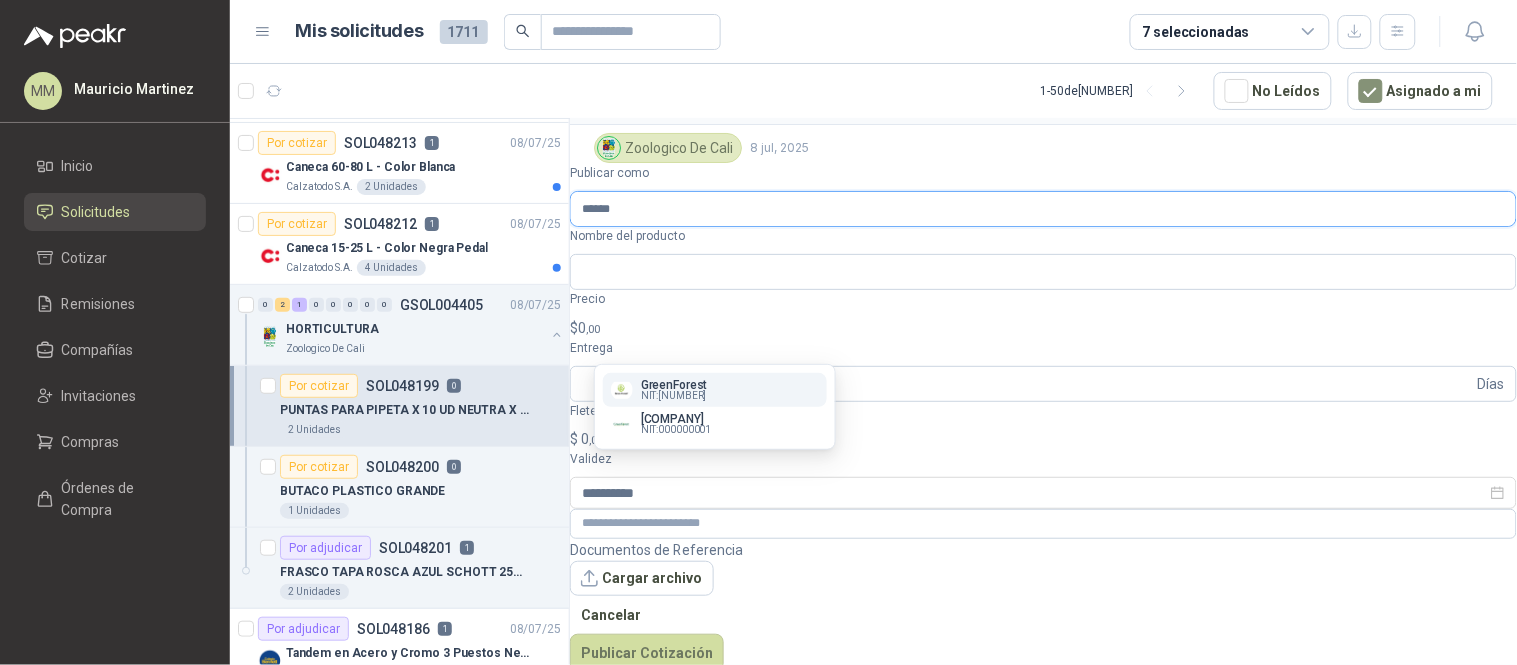 drag, startPoint x: 742, startPoint y: 511, endPoint x: 684, endPoint y: 366, distance: 156.16978 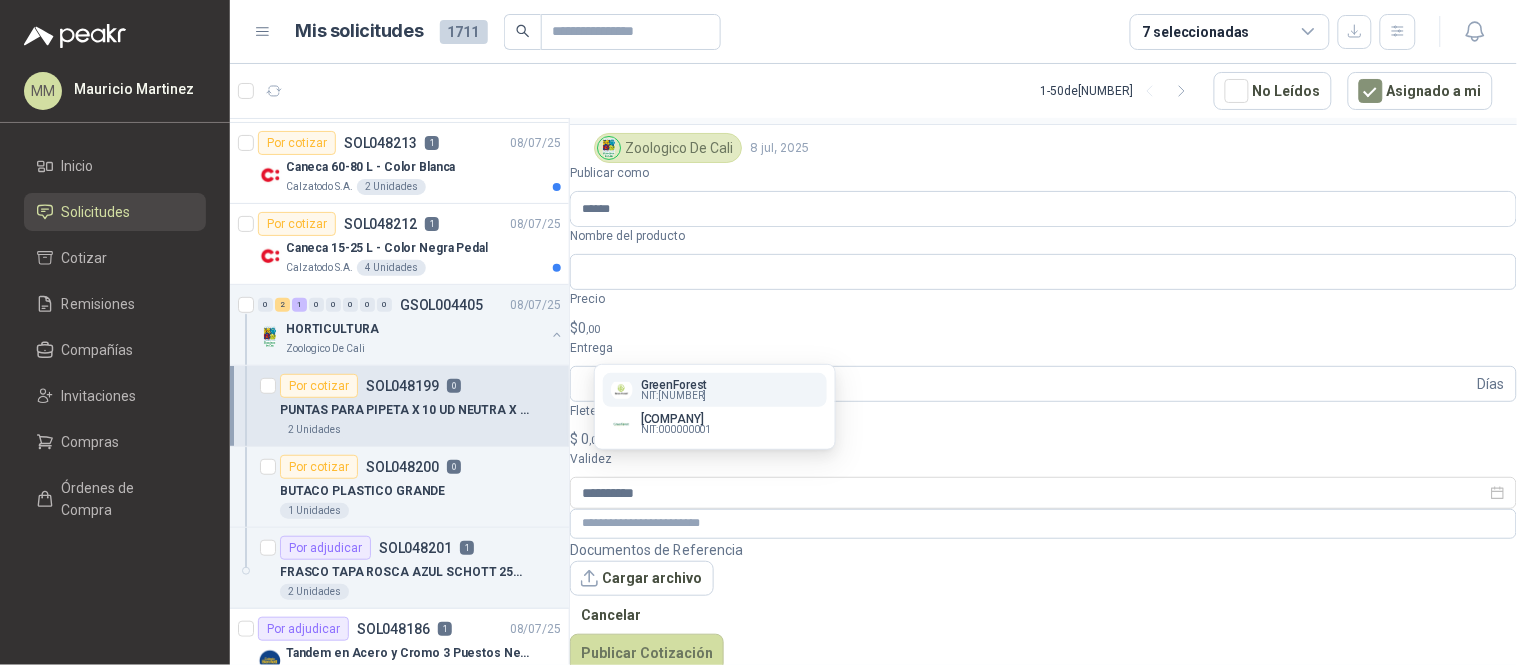 click on "GreenForest" at bounding box center [674, 385] 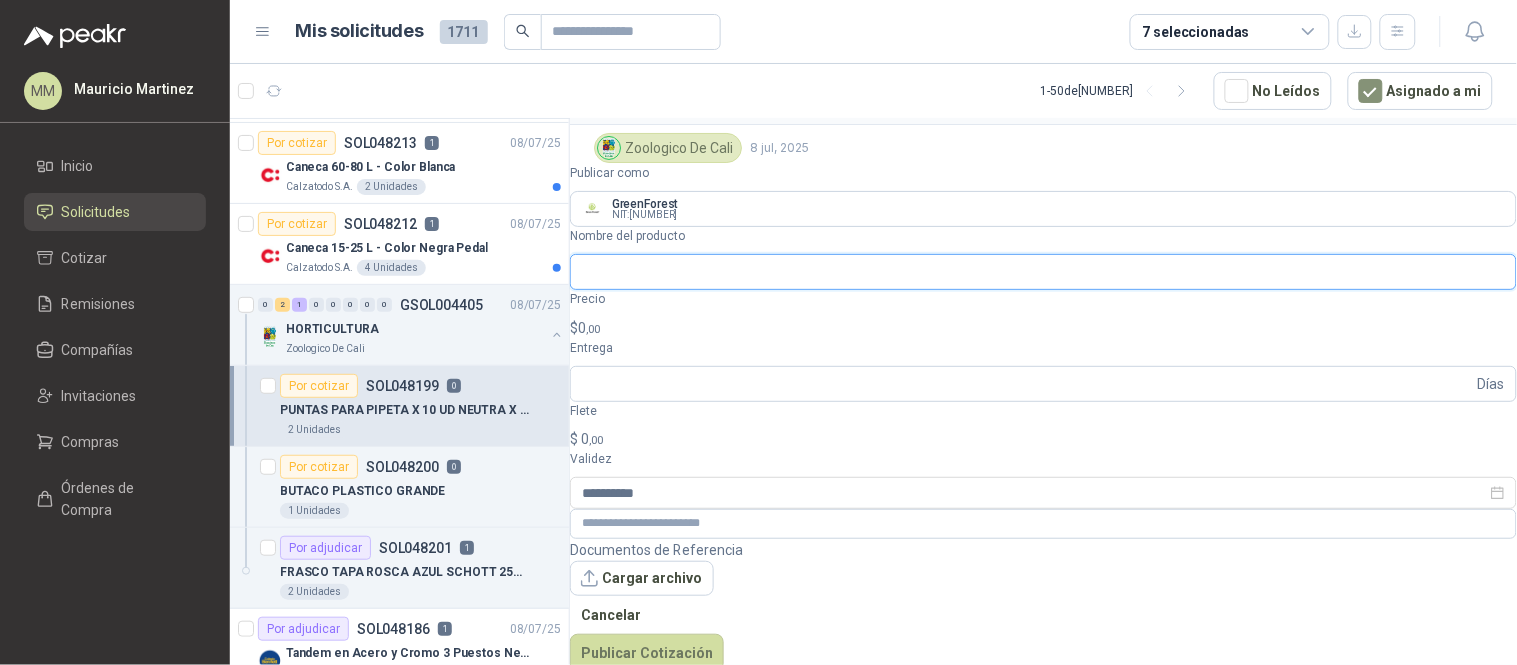 click on "Nombre del producto" at bounding box center (1043, 272) 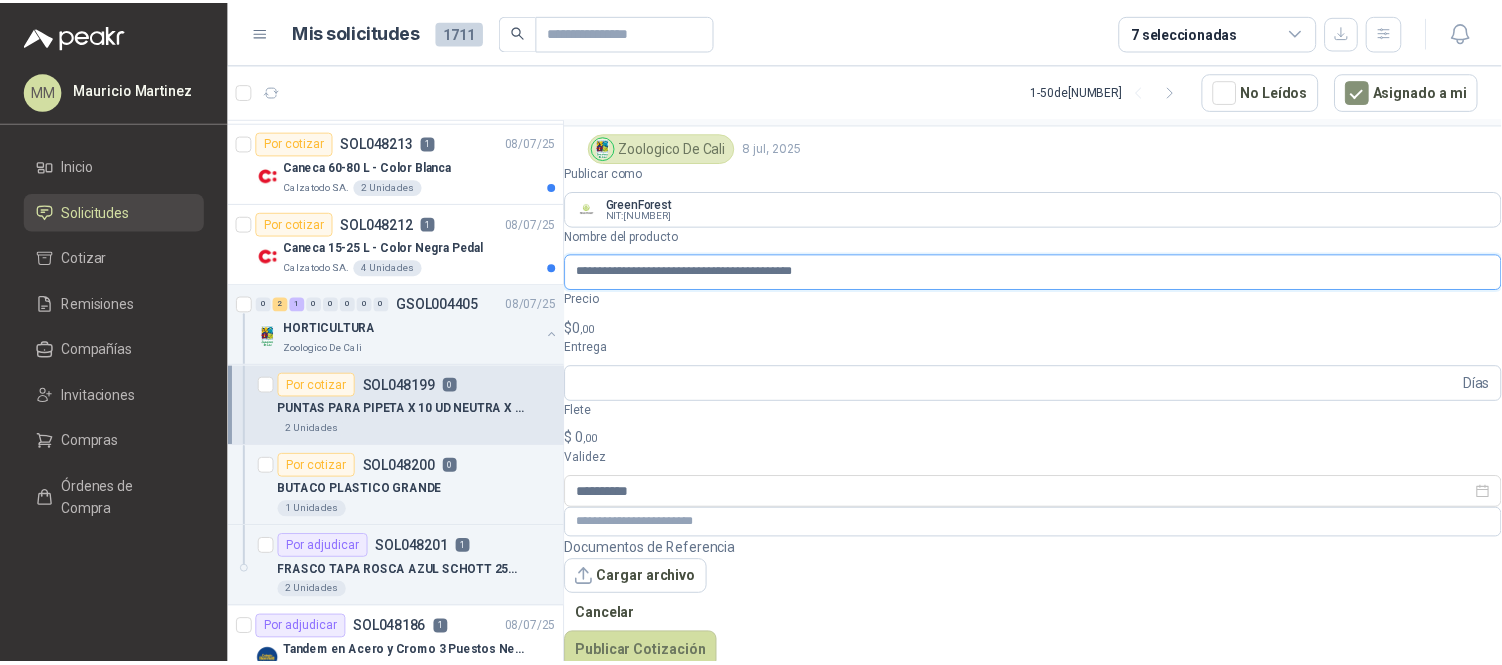 scroll, scrollTop: 0, scrollLeft: 13, axis: horizontal 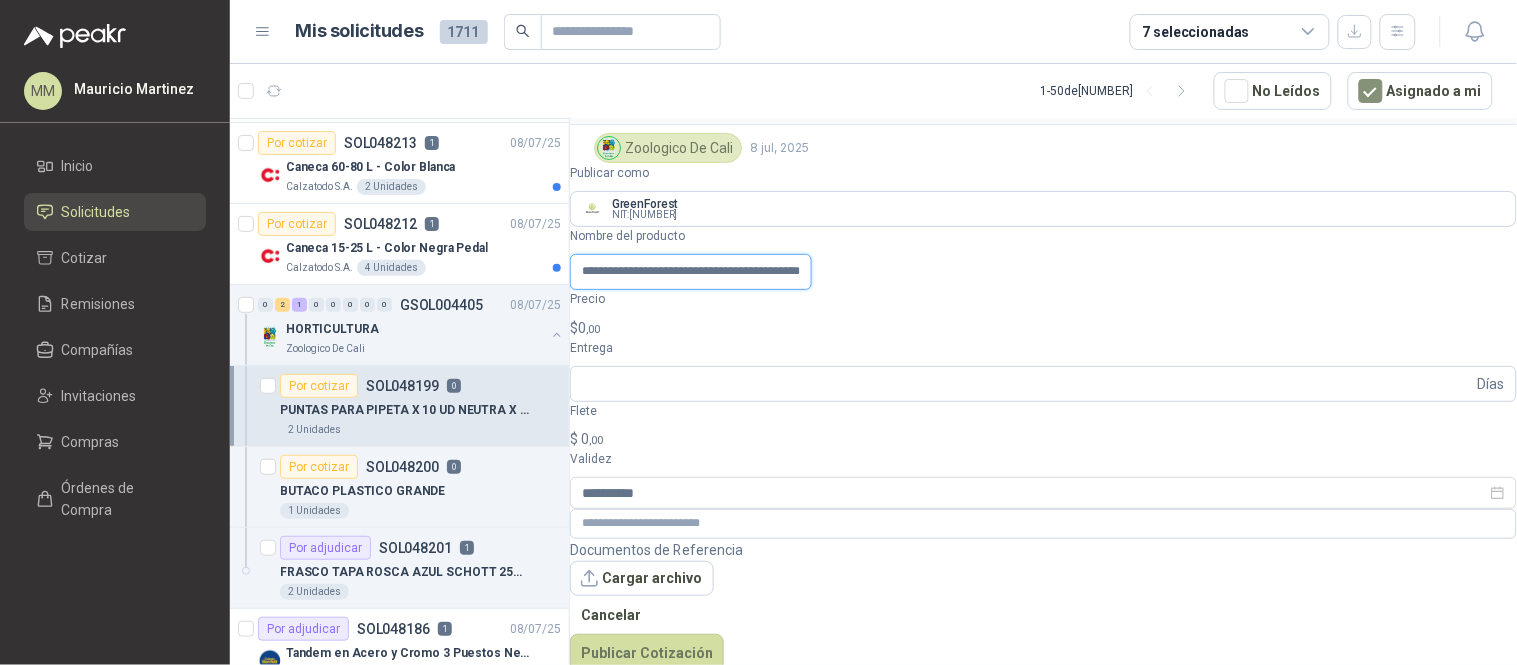 type on "**********" 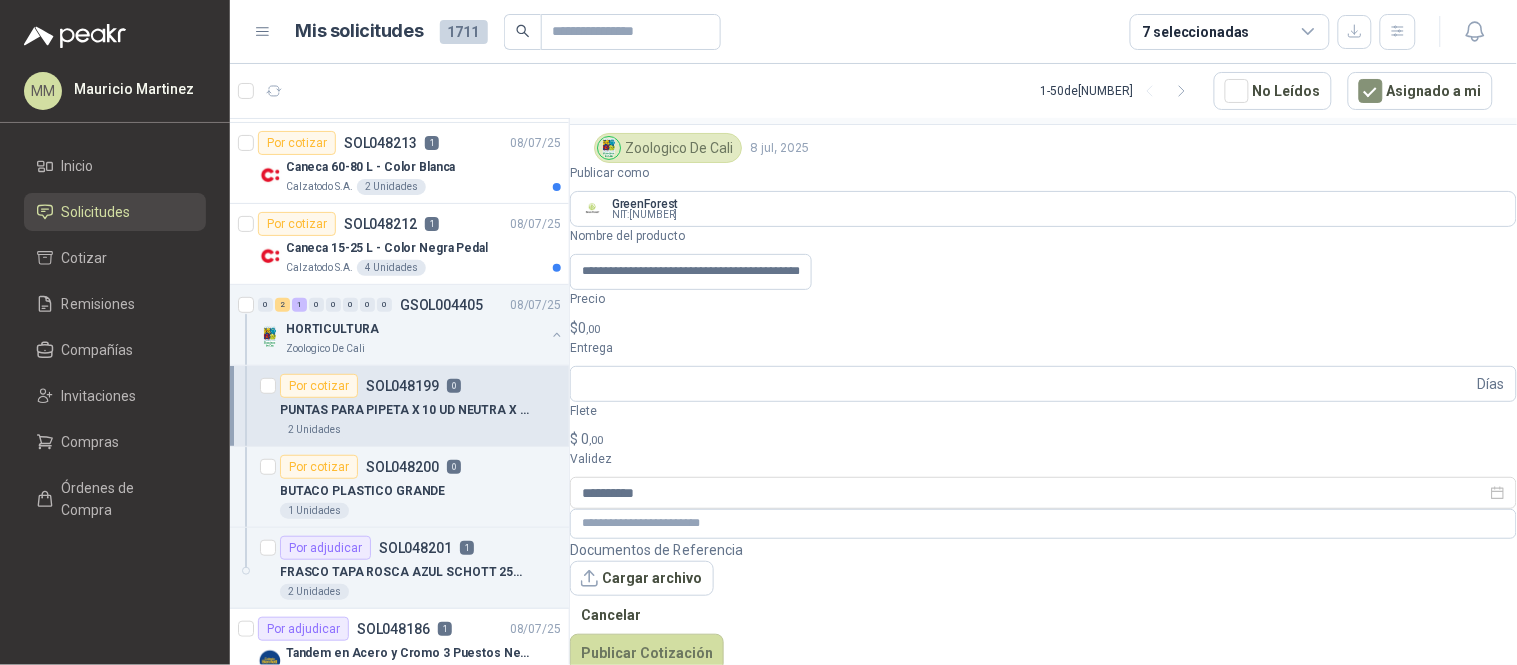 scroll, scrollTop: 0, scrollLeft: 0, axis: both 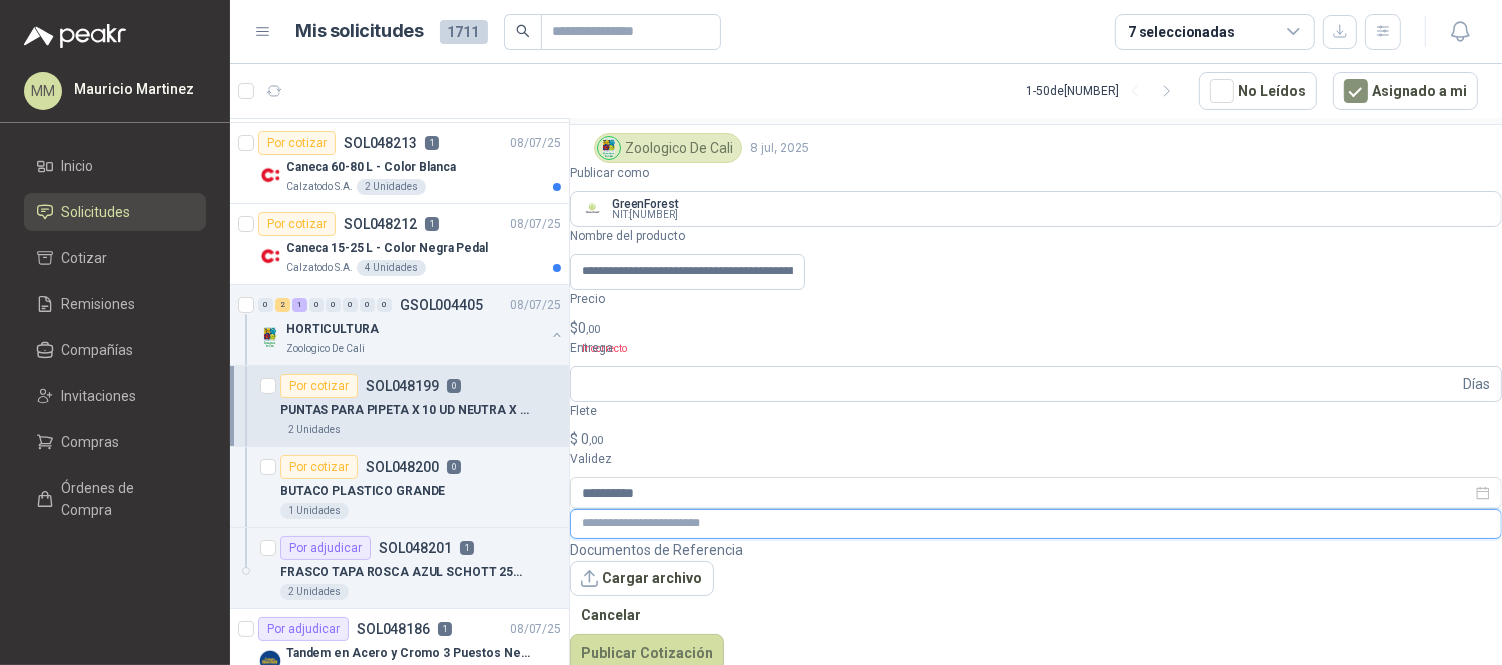 click at bounding box center [1036, 523] 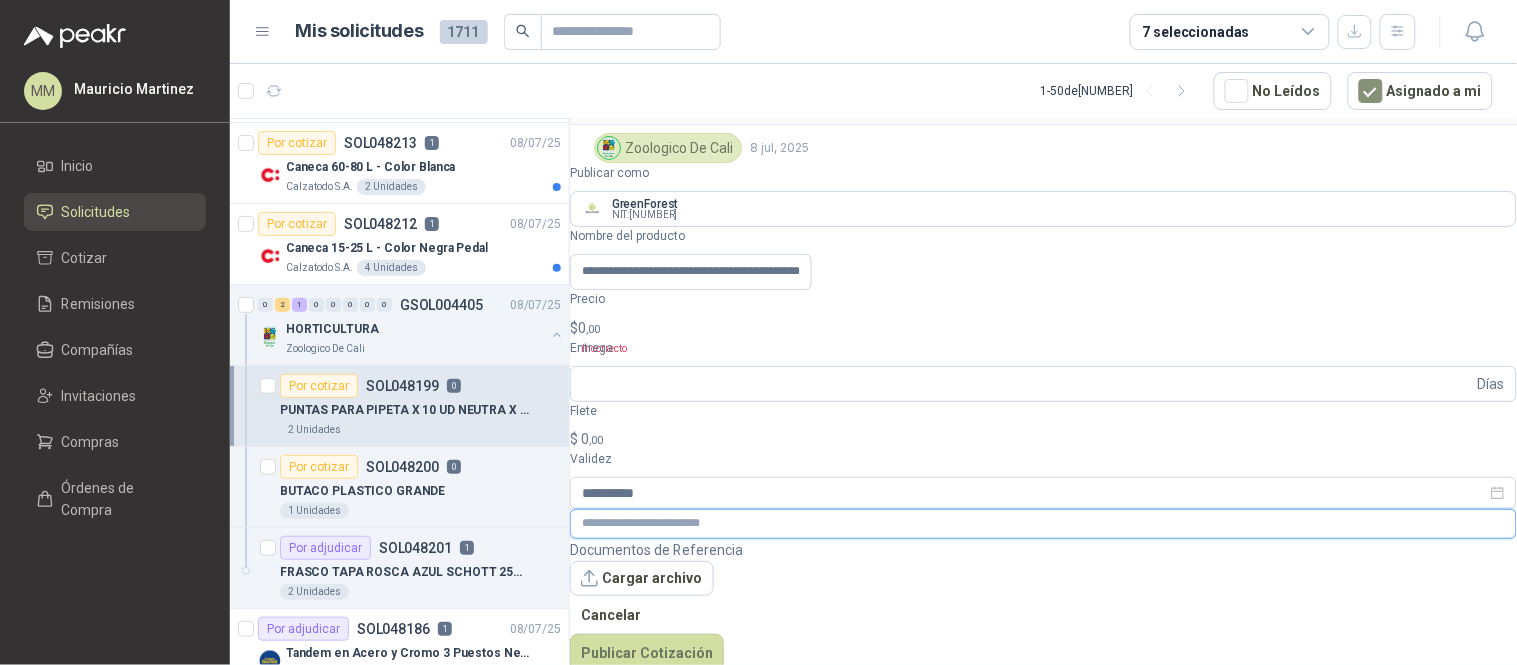 paste on "**********" 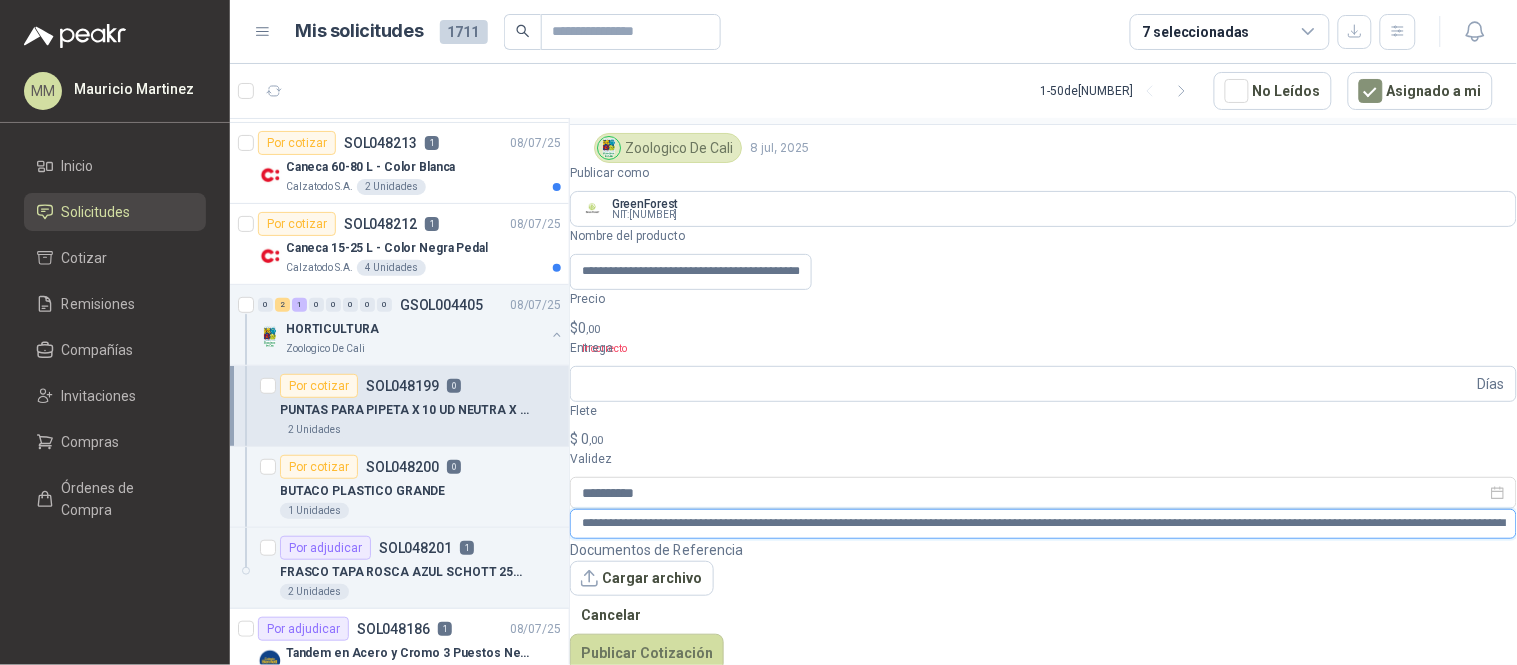 scroll, scrollTop: 62, scrollLeft: 0, axis: vertical 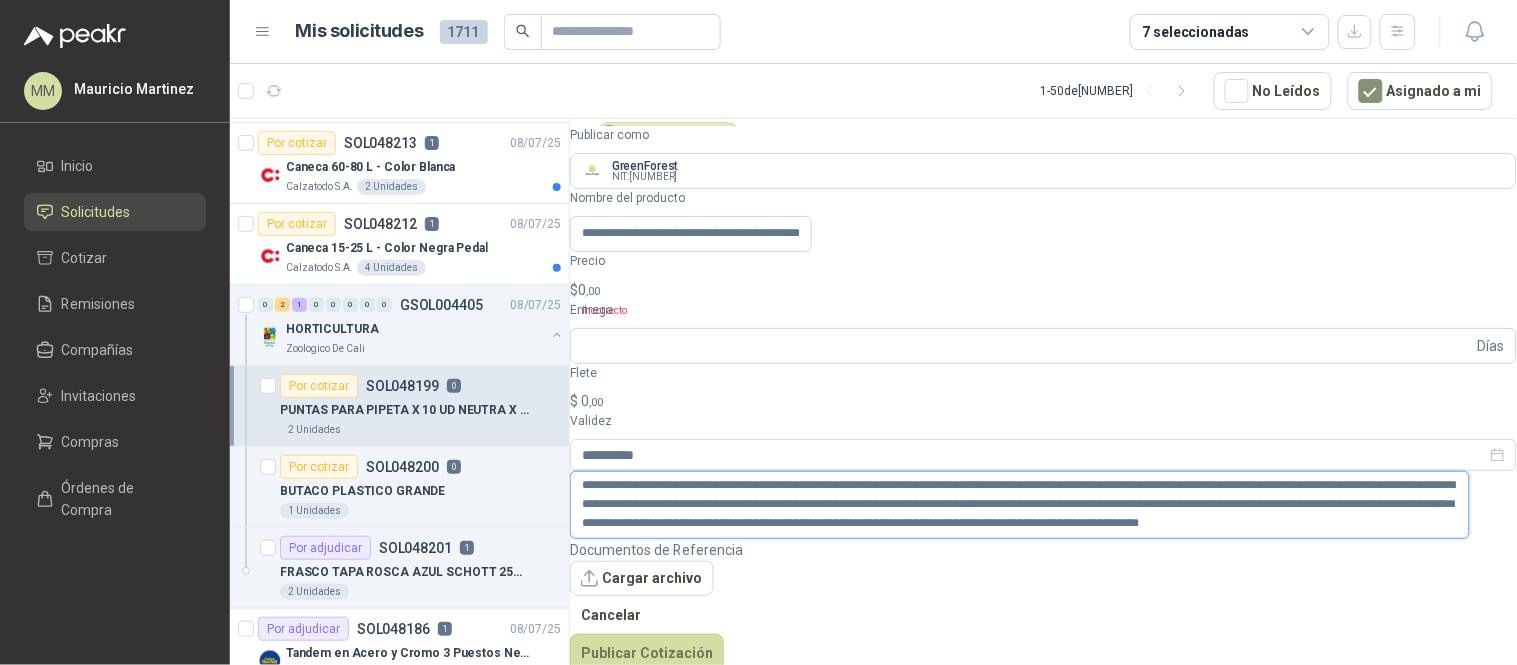 type on "**********" 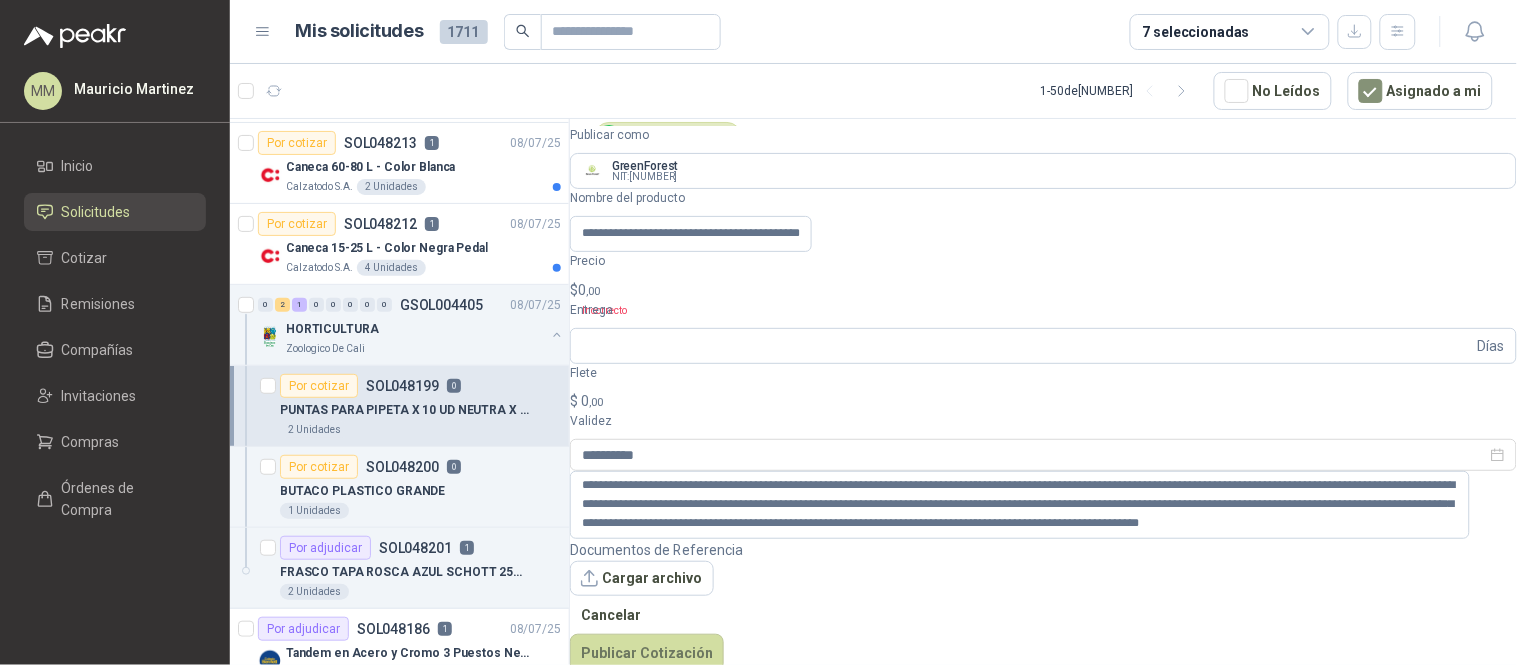 click on "MM [LAST] [LAST] Inicio Solicitudes Cotizar Remisiones Compañías Invitaciones Compras Órdenes de Compra Mis solicitudes [NUMBER] [NUMBER] No Leídos Asignado a mi Por adjudicar SOL[NUMBER] [NUMBER] [DATE] Pistola chicago pneumatic CP7763 [COMPANY] [COMPANY] [NUMBER] Unidades Por cotizar SOL[NUMBER] [NUMBER] [DATE] Caneca 60-80 L - Color Verde [COMPANY] [NUMBER] Unidades Por cotizar SOL[NUMBER] [NUMBER] [DATE] Caneca 60-80 L - Color Blanca [COMPANY] [NUMBER] Unidades Por cotizar SOL[NUMBER] [NUMBER] [DATE] Caneca 15-25 L - Color Negra Pedal [COMPANY] [NUMBER] Unidades [NUMBER] [NUMBER] [NUMBER] [NUMBER] [NUMBER] [NUMBER] [NUMBER] [NUMBER] GSOL[NUMBER] [DATE] HORTICULTURA [COMPANY] Por cotizar SOL[NUMBER] [NUMBER] PUNTAS PARA PIPETA X 10 UD NEUTRA X 1000 PCS [NUMBER] Unidades Por cotizar SOL[NUMBER] [NUMBER] BUTACO PLASTICO GRANDE [NUMBER] Unidades Por adjudicar SOL[NUMBER] [NUMBER] FRASCO TAPA ROSCA AZUL SCHOTT 250 ML [NUMBER] Unidades Por adjudicar SOL[NUMBER] [NUMBER] [DATE] Tandem en Acero y Cromo 3 Puestos Negro [COMPANY] [NUMBER] Unidades [NUMBER] [NUMBER]" at bounding box center (758, 332) 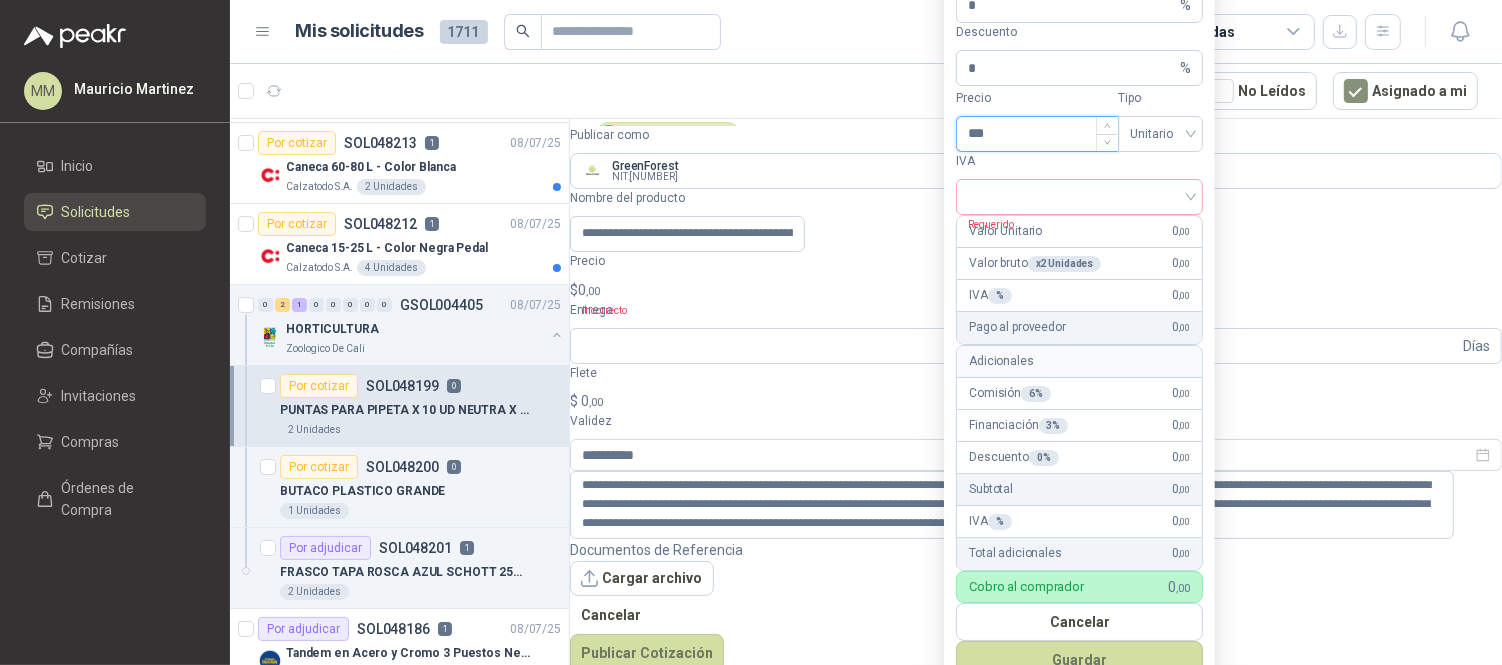 click on "***" at bounding box center [1037, 134] 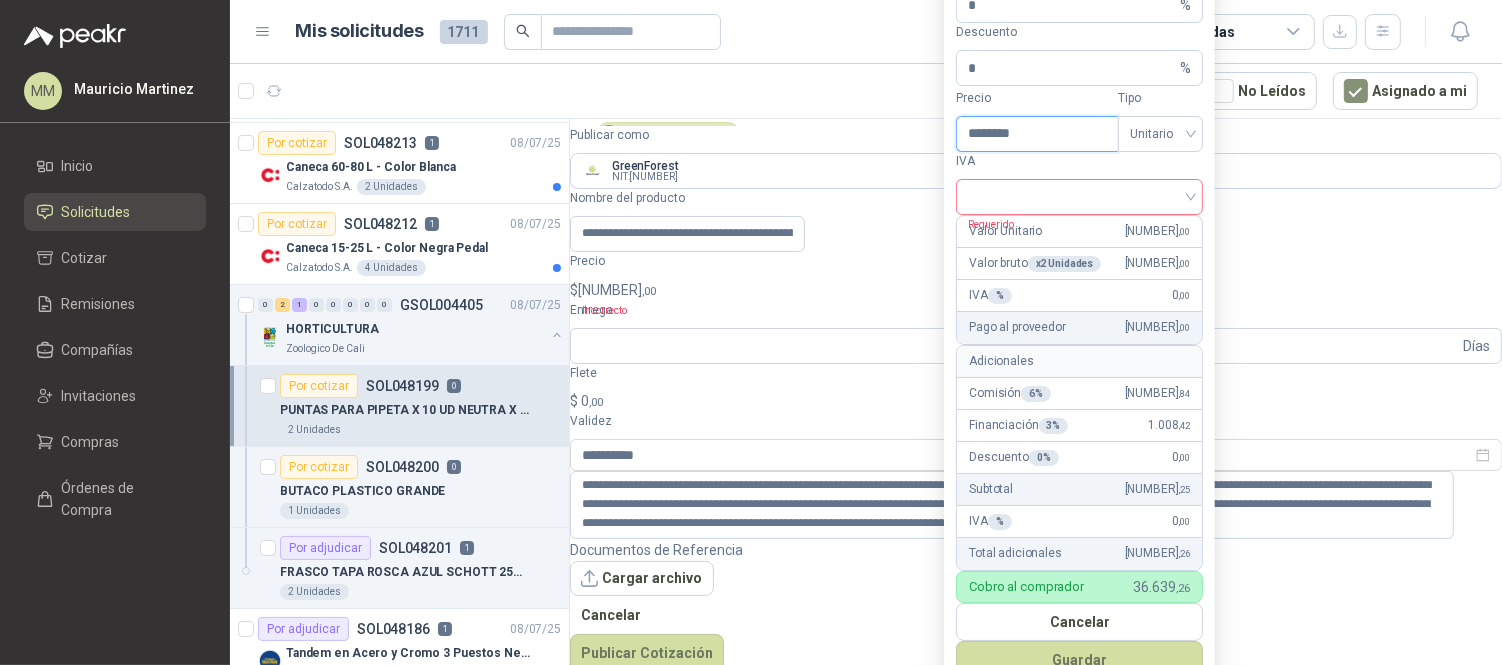 click at bounding box center (1079, 197) 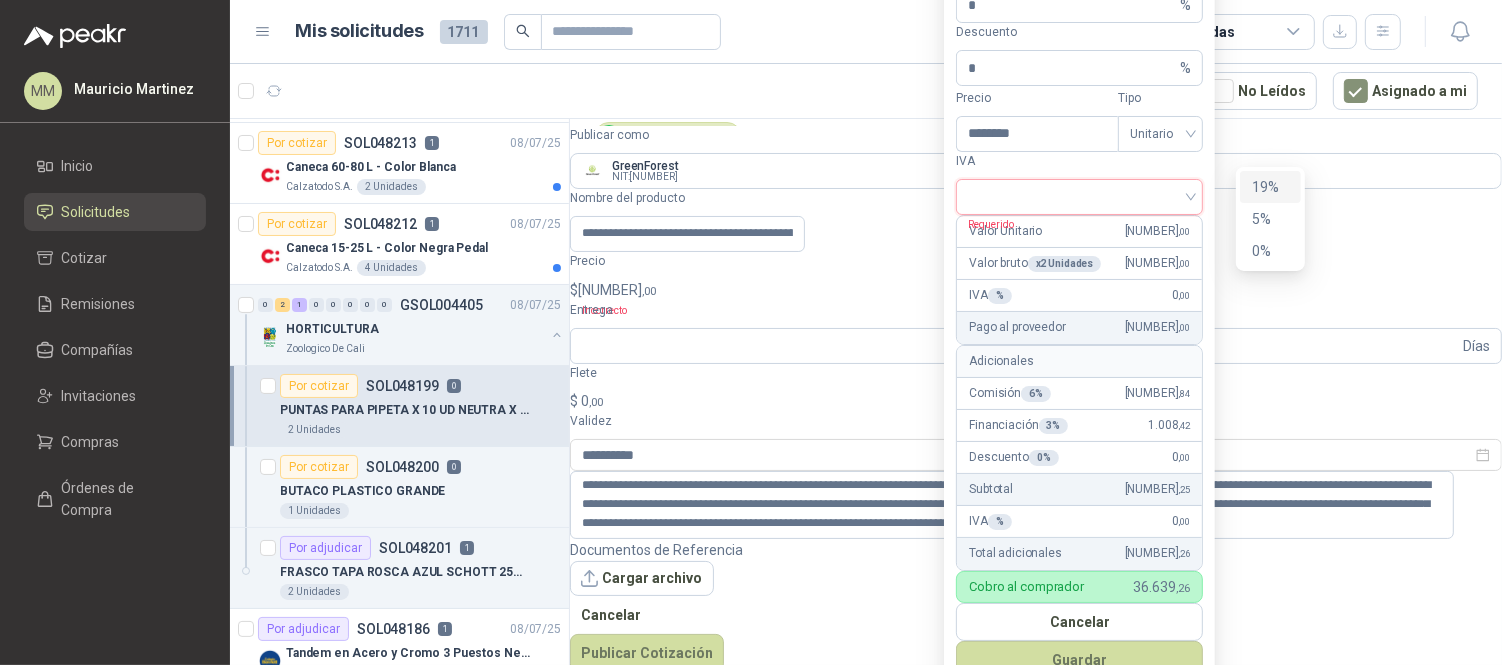 click on "19%" at bounding box center [1270, 187] 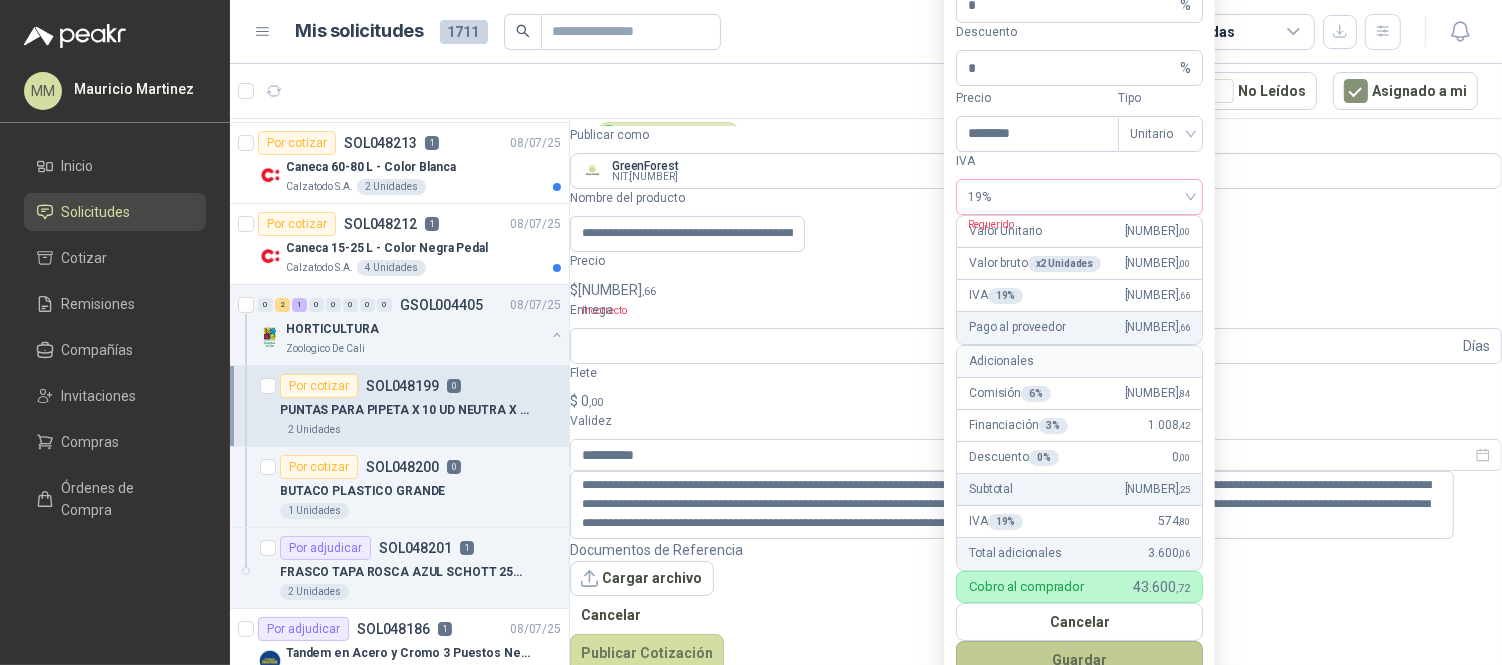 click on "Guardar" at bounding box center (1079, 660) 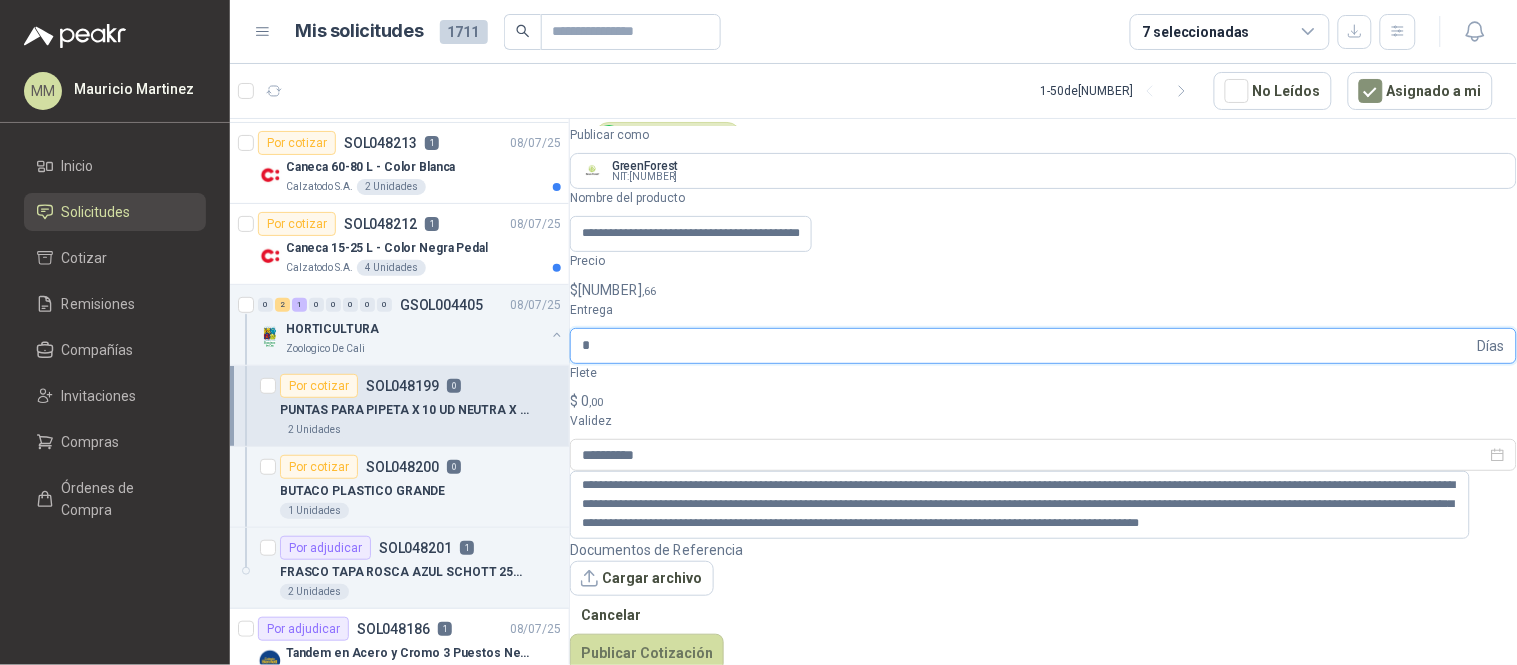 type on "*" 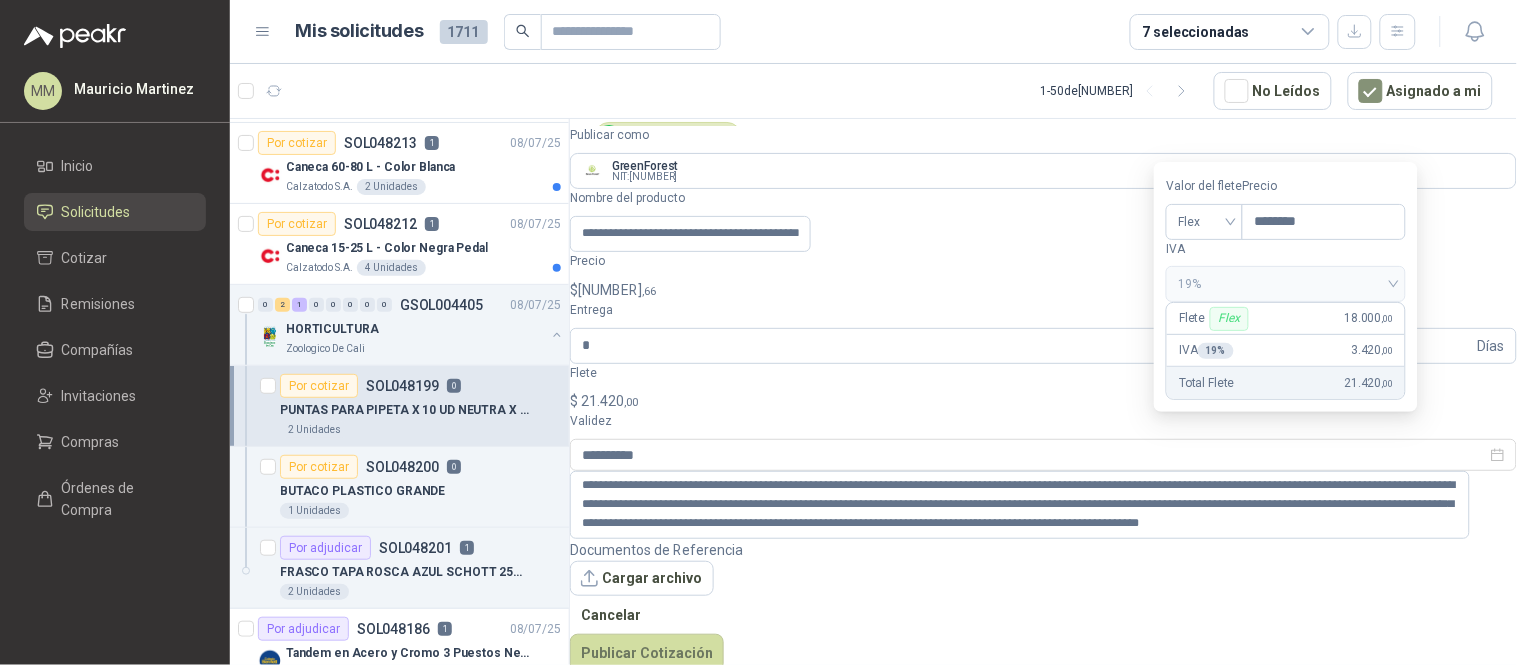 type on "********" 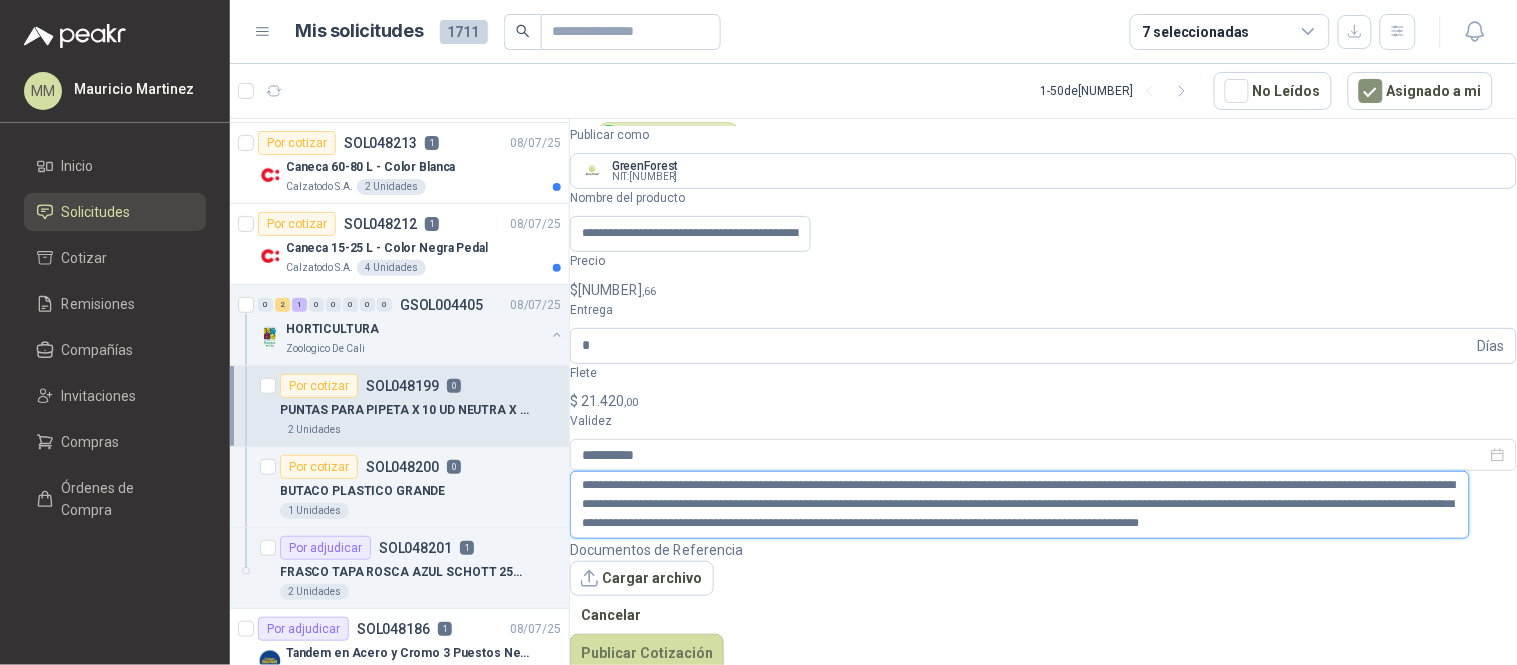 click on "**********" at bounding box center [1020, 504] 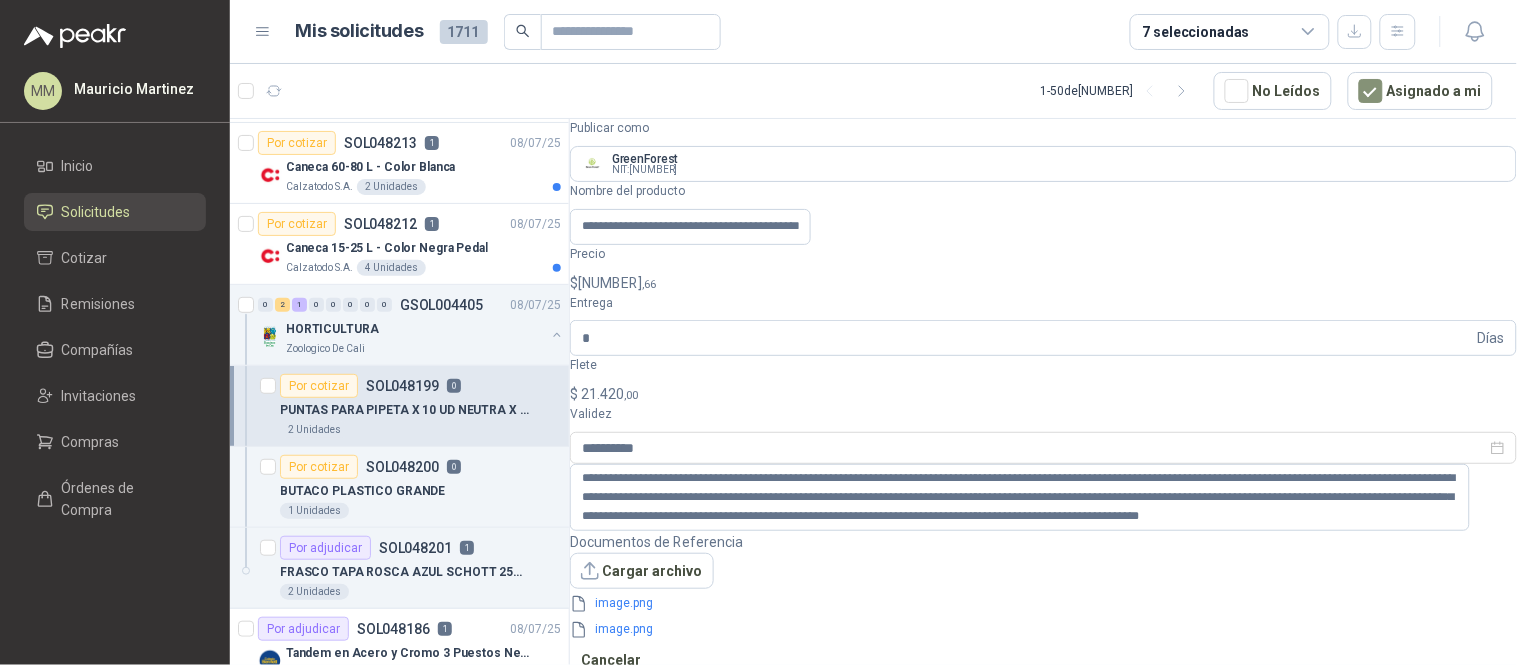 click on "Publicar Cotización" at bounding box center (647, 698) 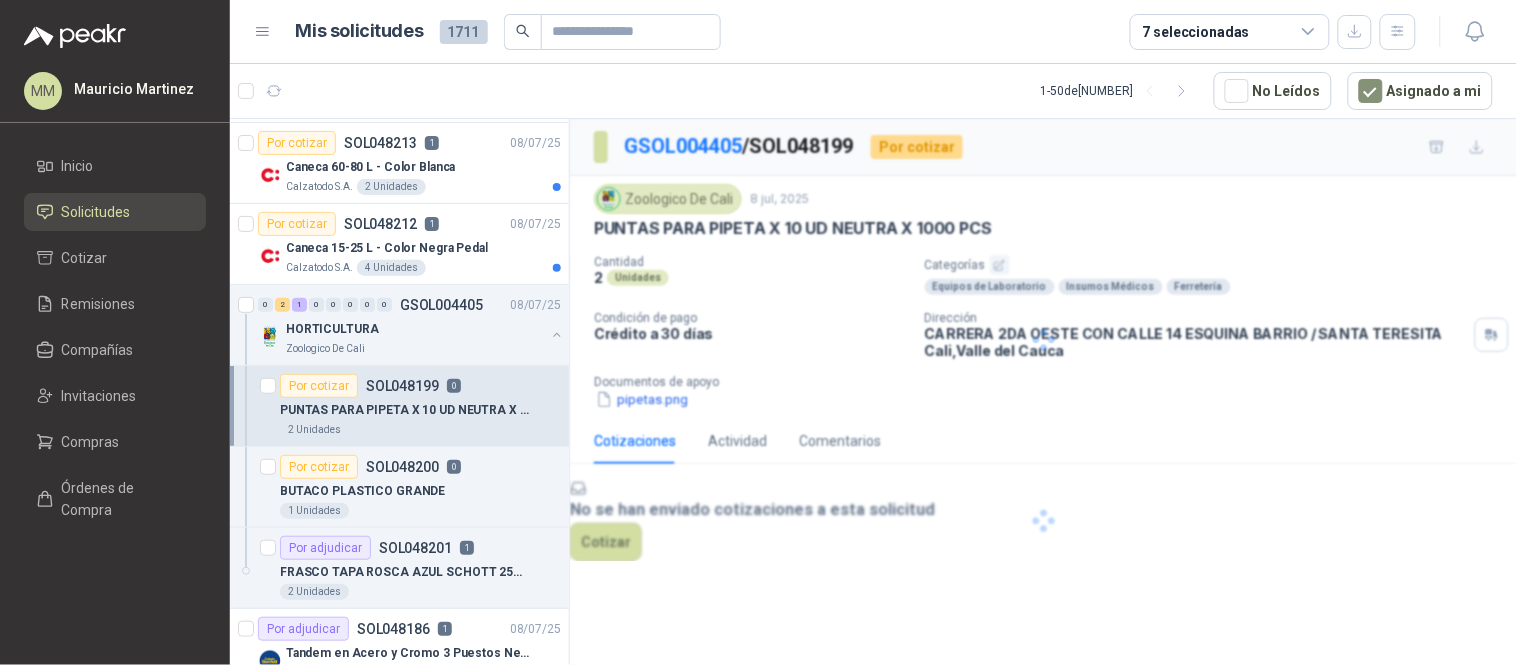scroll, scrollTop: 0, scrollLeft: 0, axis: both 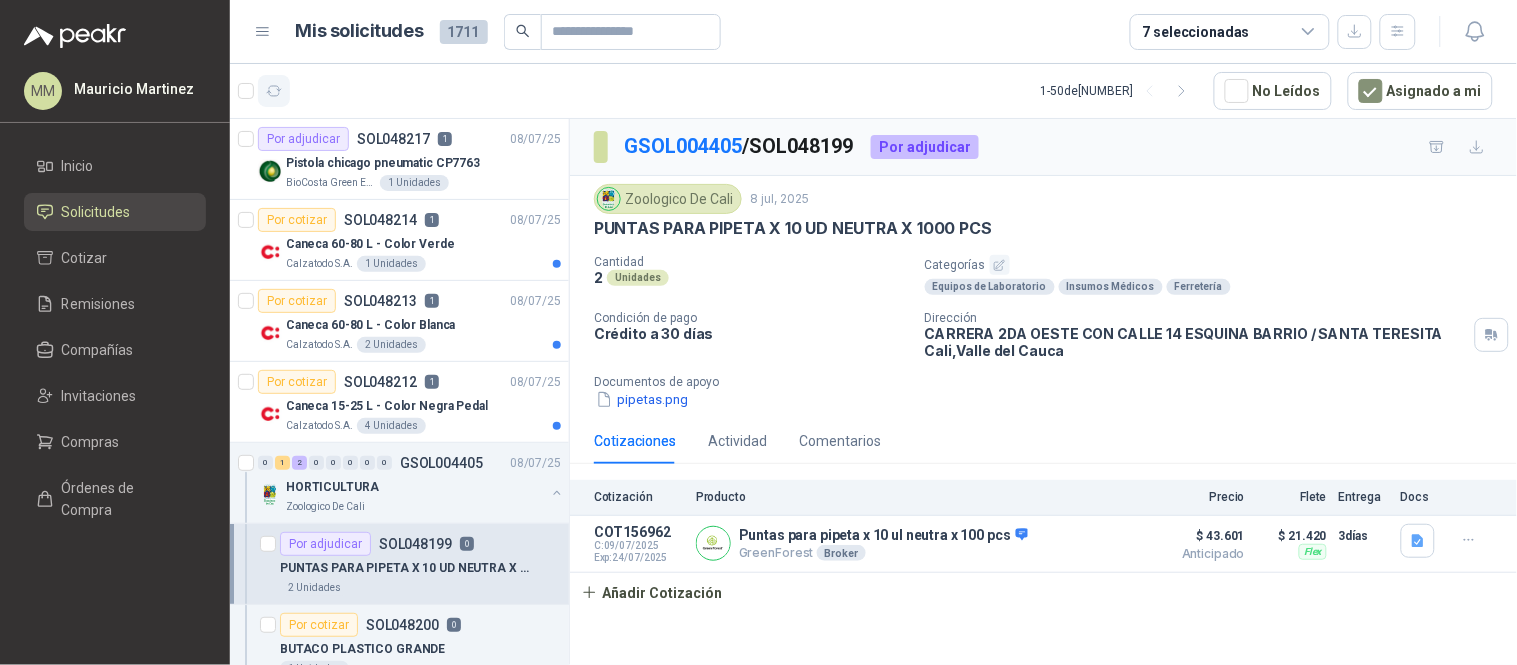 click at bounding box center (274, 91) 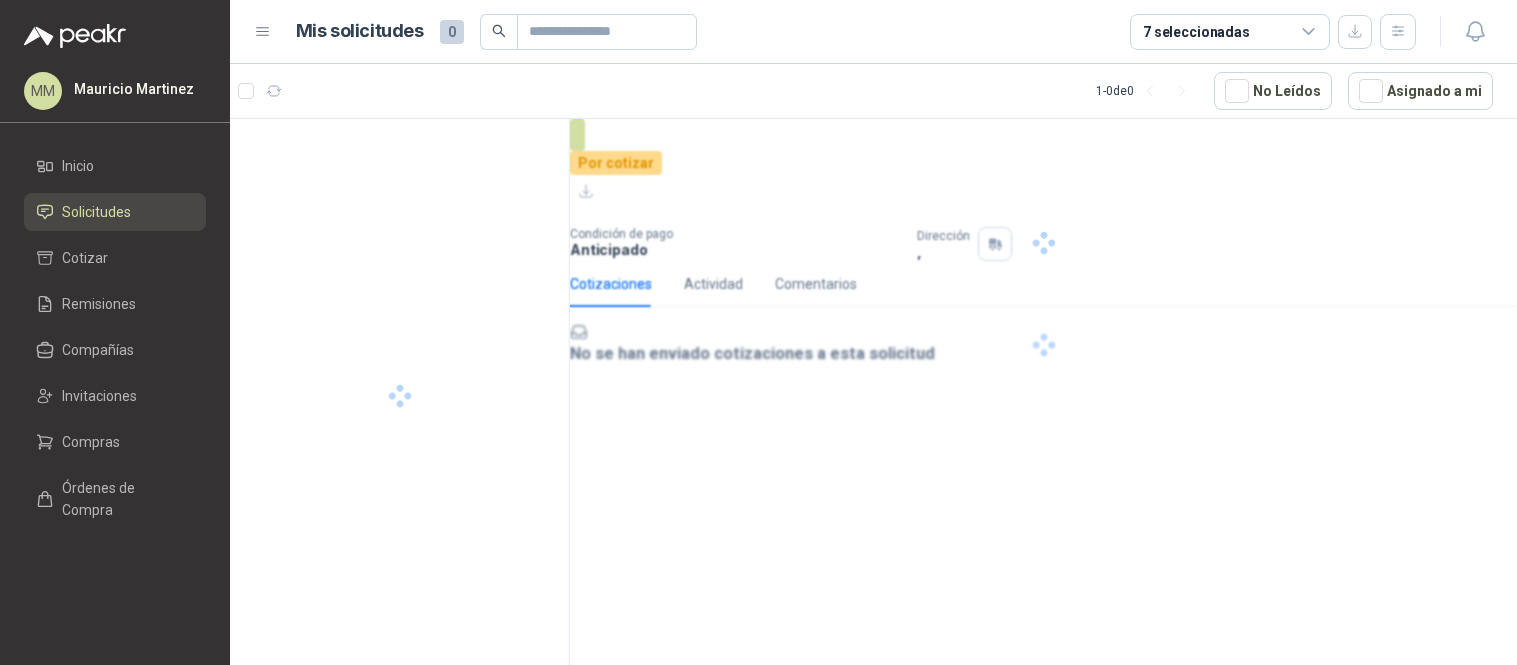 scroll, scrollTop: 0, scrollLeft: 0, axis: both 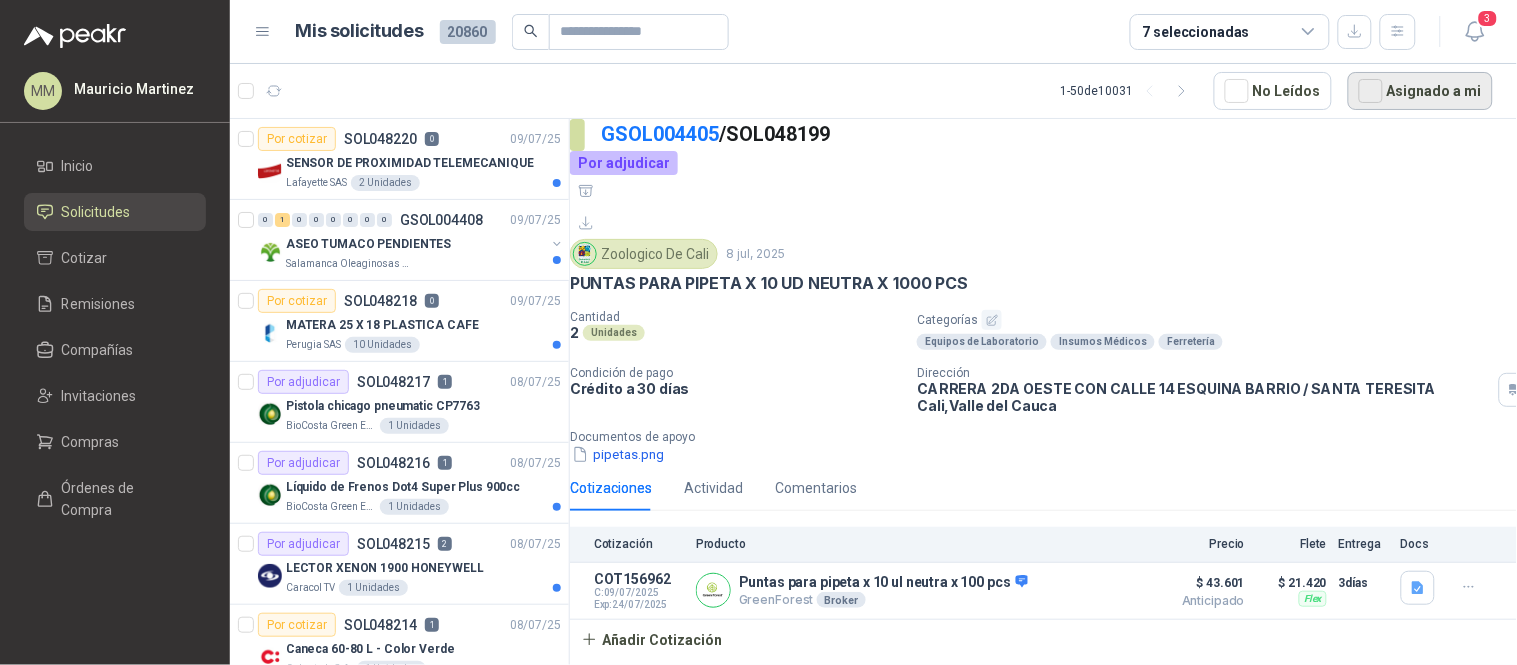 click on "Asignado a mi" at bounding box center [1420, 91] 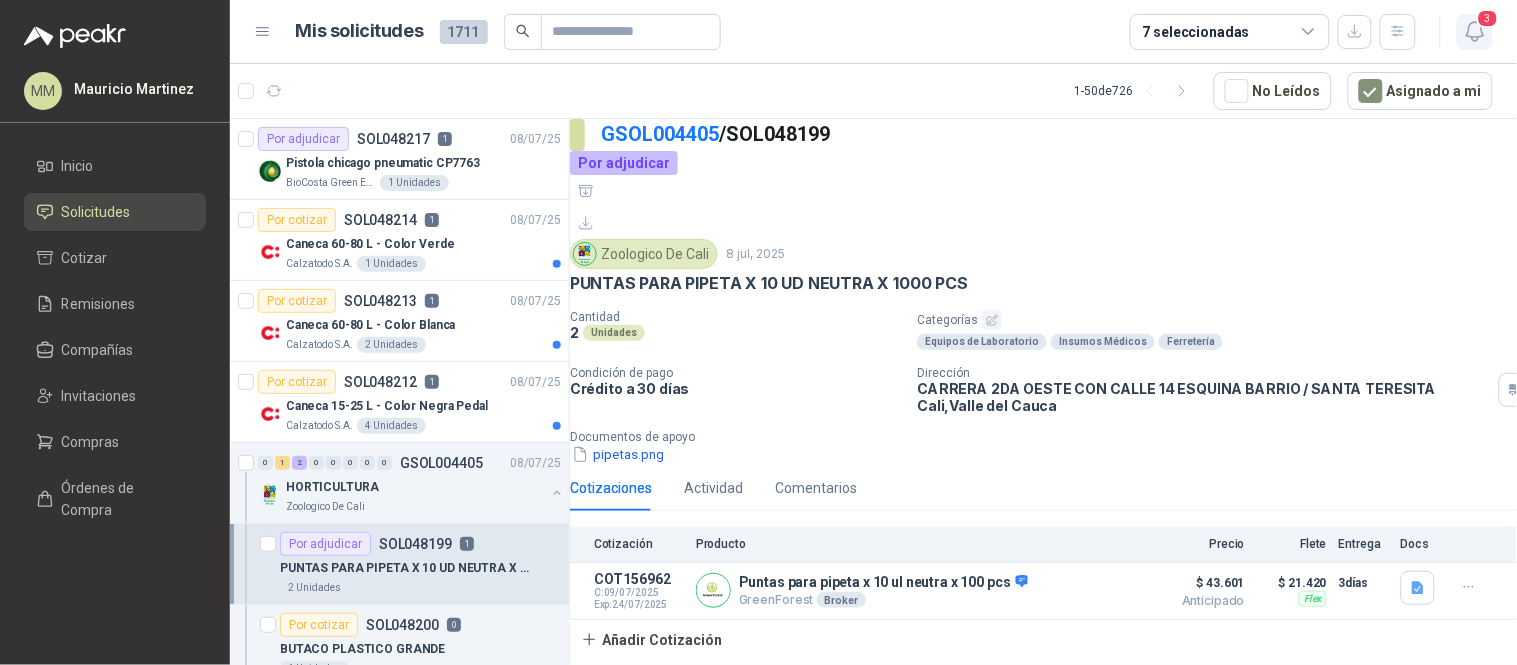 click at bounding box center (1475, 31) 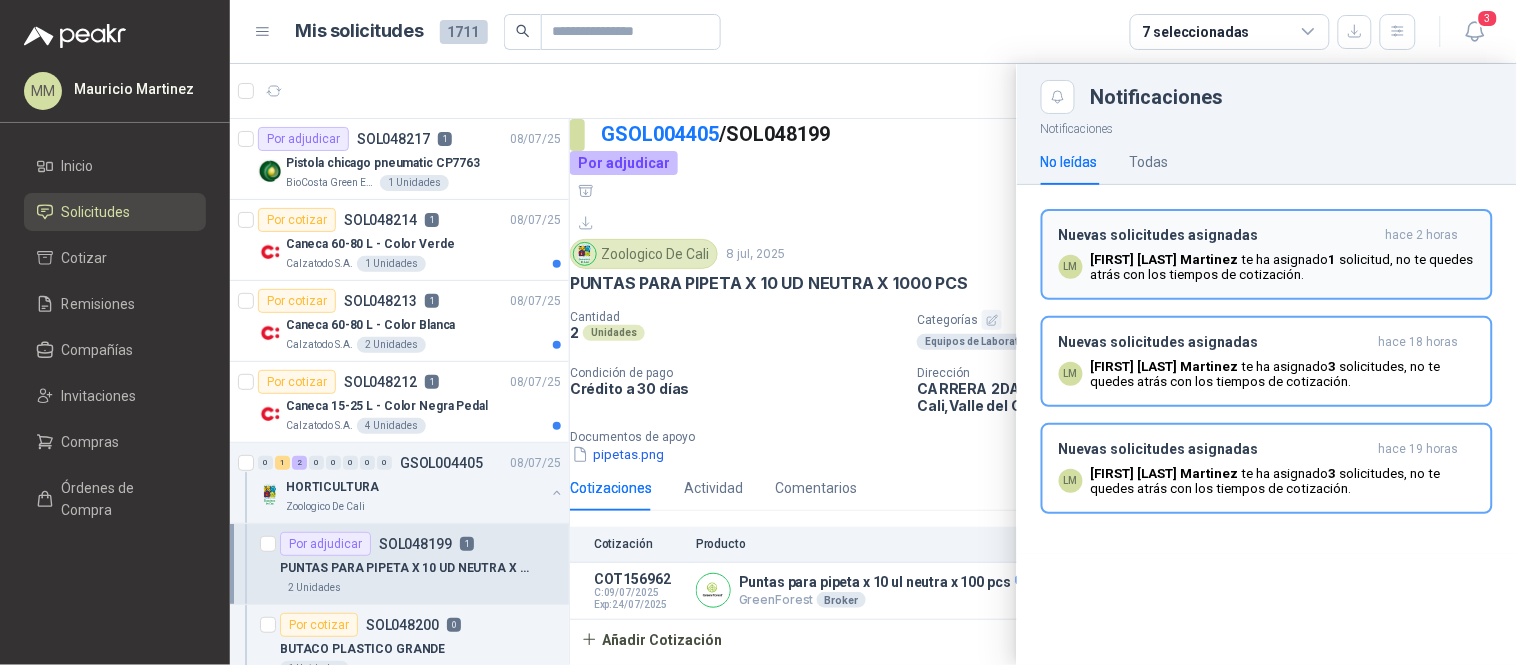 click on "Luis Miguel   Martinez   te ha asignado  1   solicitud , no te quedes atrás con los tiempos de cotización." at bounding box center [1283, 267] 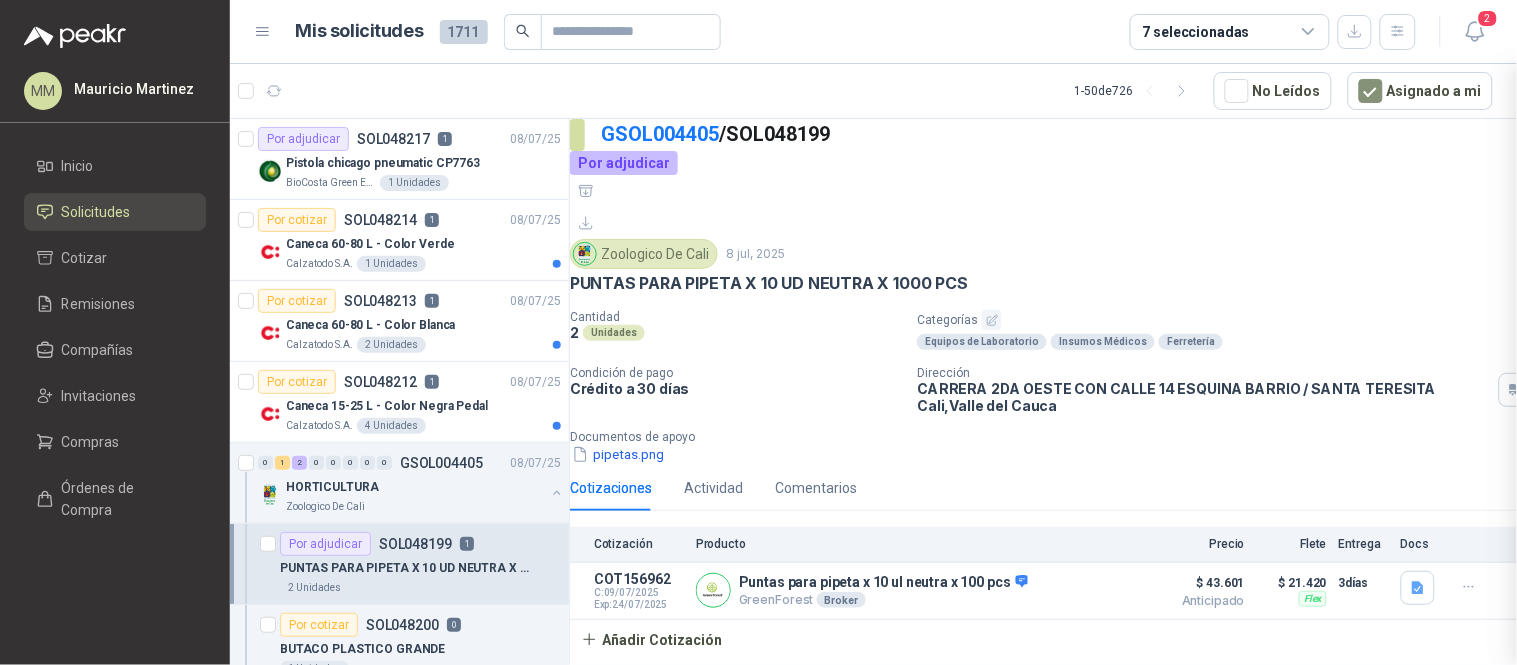click at bounding box center [873, 364] 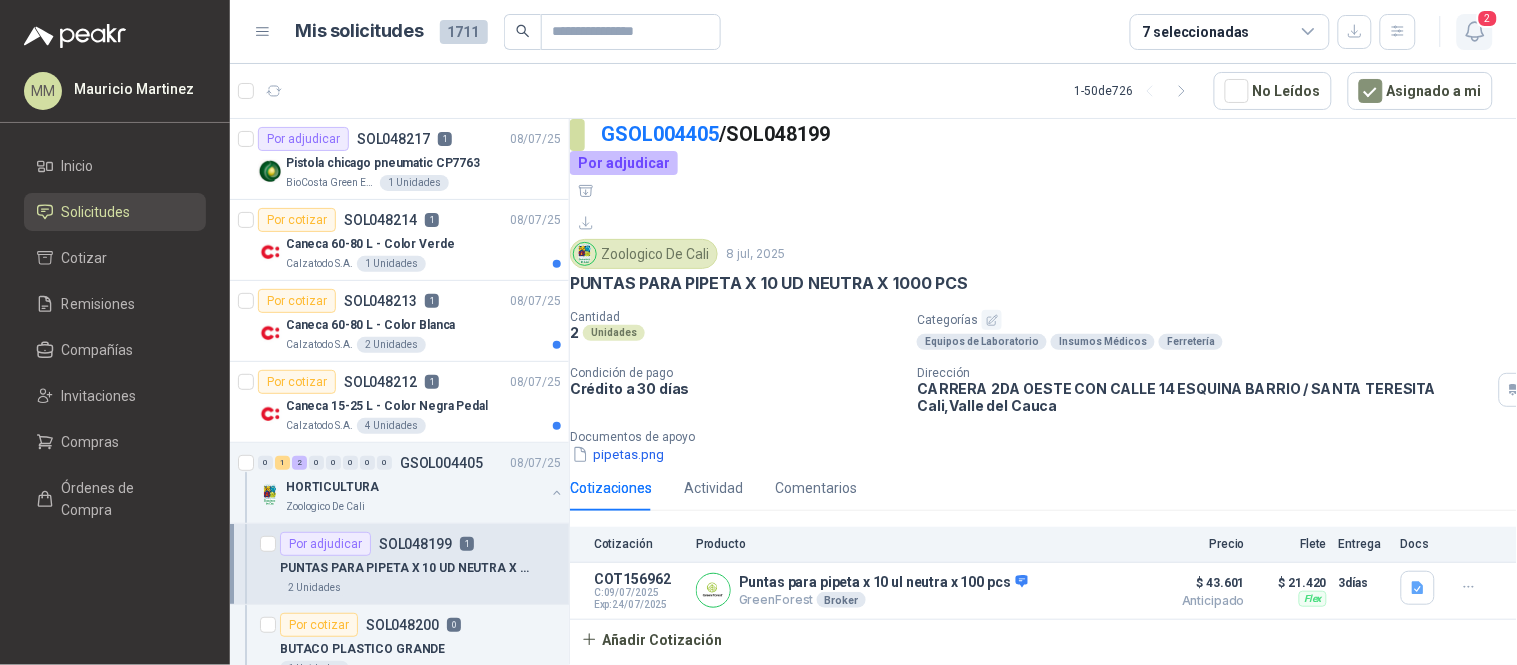 click on "2" at bounding box center (1488, 18) 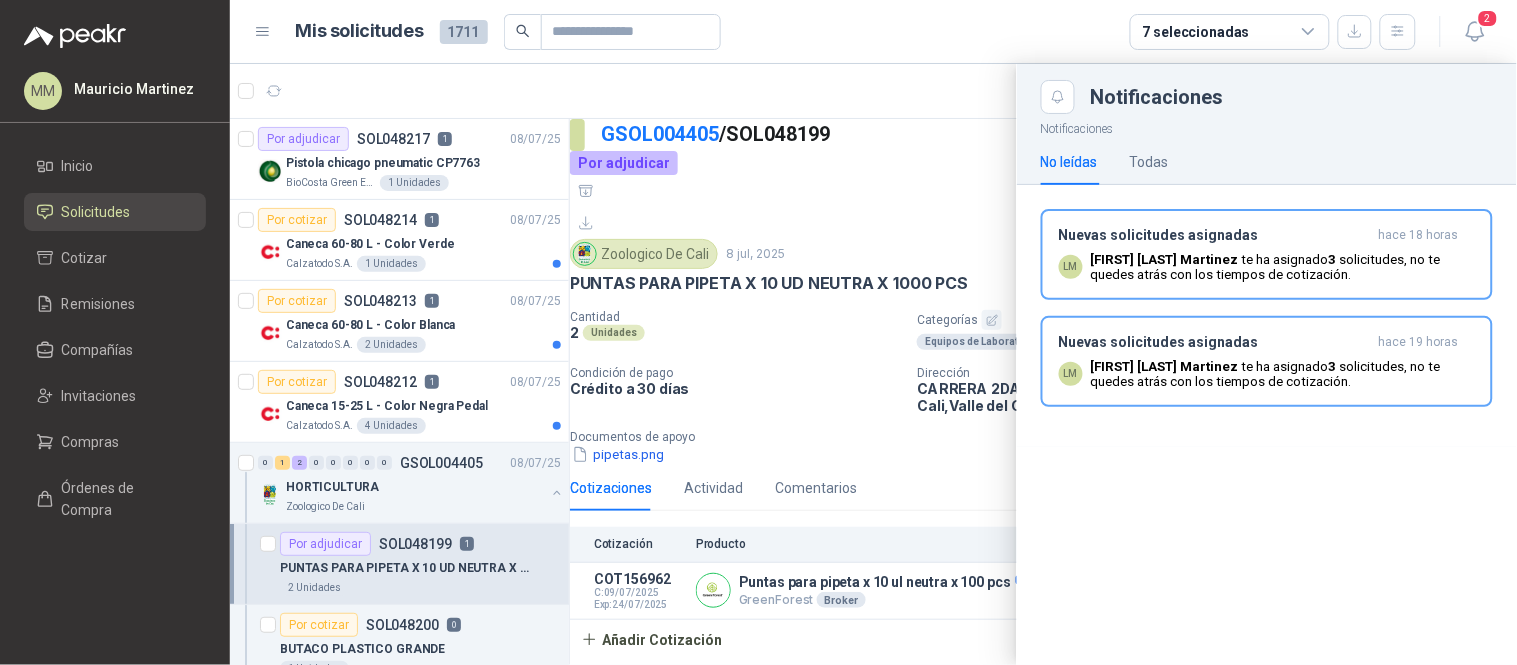 click on "Nuevas solicitudes asignadas" at bounding box center (1215, 235) 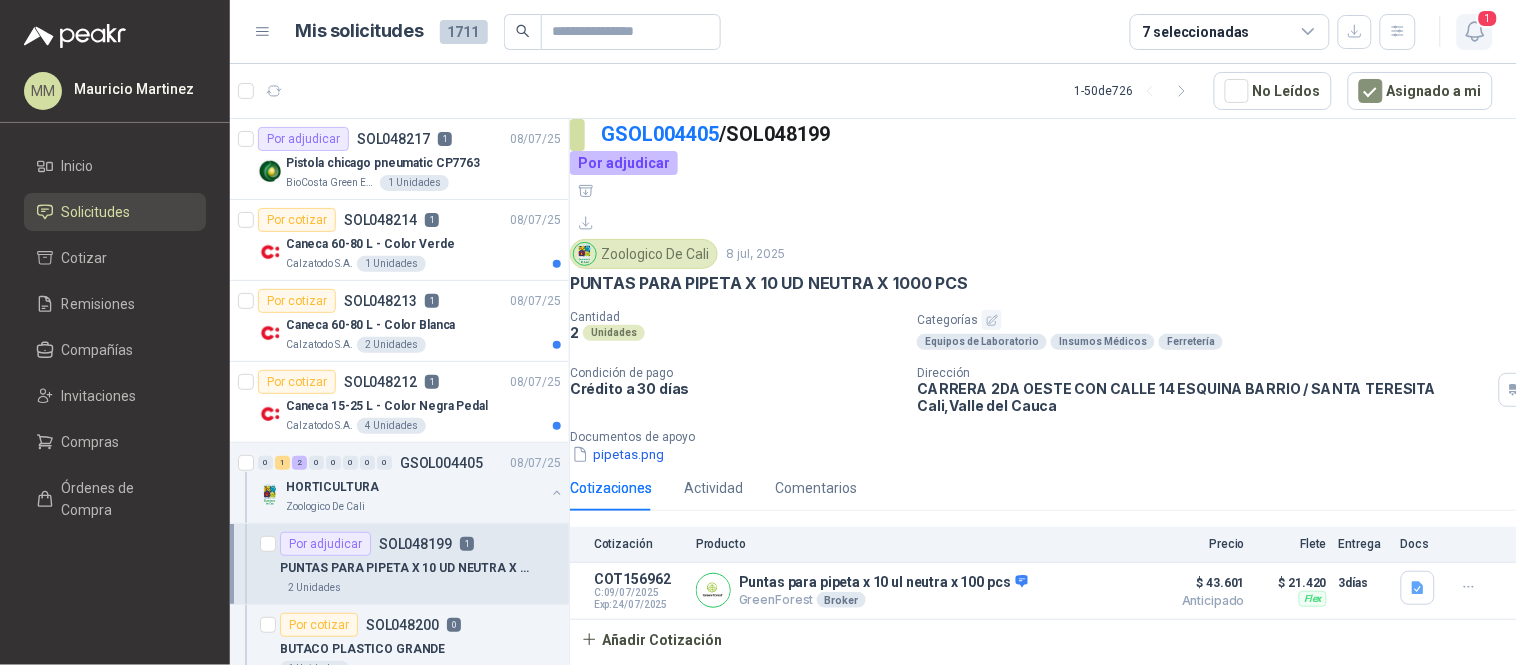 click on "1" at bounding box center [1475, 32] 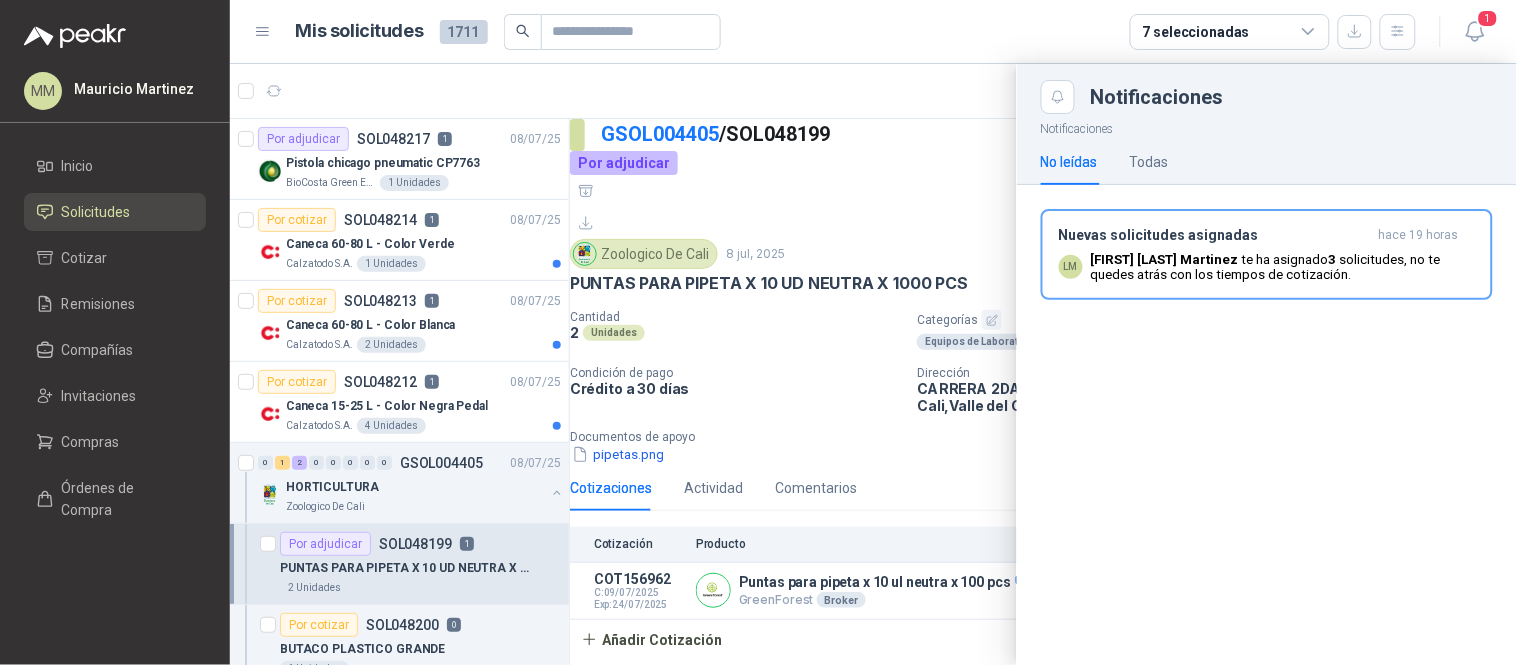 click on "Luis Miguel   Martinez   te ha asignado  3   solicitudes , no te quedes atrás con los tiempos de cotización." at bounding box center (1283, 267) 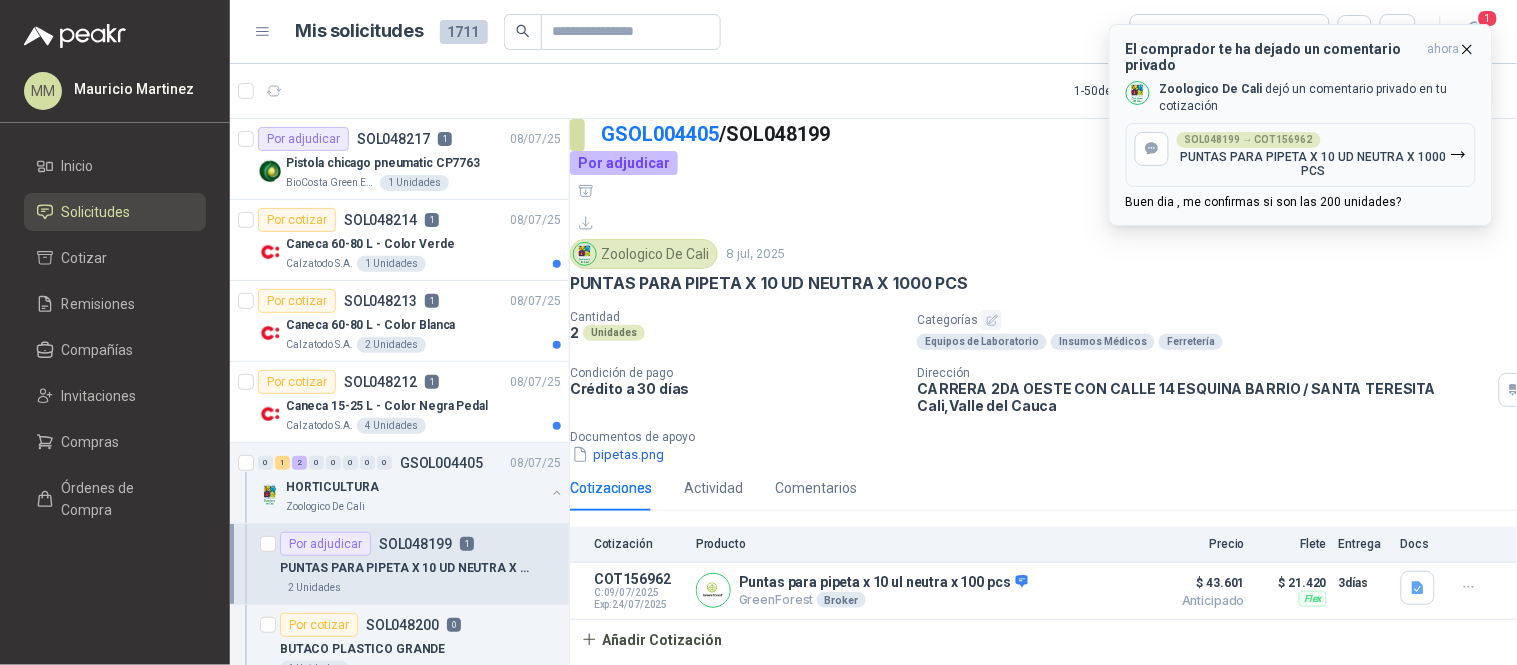 click on "PUNTAS PARA PIPETA X 10 UD NEUTRA X 1000 PCS" at bounding box center [1313, 164] 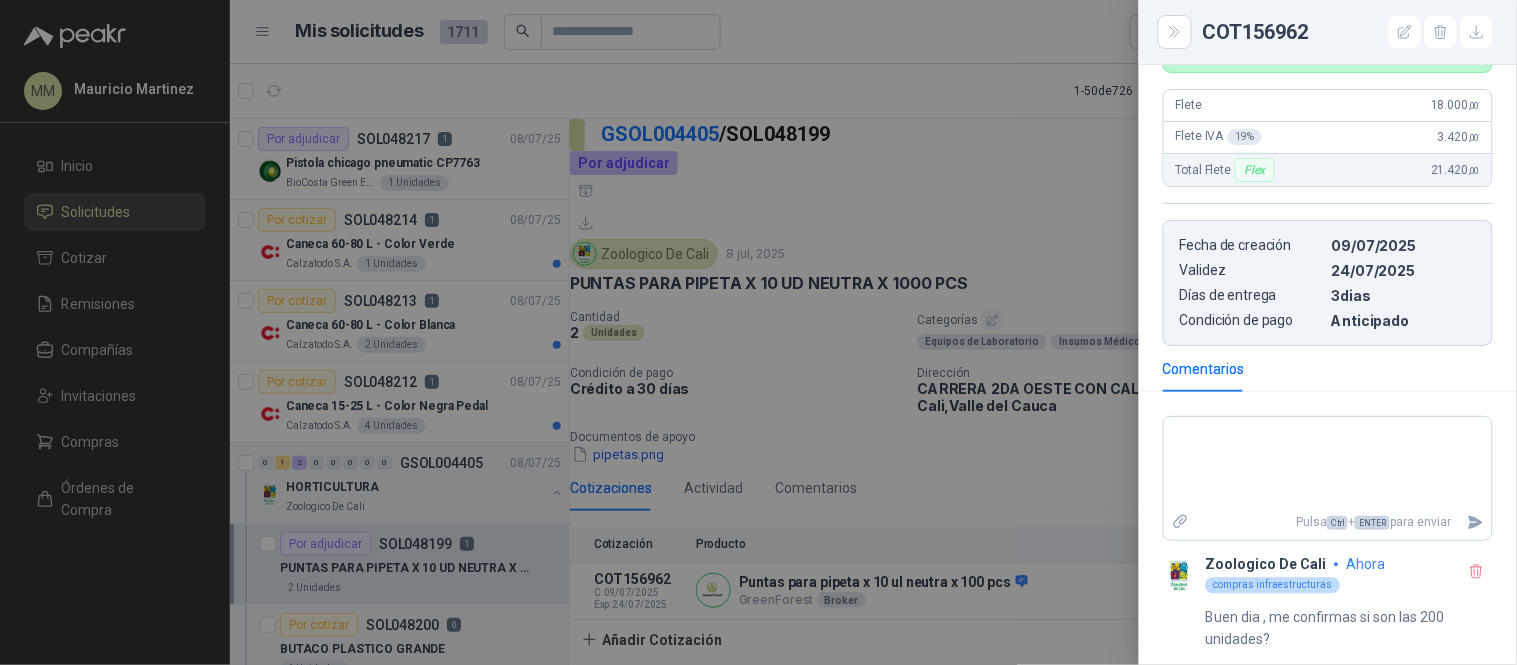 scroll, scrollTop: 938, scrollLeft: 0, axis: vertical 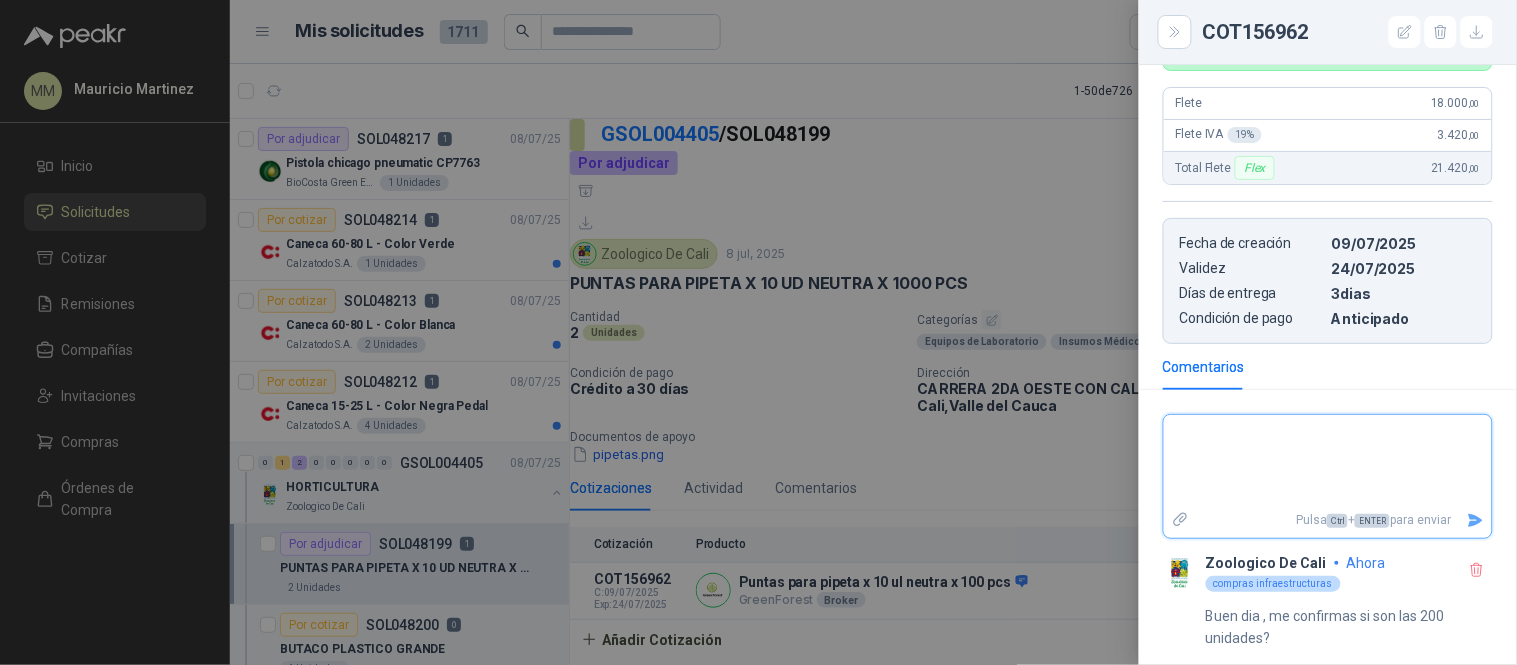 click at bounding box center [1328, 461] 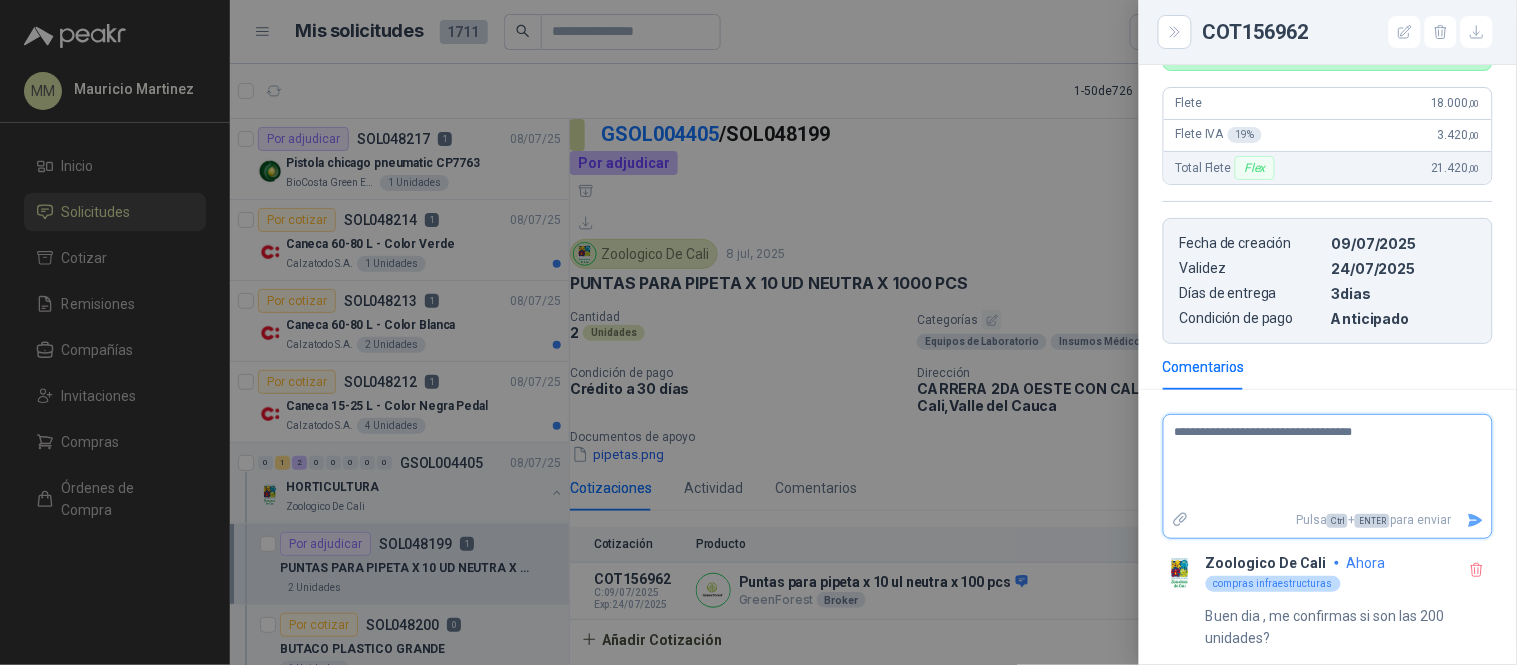 type on "**********" 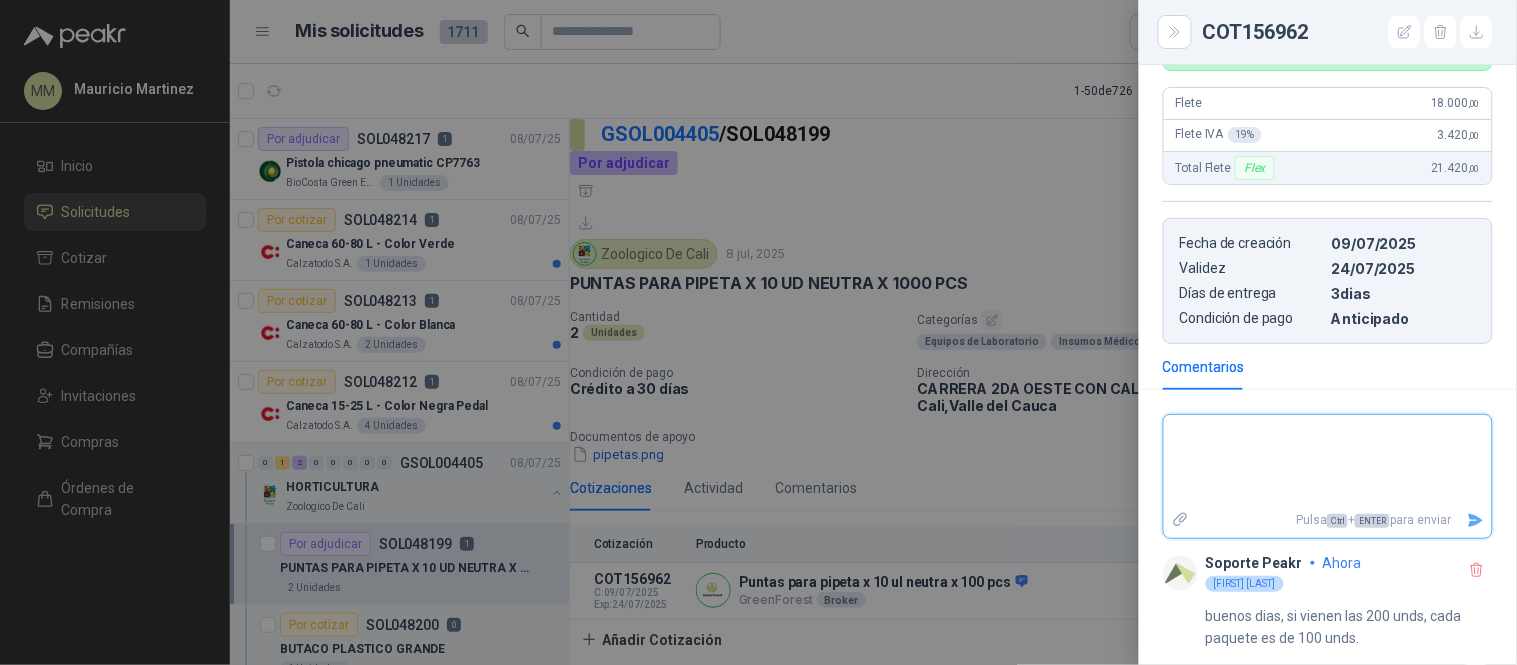 scroll, scrollTop: 1050, scrollLeft: 0, axis: vertical 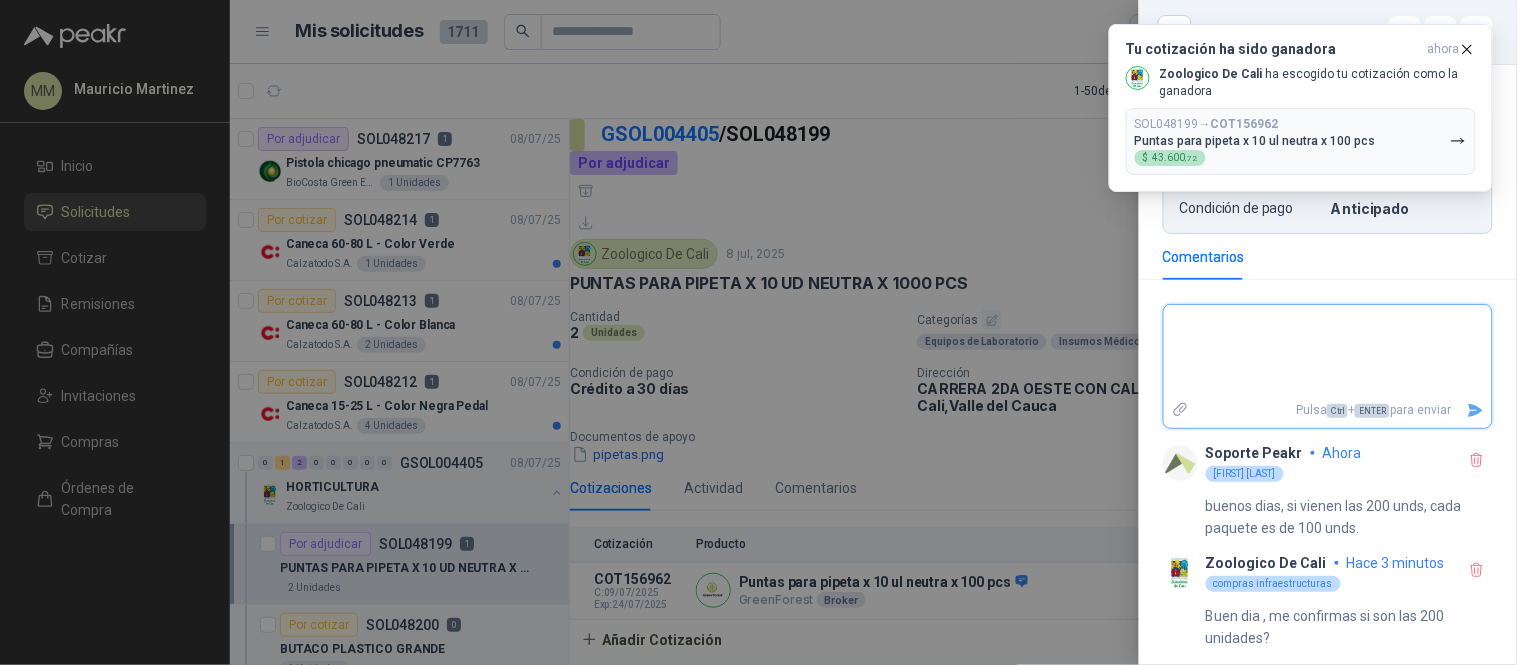 type 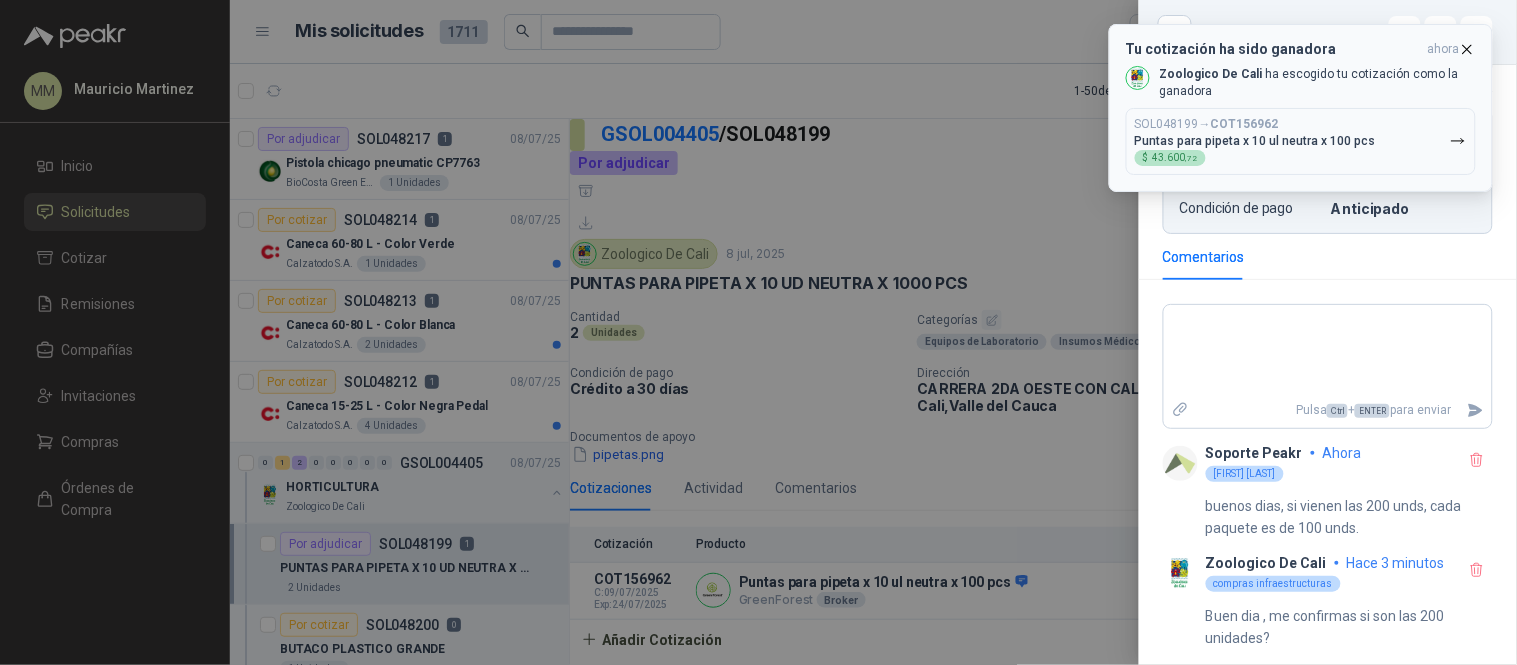 click on "Puntas para pipeta x 10 ul neutra x 100 pcs" at bounding box center (1255, 141) 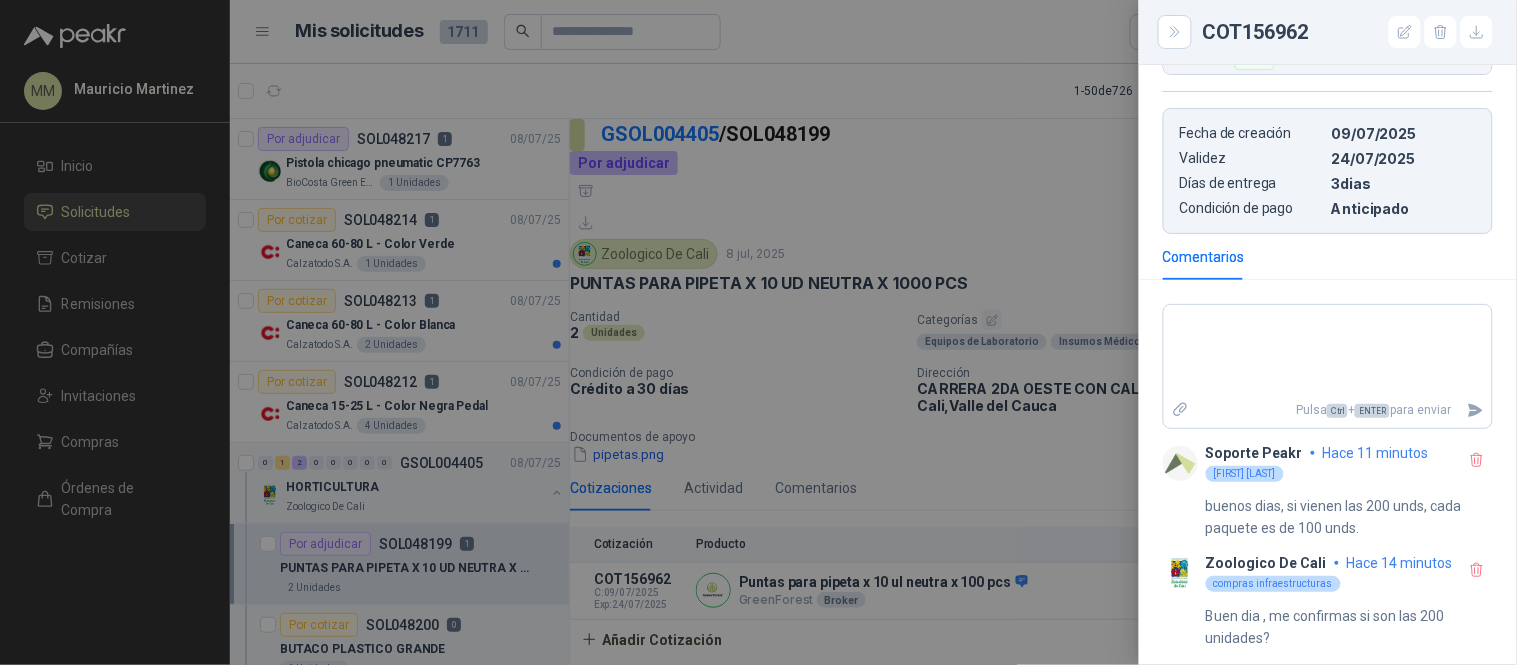 click at bounding box center [758, 332] 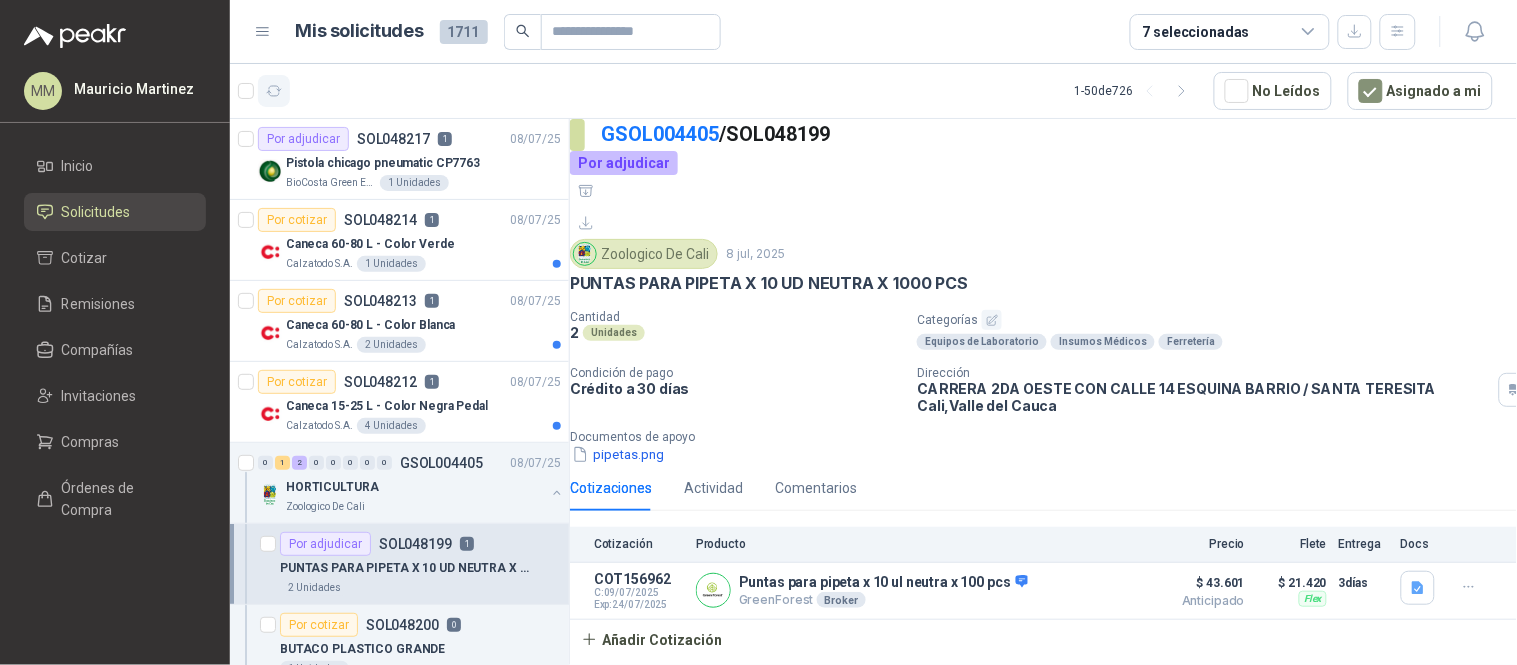 click at bounding box center [274, 91] 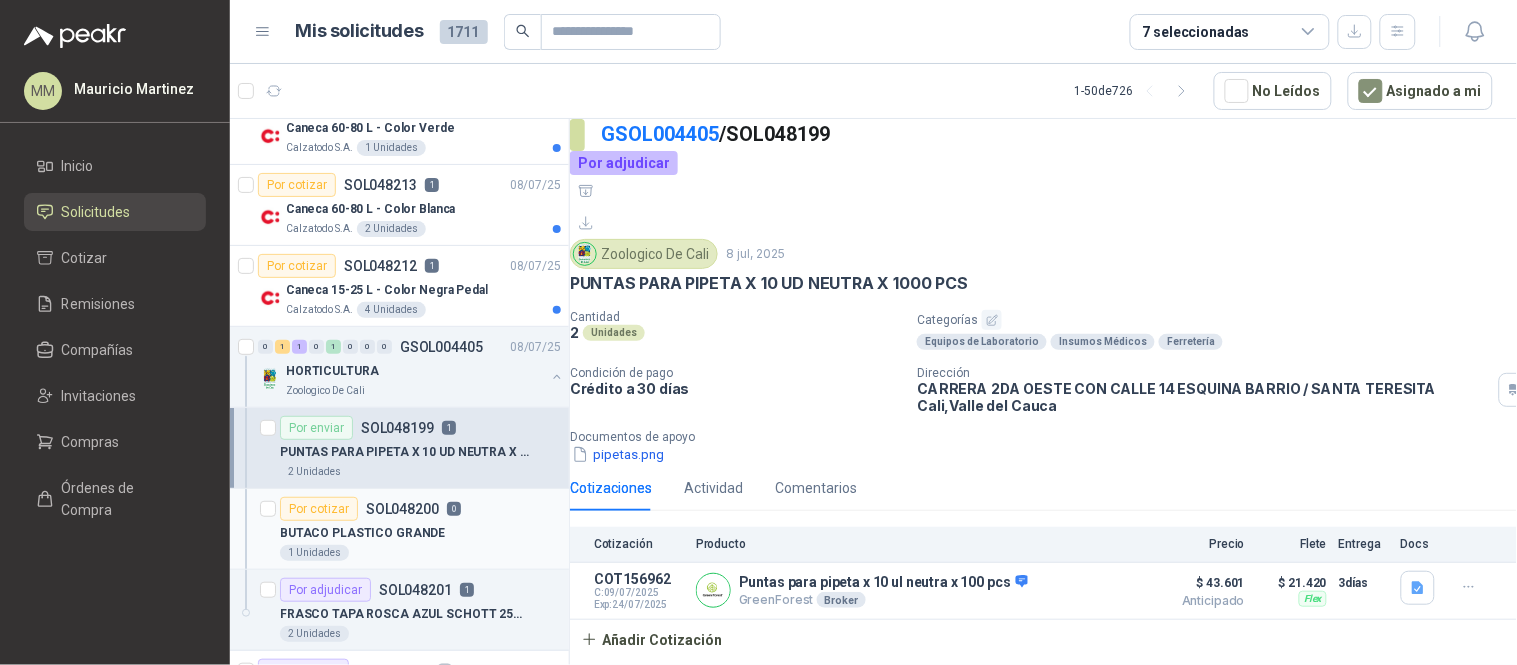 scroll, scrollTop: 0, scrollLeft: 0, axis: both 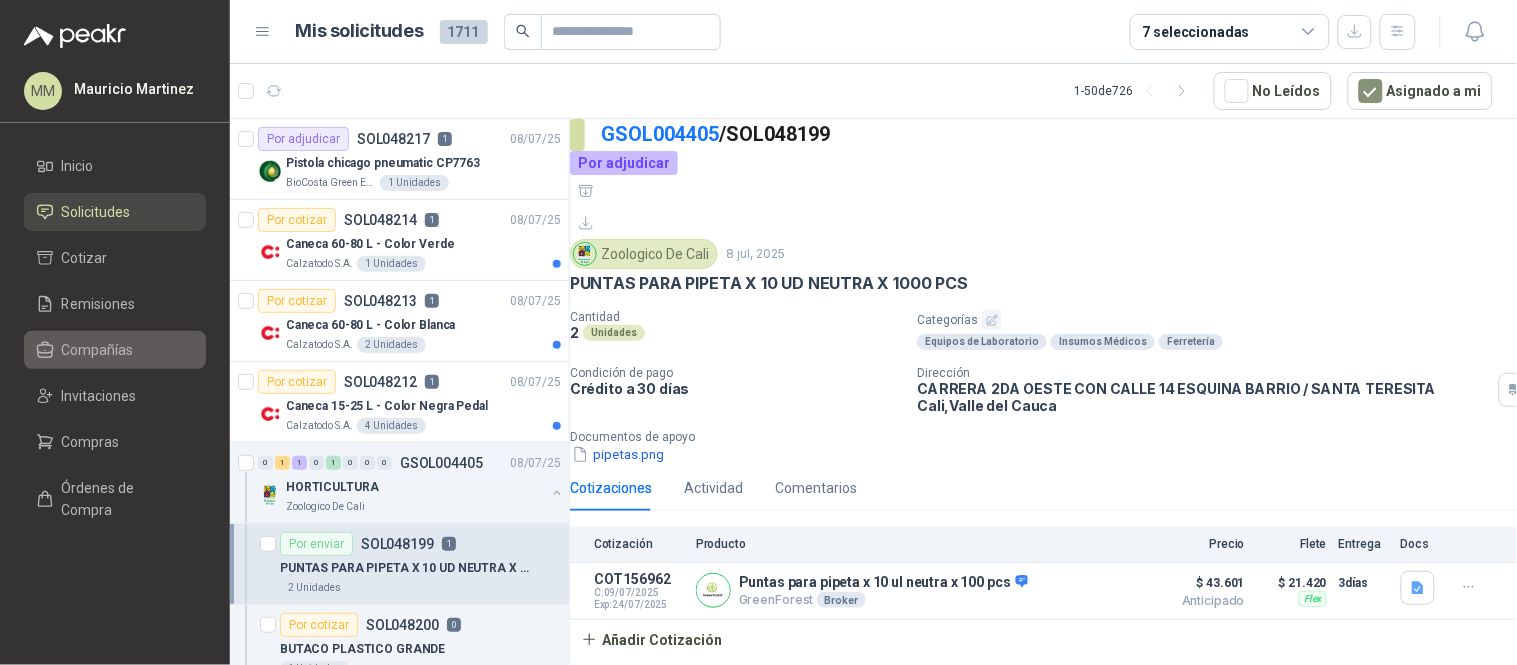 type 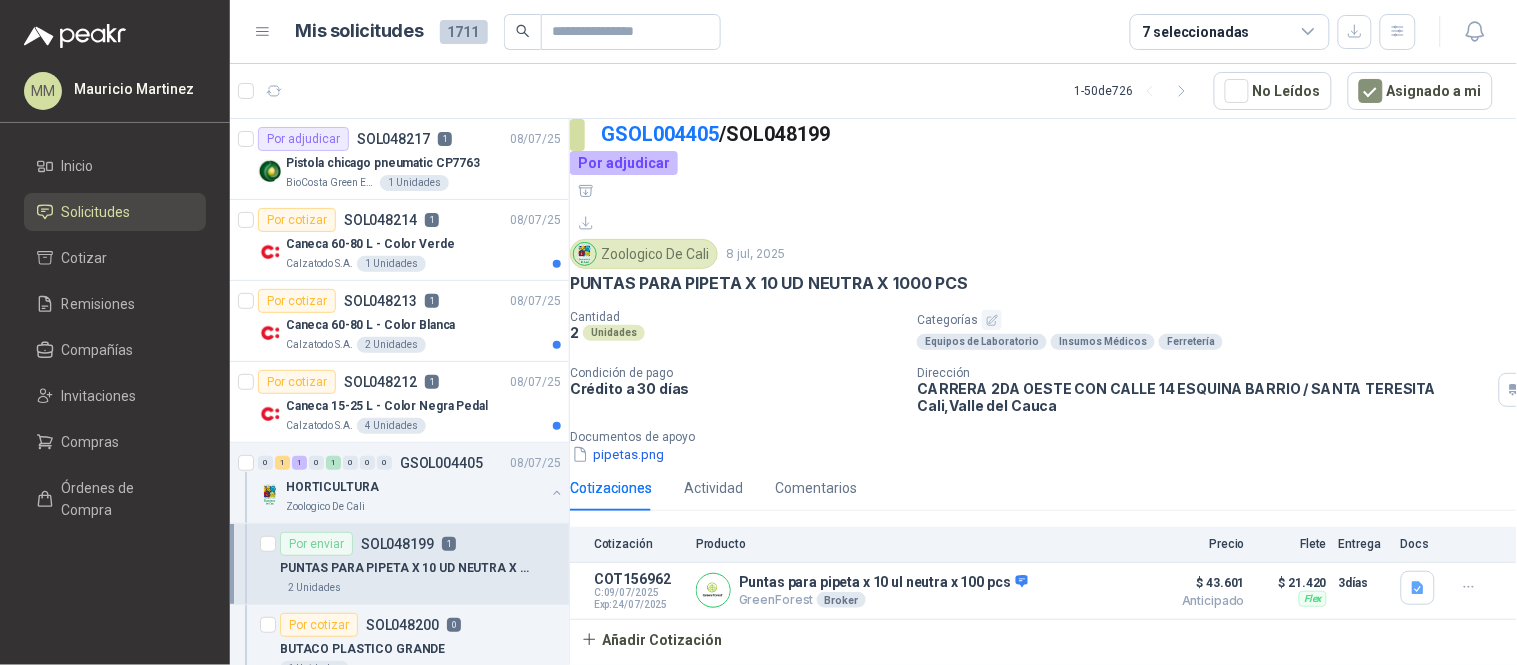 click on "GSOL004405  /  SOL048199" at bounding box center (1059, 134) 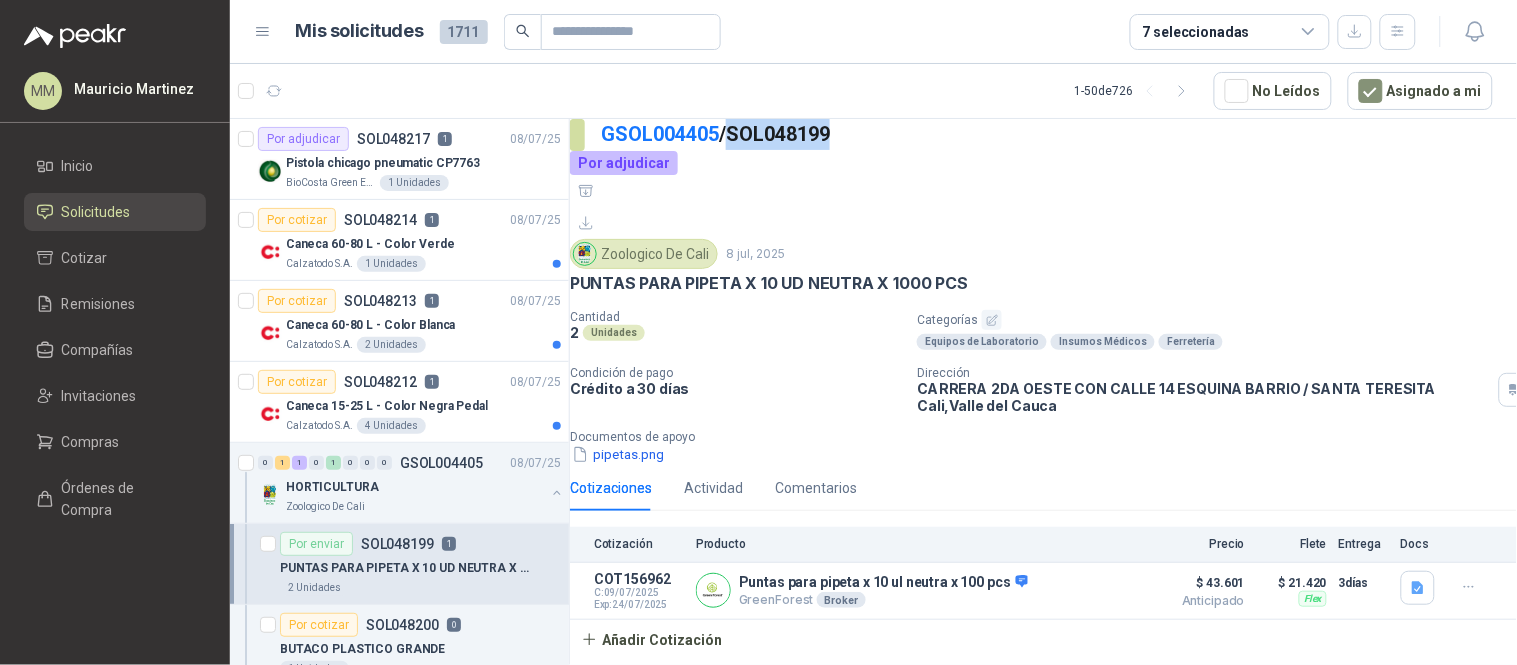 click on "GSOL004405  /  SOL048199" at bounding box center [1059, 134] 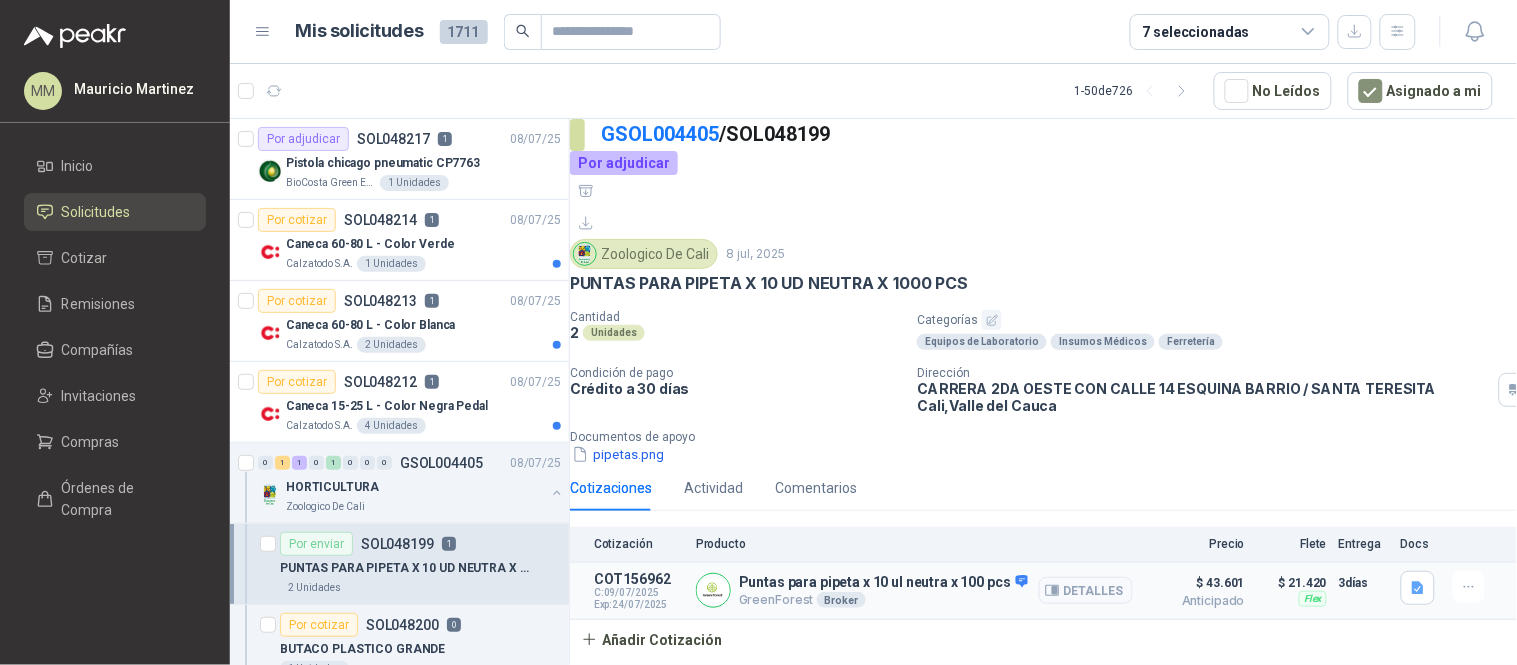 click on "Puntas para pipeta x 10 ul neutra x 100 pcs" at bounding box center [883, 583] 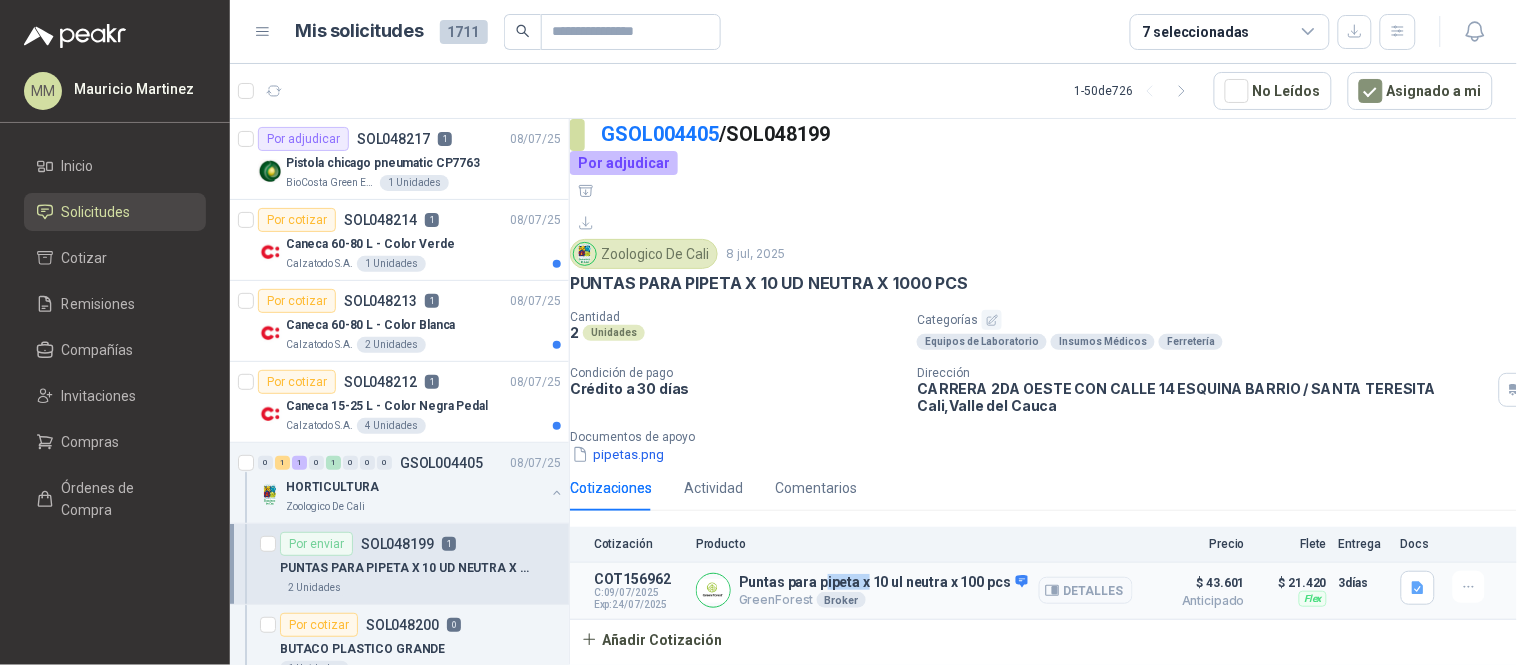 click on "Puntas para pipeta x 10 ul neutra x 100 pcs" at bounding box center [883, 583] 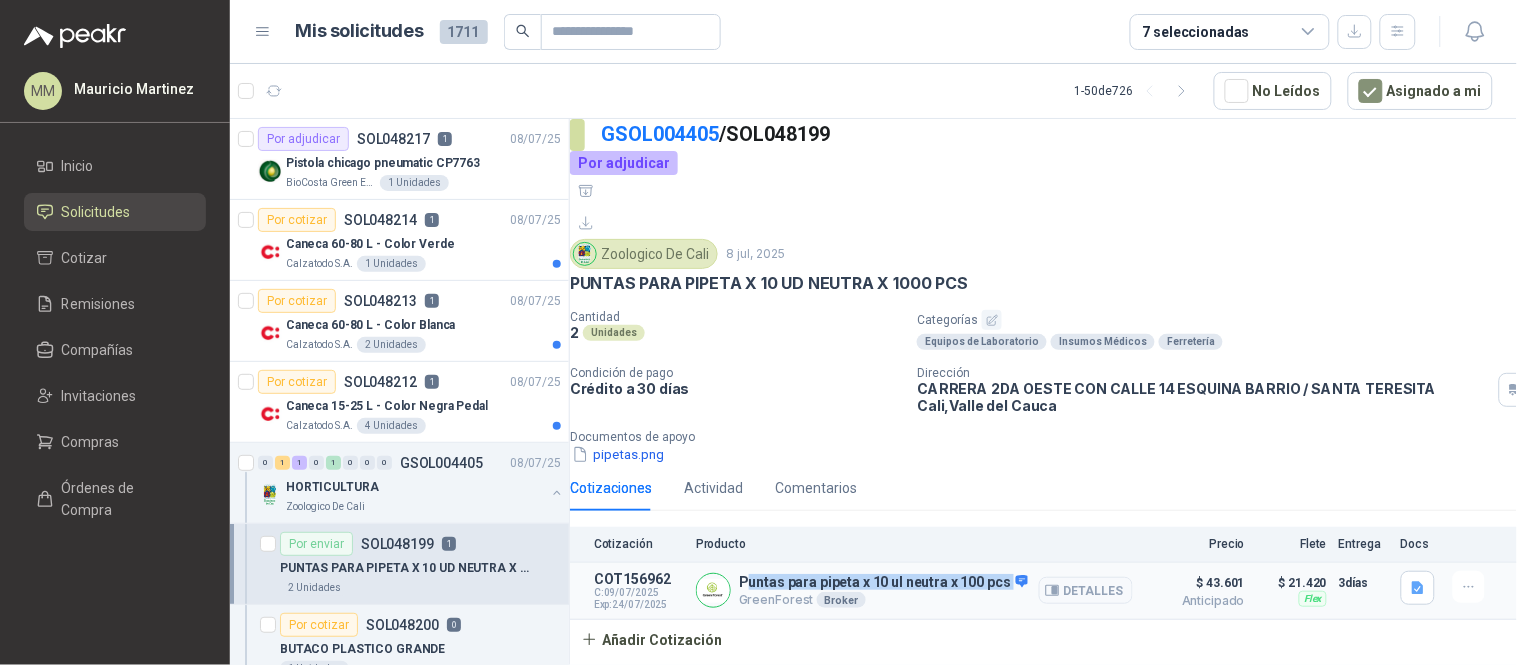 click on "Puntas para pipeta x 10 ul neutra x 100 pcs" at bounding box center (883, 583) 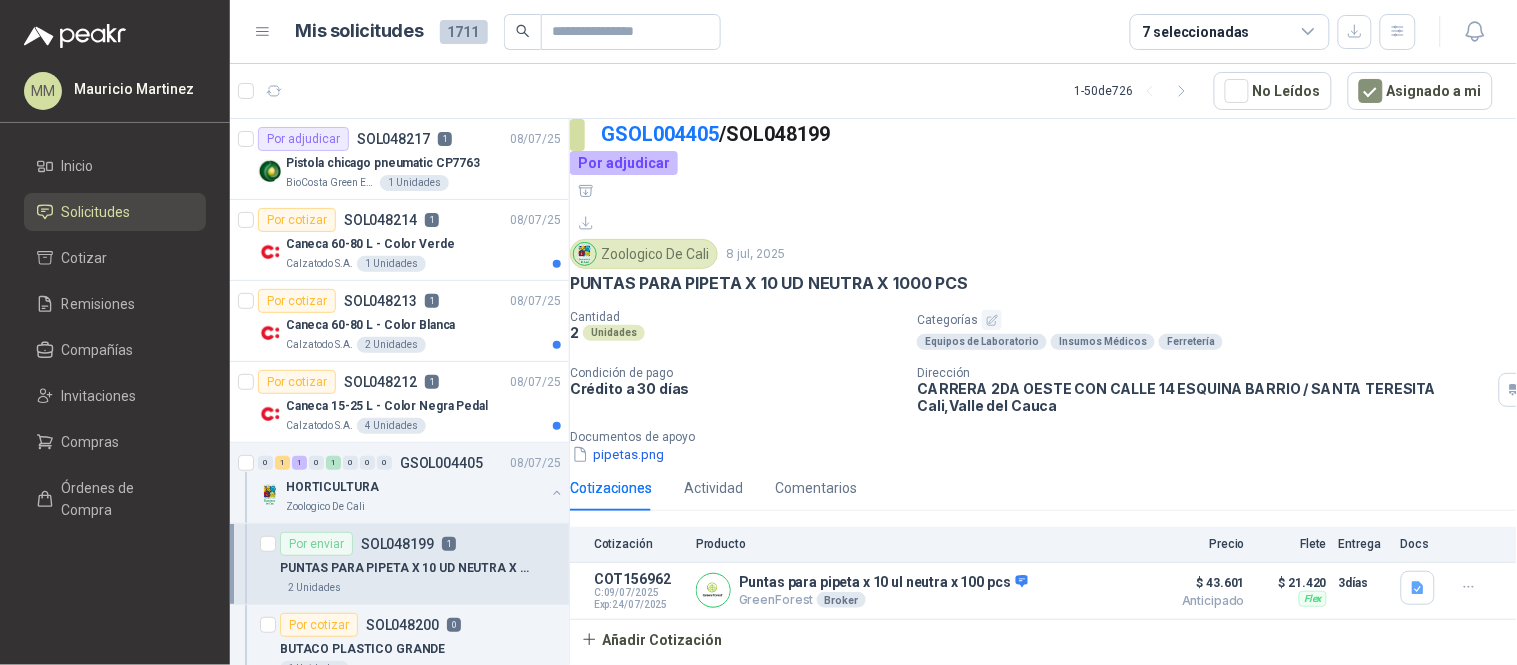click on "CARRERA [NUMBER] OESTE CON CALLE [NUMBER] ESQUINA BARRIO / [COMPANY] Cali , [STATE]" at bounding box center [1204, 397] 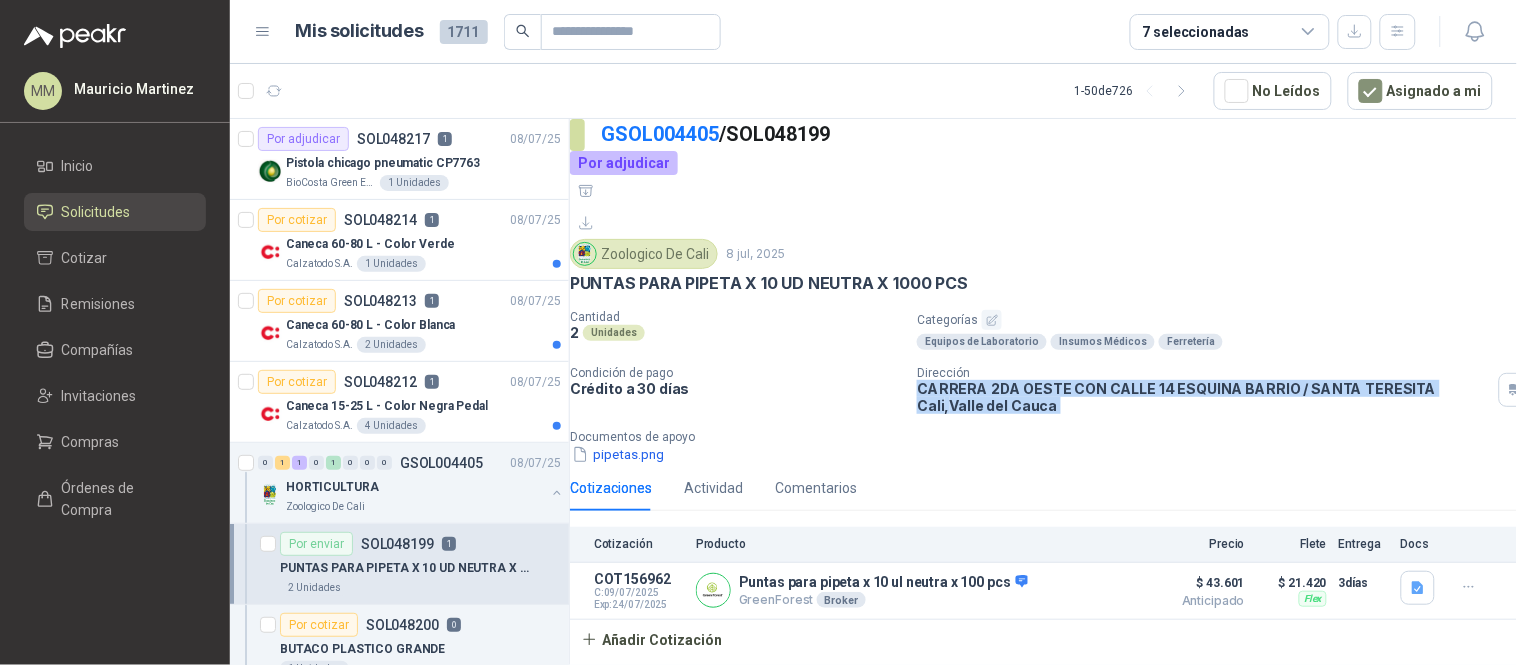 click on "CARRERA [NUMBER] OESTE CON CALLE [NUMBER] ESQUINA BARRIO / [COMPANY] Cali , [STATE]" at bounding box center (1204, 397) 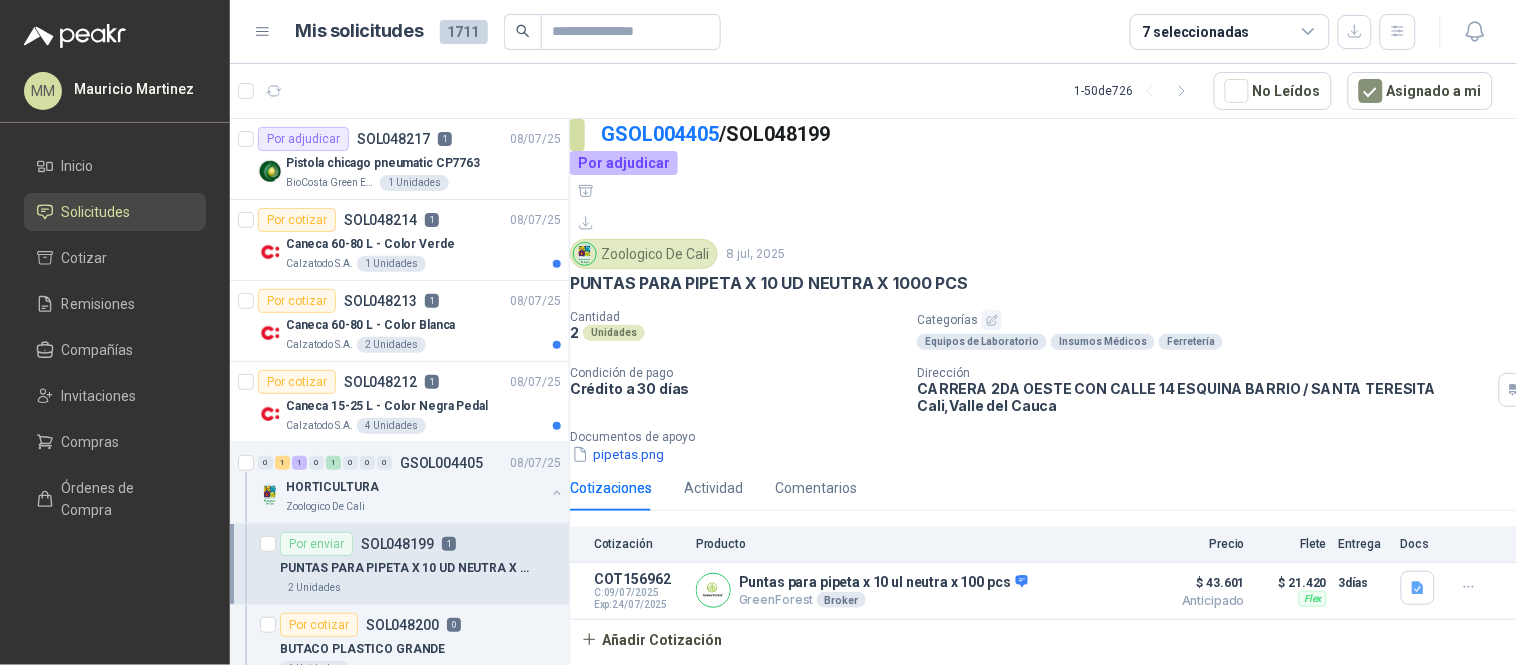 click on "Zoologico De Cali" at bounding box center [644, 254] 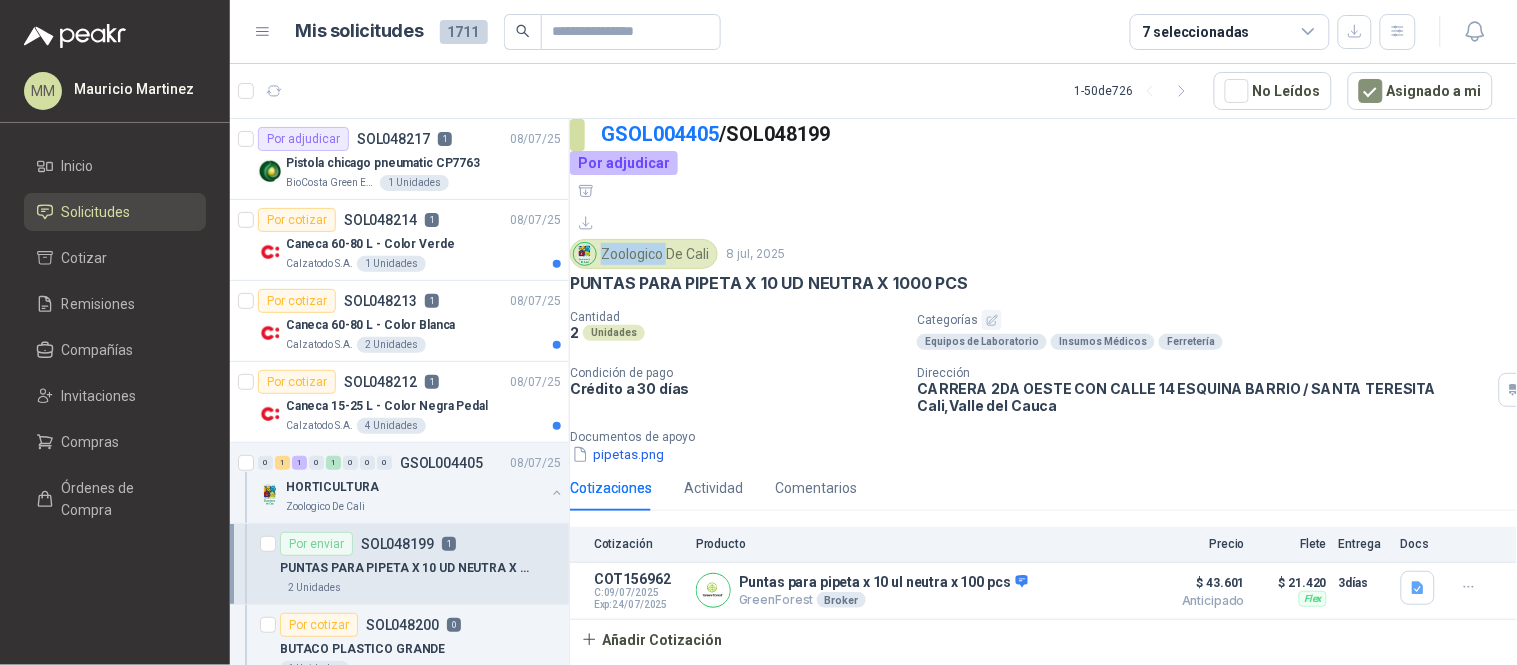 click on "Zoologico De Cali" at bounding box center [644, 254] 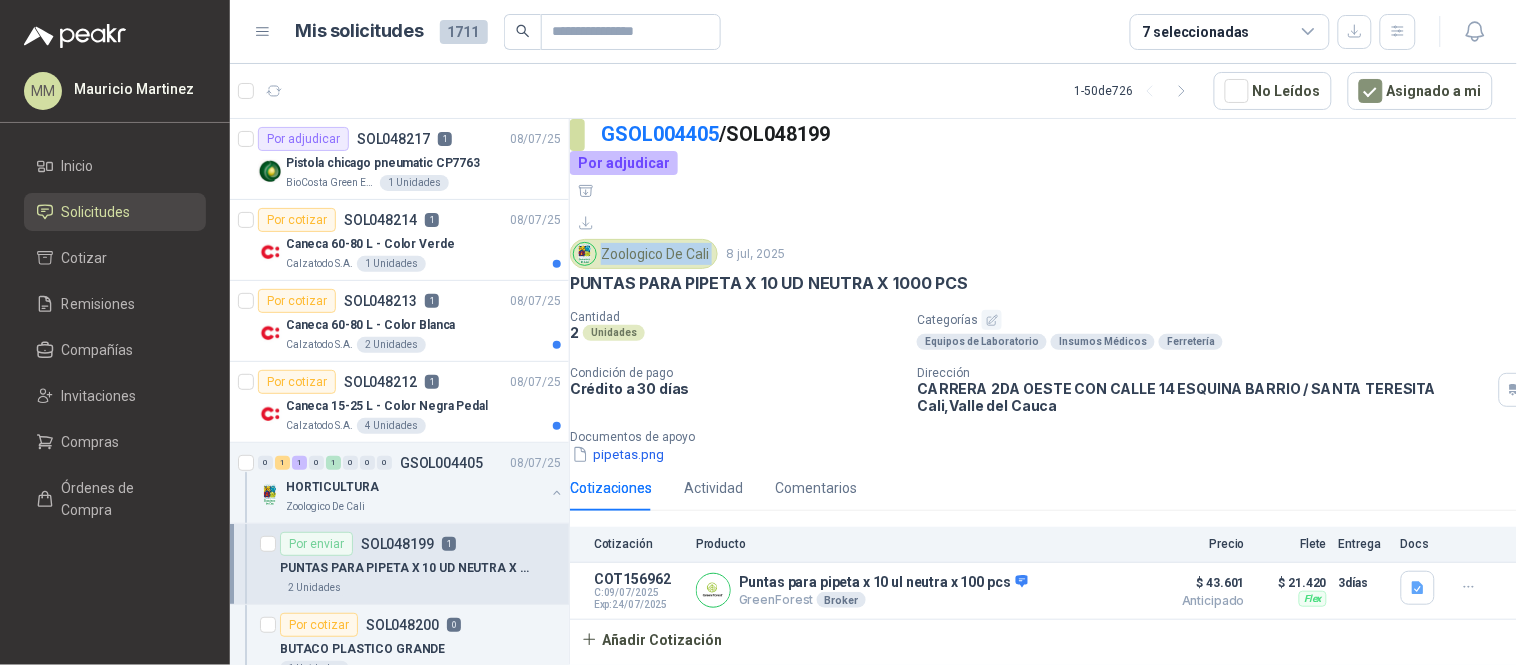 click on "Zoologico De Cali" at bounding box center [644, 254] 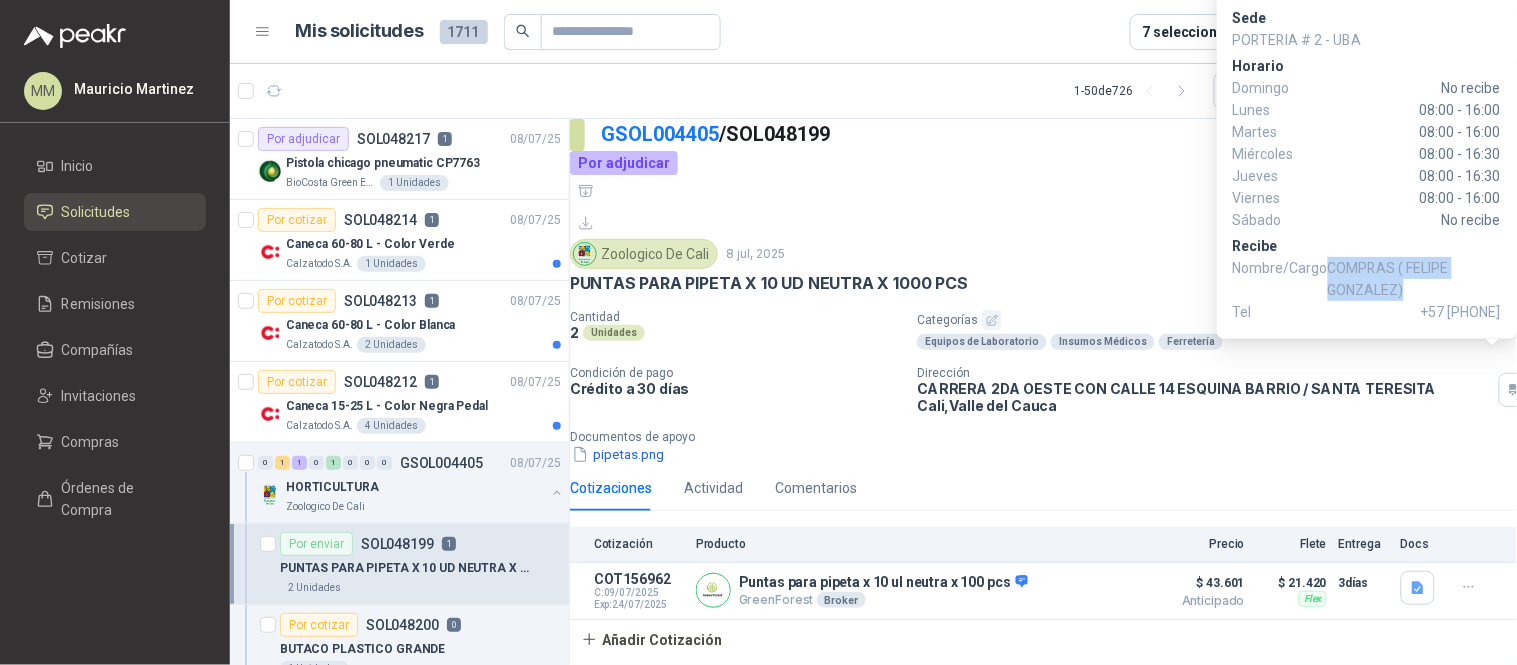 drag, startPoint x: 1327, startPoint y: 266, endPoint x: 1406, endPoint y: 293, distance: 83.48653 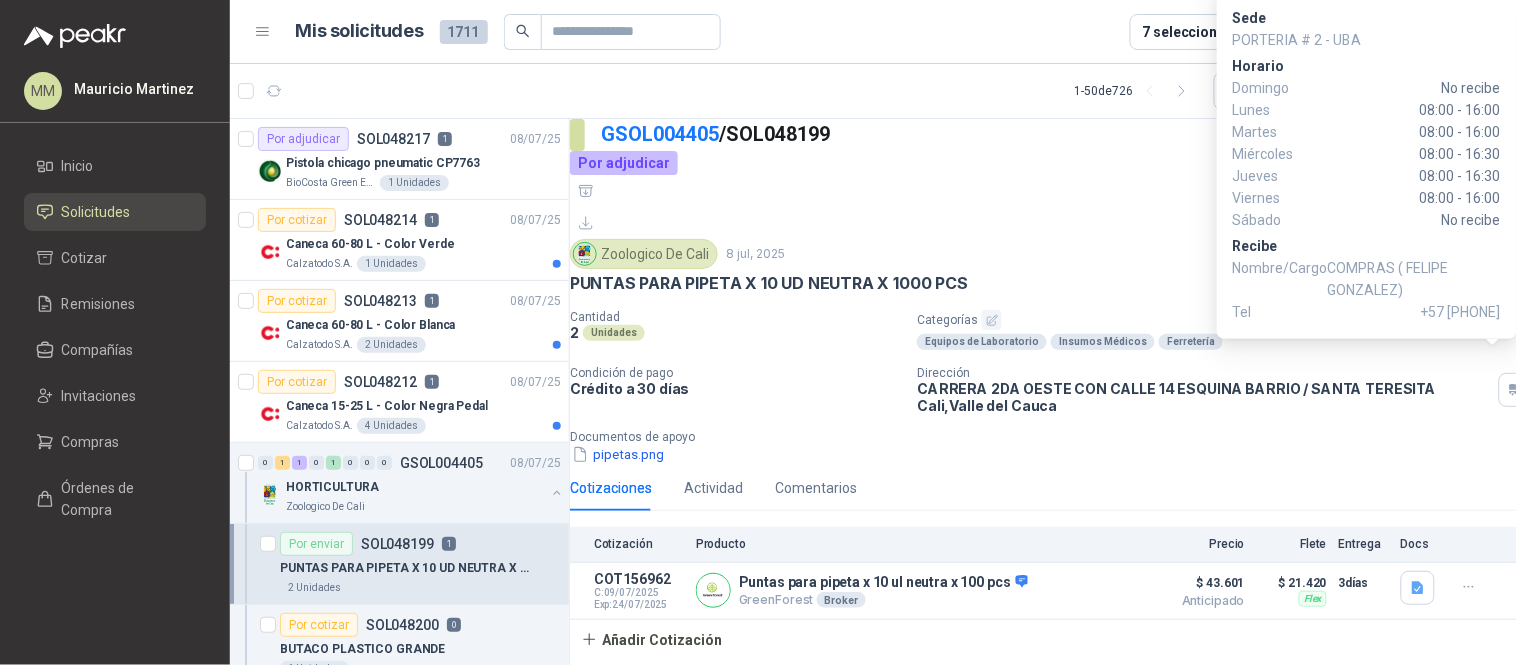 click on "+57 3157408300" at bounding box center (1414, 279) 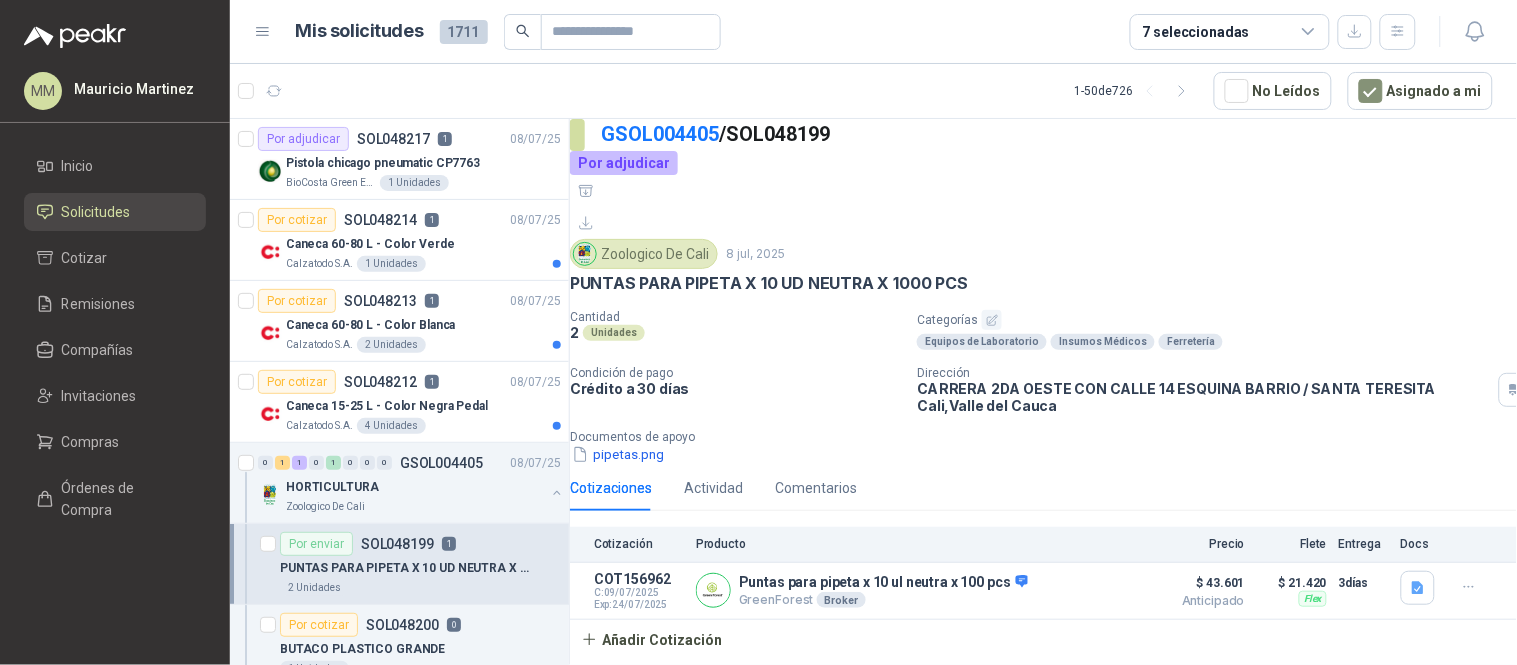 click on "Sede PORTERIA # 2  - UBA   Horario Domingo No recibe Lunes 08:00 - 16:00 Martes 08:00 - 16:00 Miércoles 08:00 - 16:30 Jueves 08:00 - 16:30 Viernes 08:00 - 16:00 Sábado No recibe Recibe Nombre/Cargo  COMPRAS ( FELIPE GONZALEZ)  Tel  +57 3157408300" at bounding box center (1493, 328) 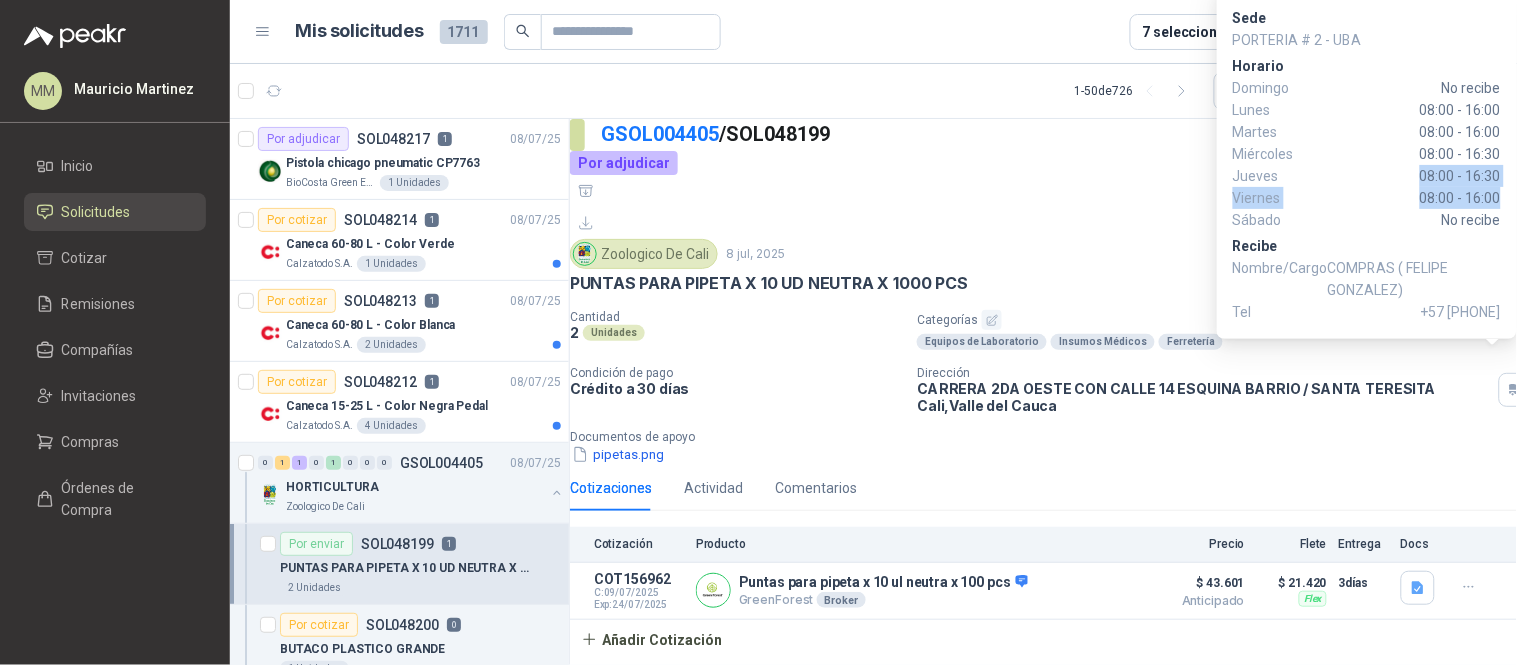 drag, startPoint x: 1420, startPoint y: 173, endPoint x: 1504, endPoint y: 194, distance: 86.58522 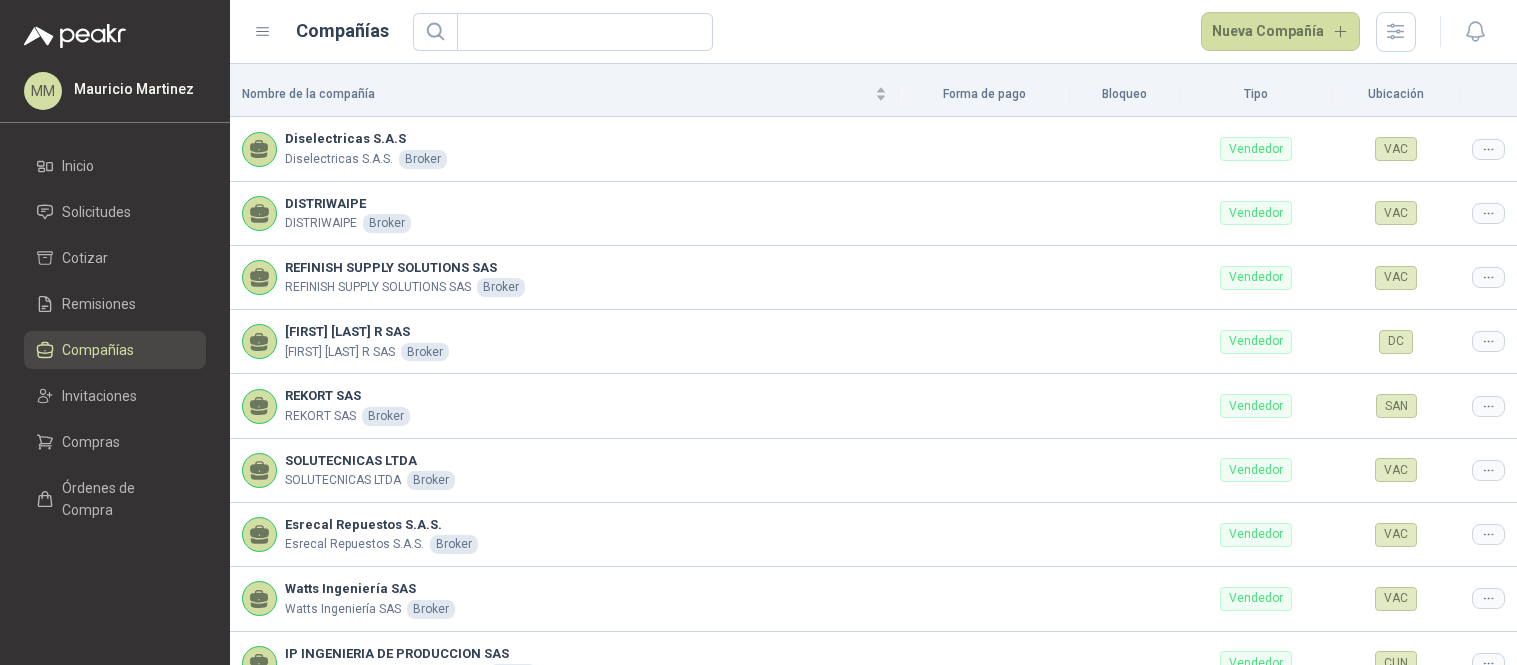 scroll, scrollTop: 0, scrollLeft: 0, axis: both 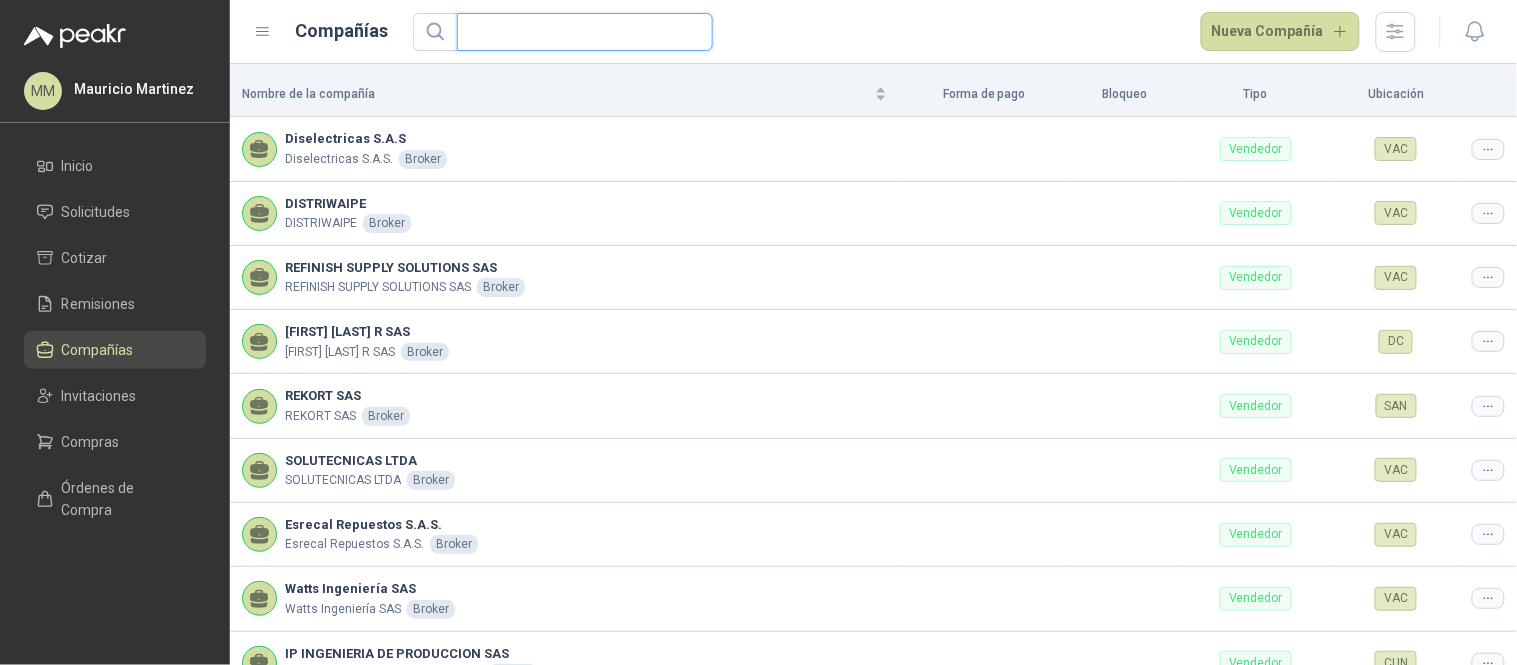 drag, startPoint x: 0, startPoint y: 0, endPoint x: 625, endPoint y: 42, distance: 626.4096 